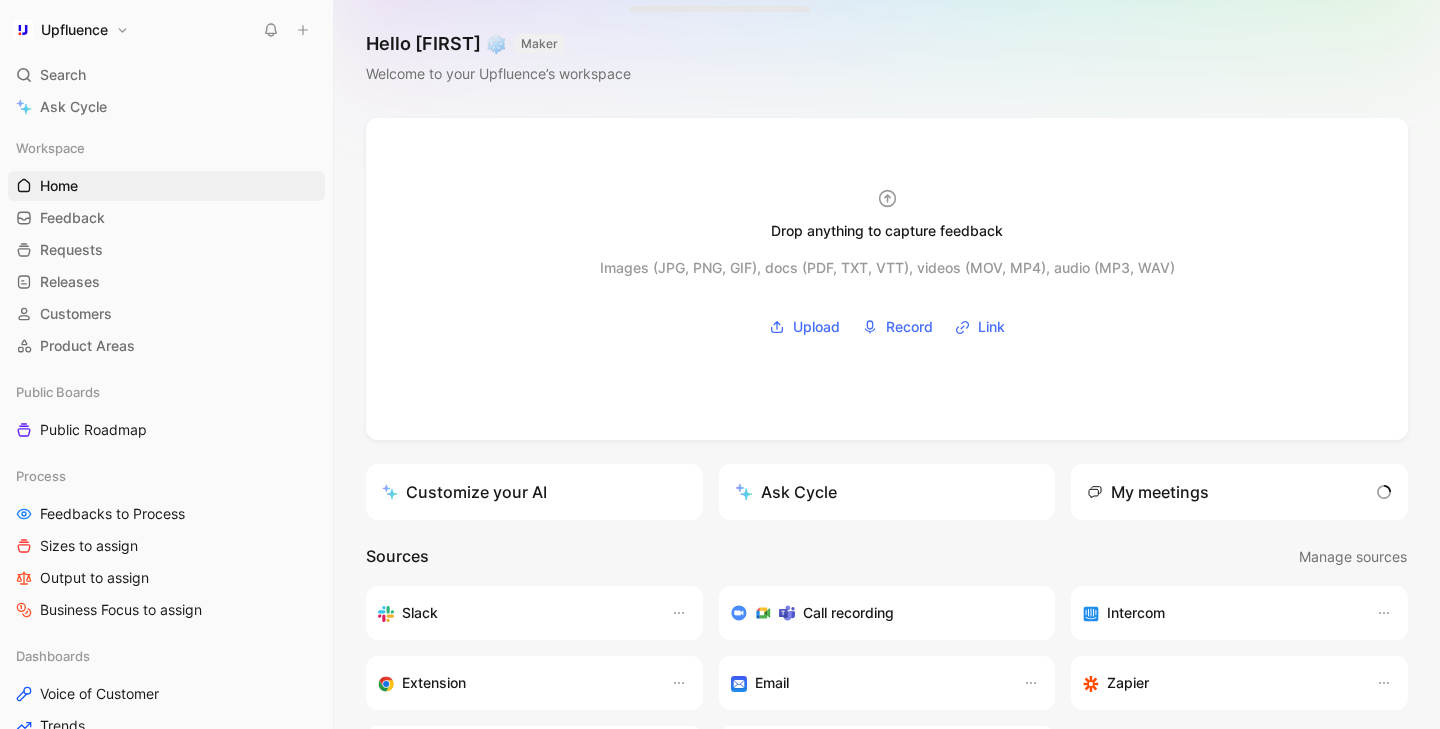scroll, scrollTop: 0, scrollLeft: 0, axis: both 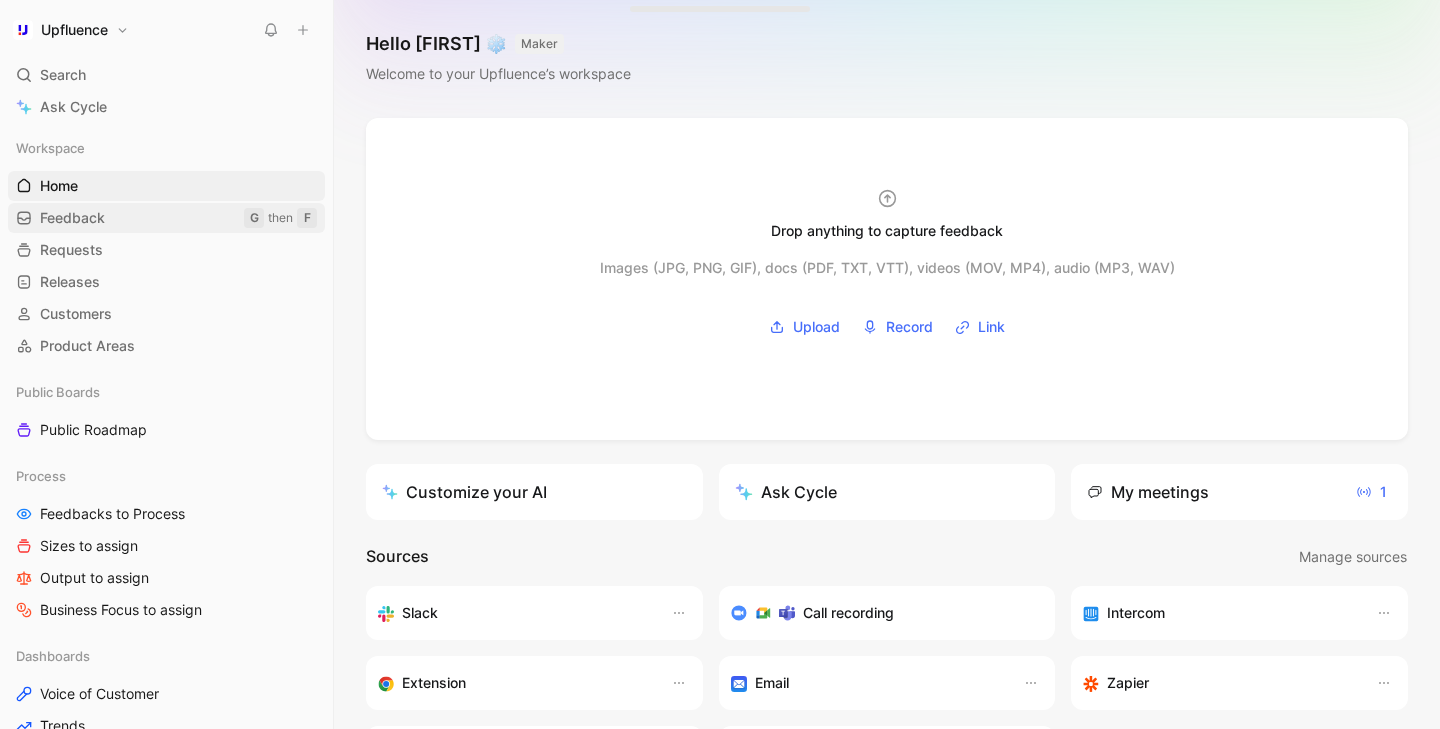 click on "Feedback G then F" at bounding box center [166, 218] 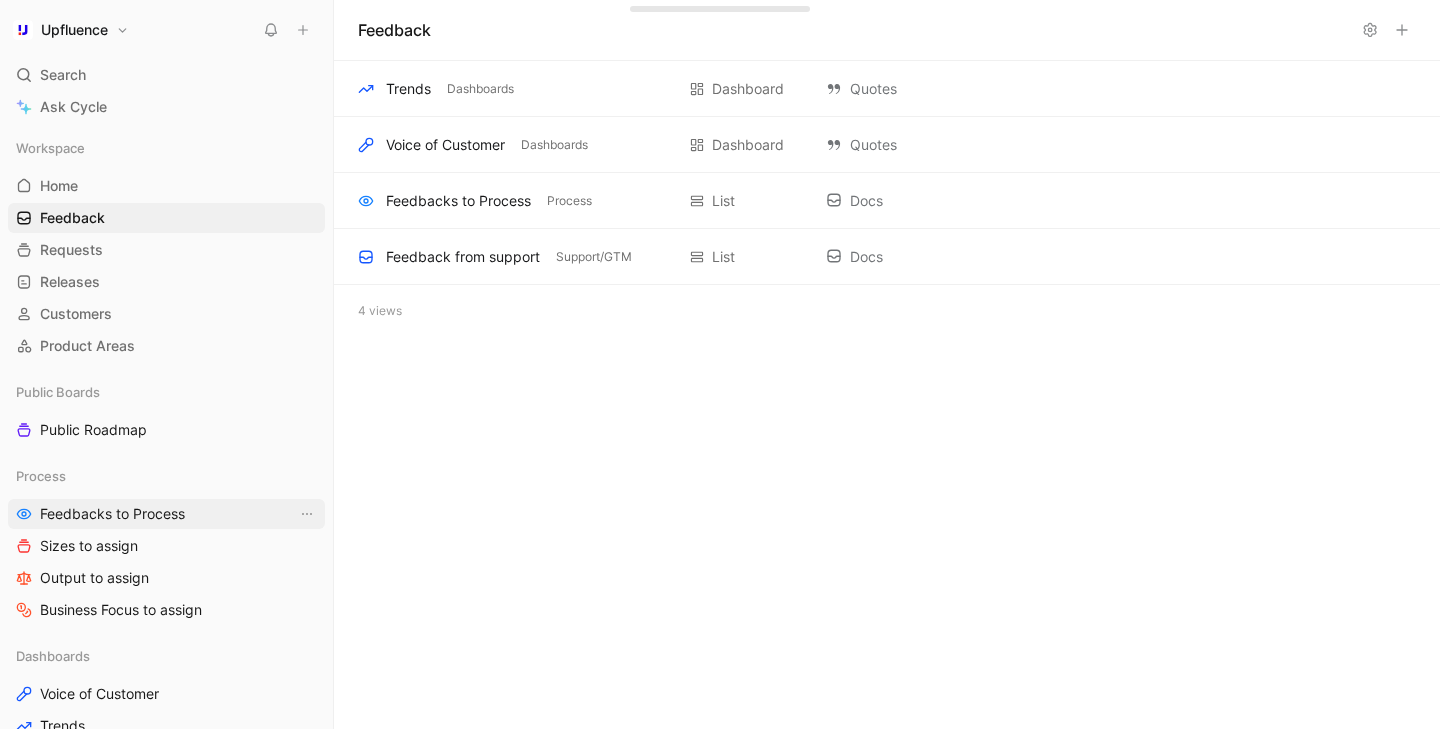 click on "Feedbacks to Process" at bounding box center (112, 514) 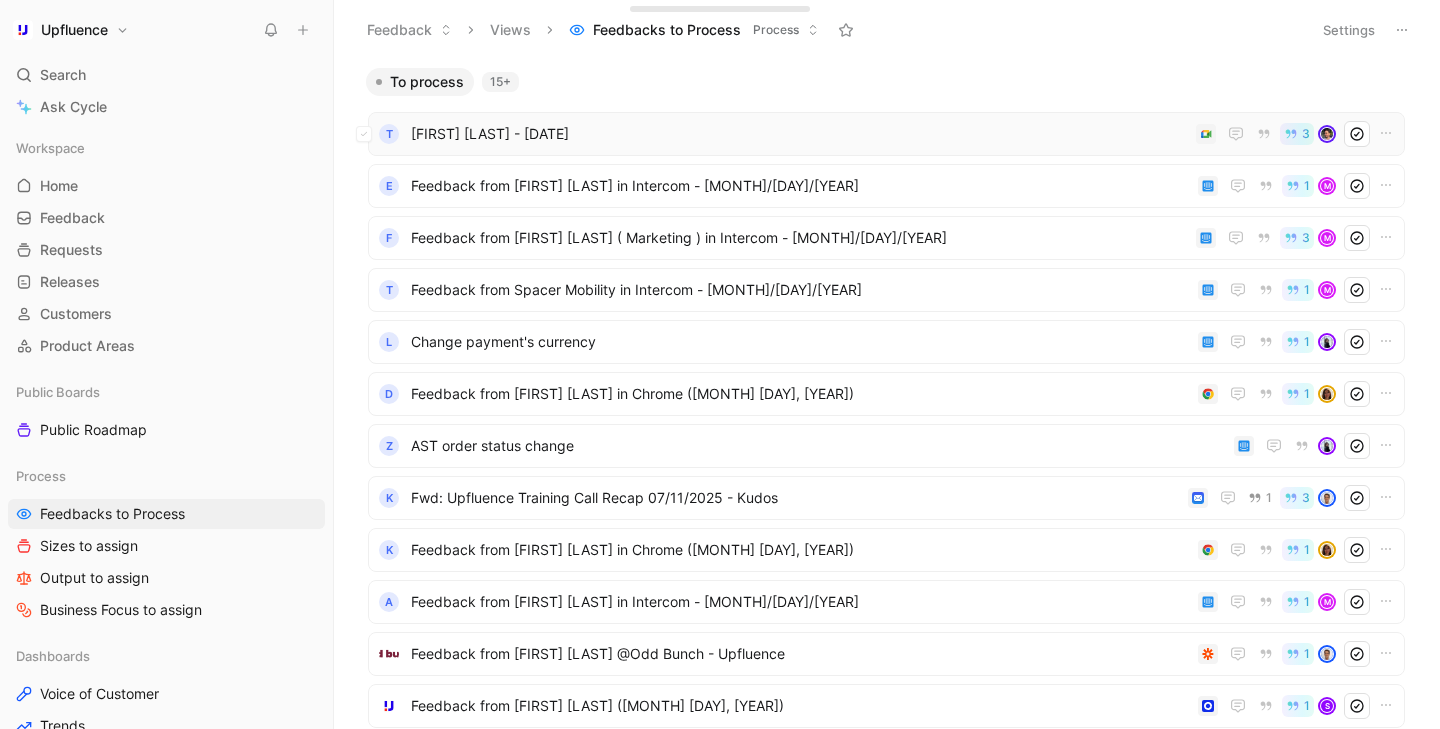 click on "[FIRST] [LAST] - [DATE]" at bounding box center (799, 134) 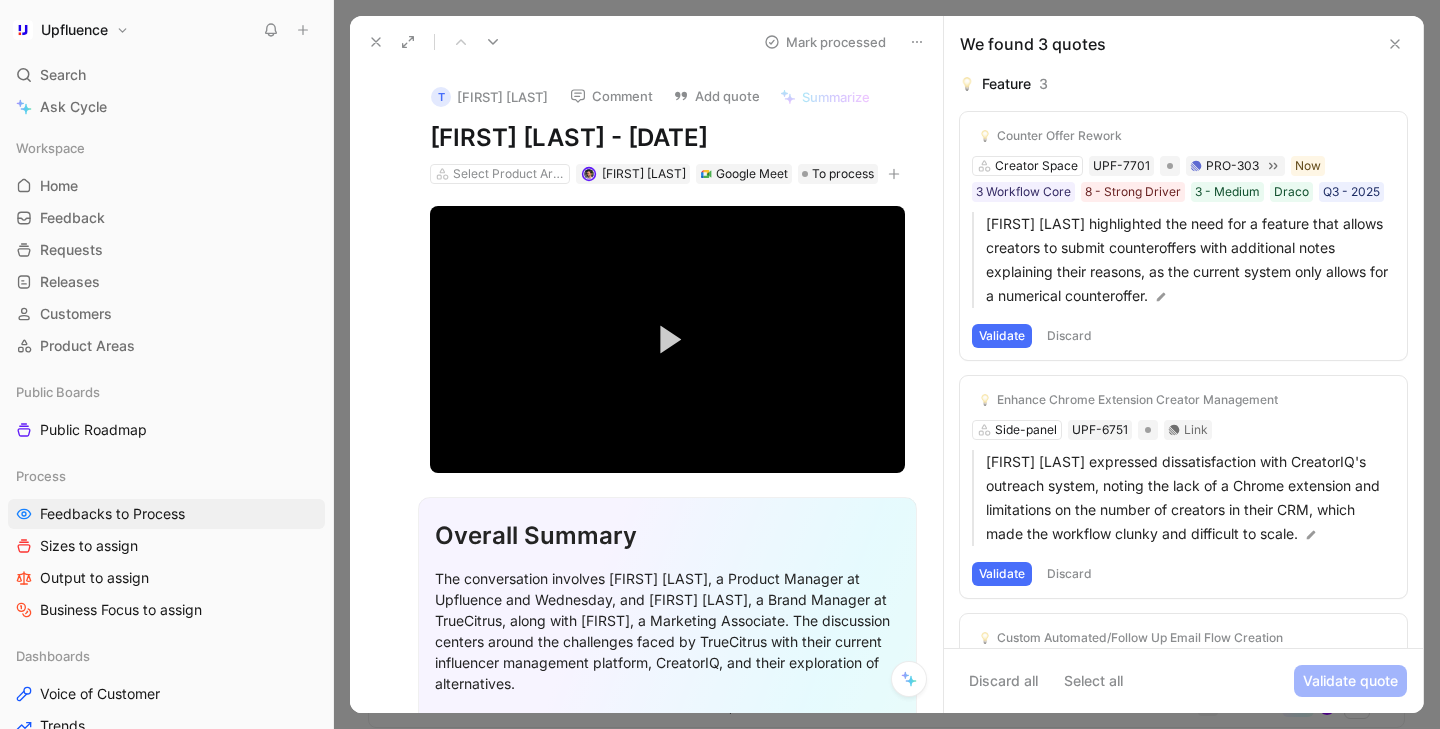 click 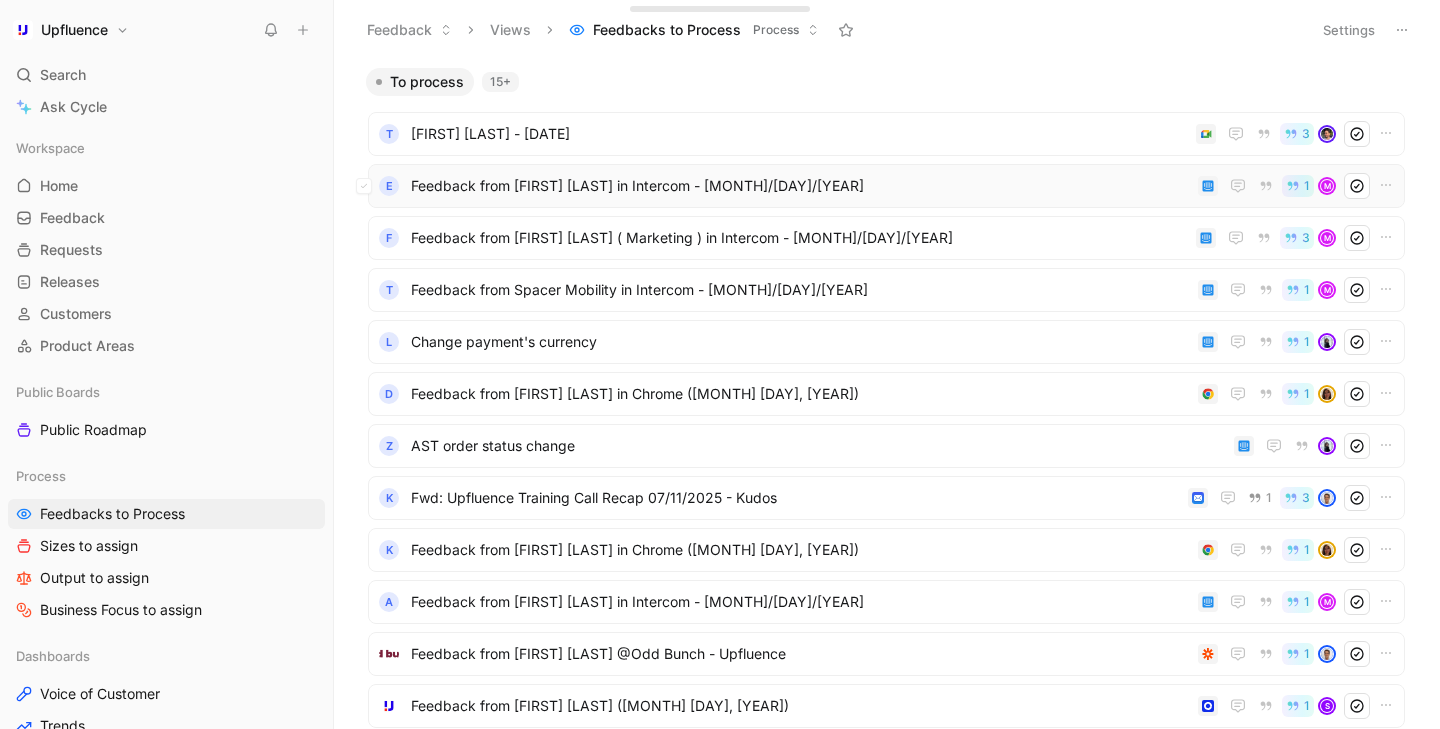 click on "E Feedback from Alesha Peluso in Intercom - 8/4/2025 1 M" at bounding box center [886, 186] 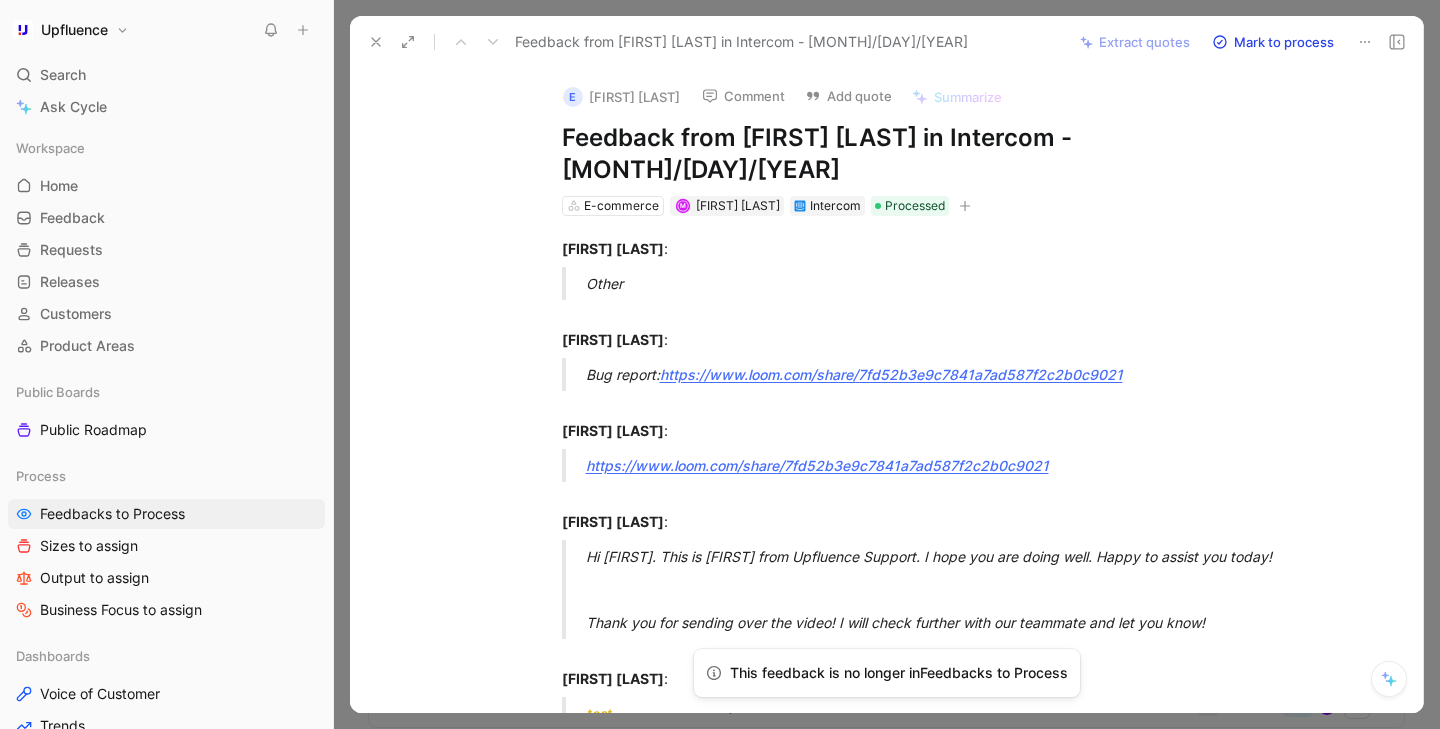click 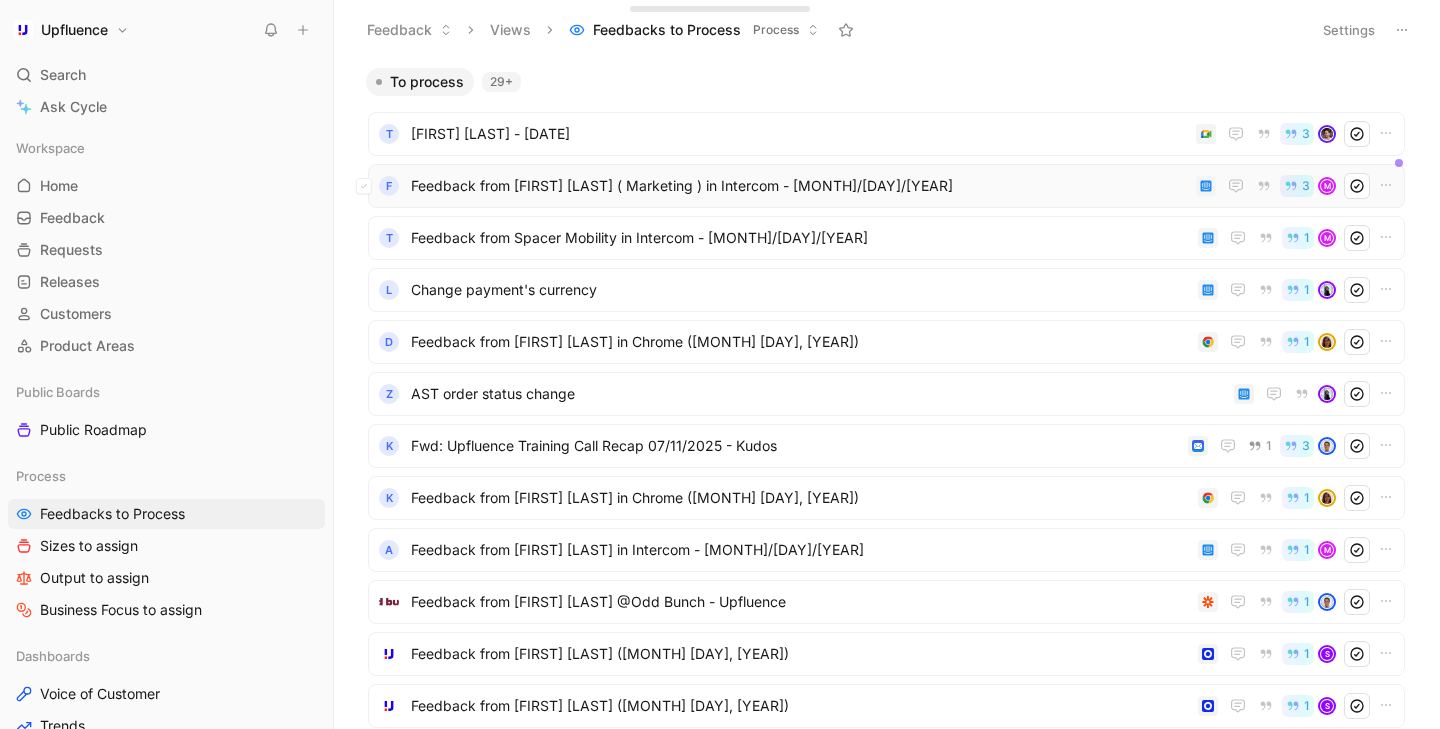 click on "Feedback from [NAME] [LAST] ( Marketing ) in Intercom - [DATE]" at bounding box center [799, 186] 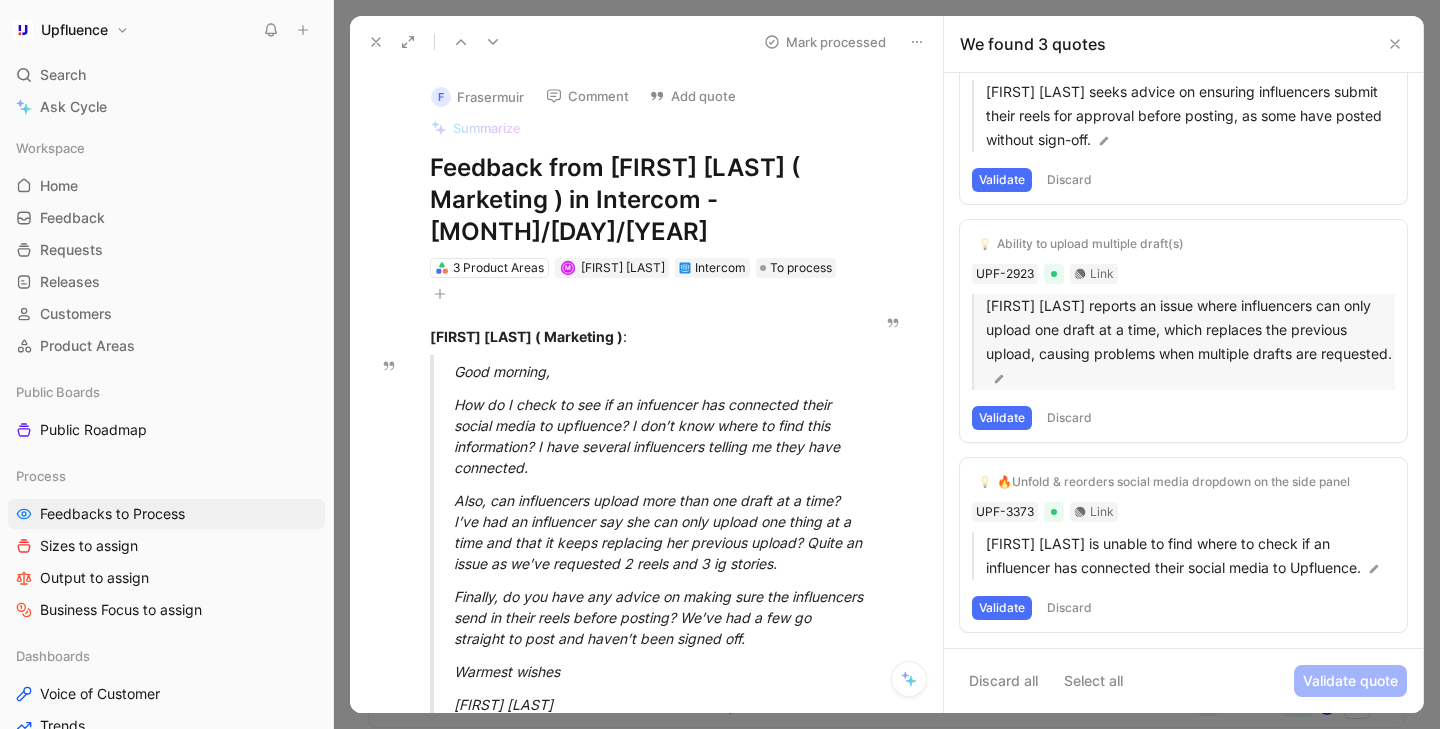 scroll, scrollTop: 0, scrollLeft: 0, axis: both 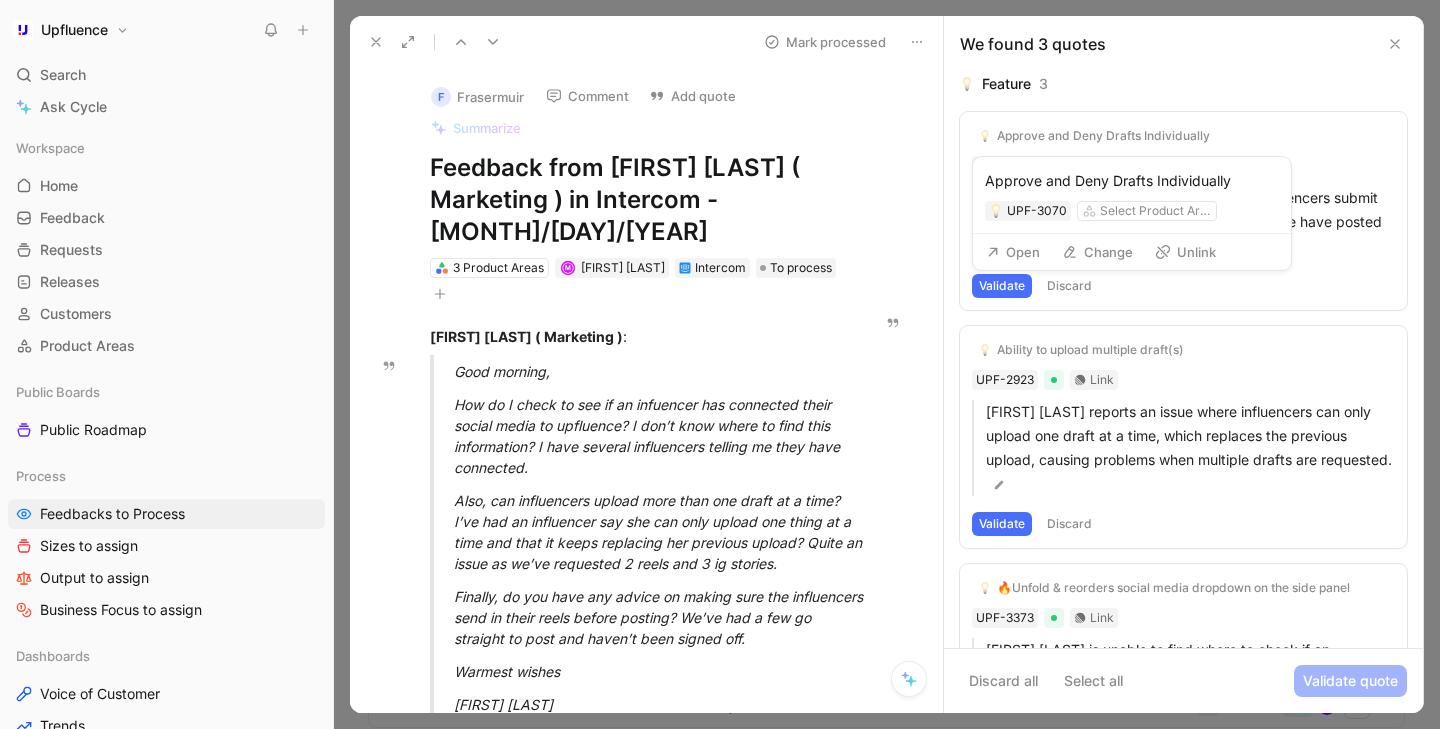 click on "Open" at bounding box center (1013, 252) 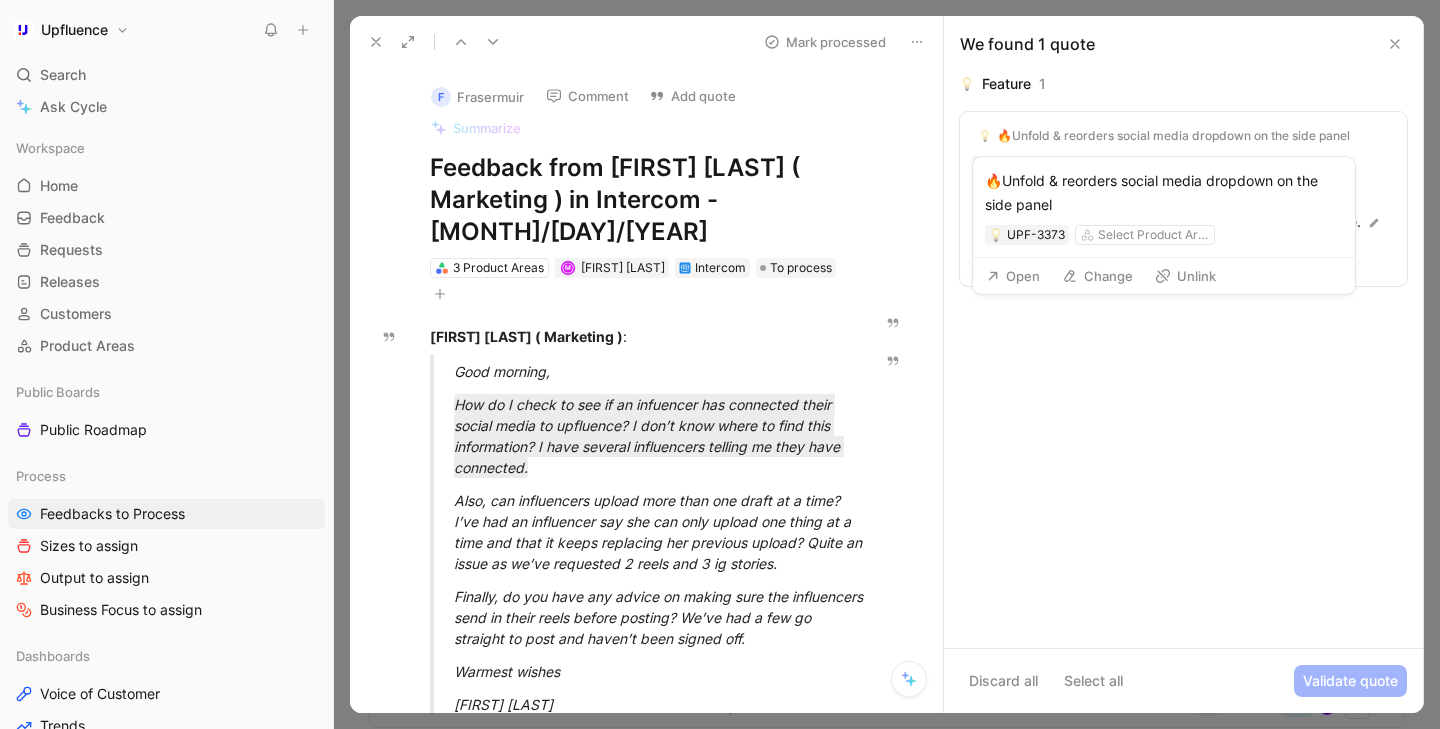 click on "Open" at bounding box center [1013, 276] 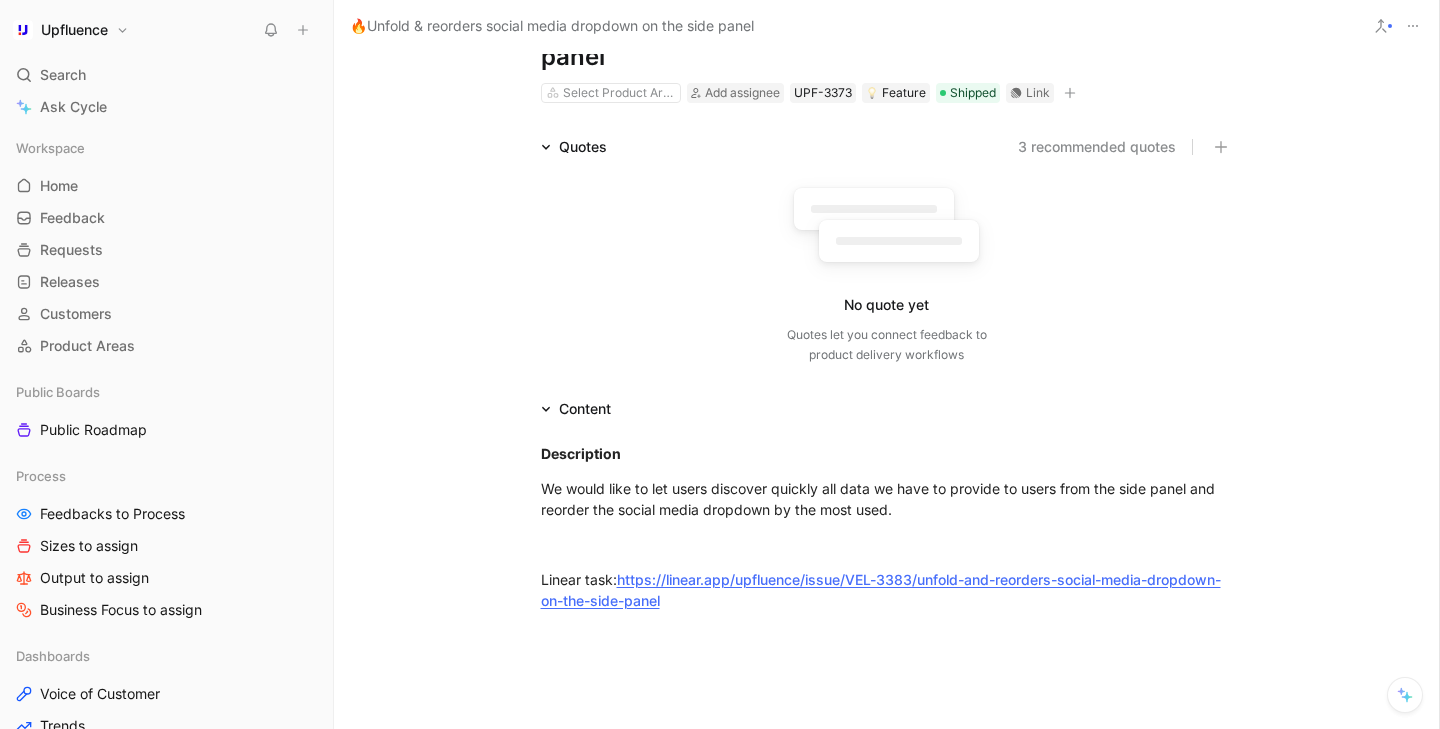 scroll, scrollTop: 105, scrollLeft: 0, axis: vertical 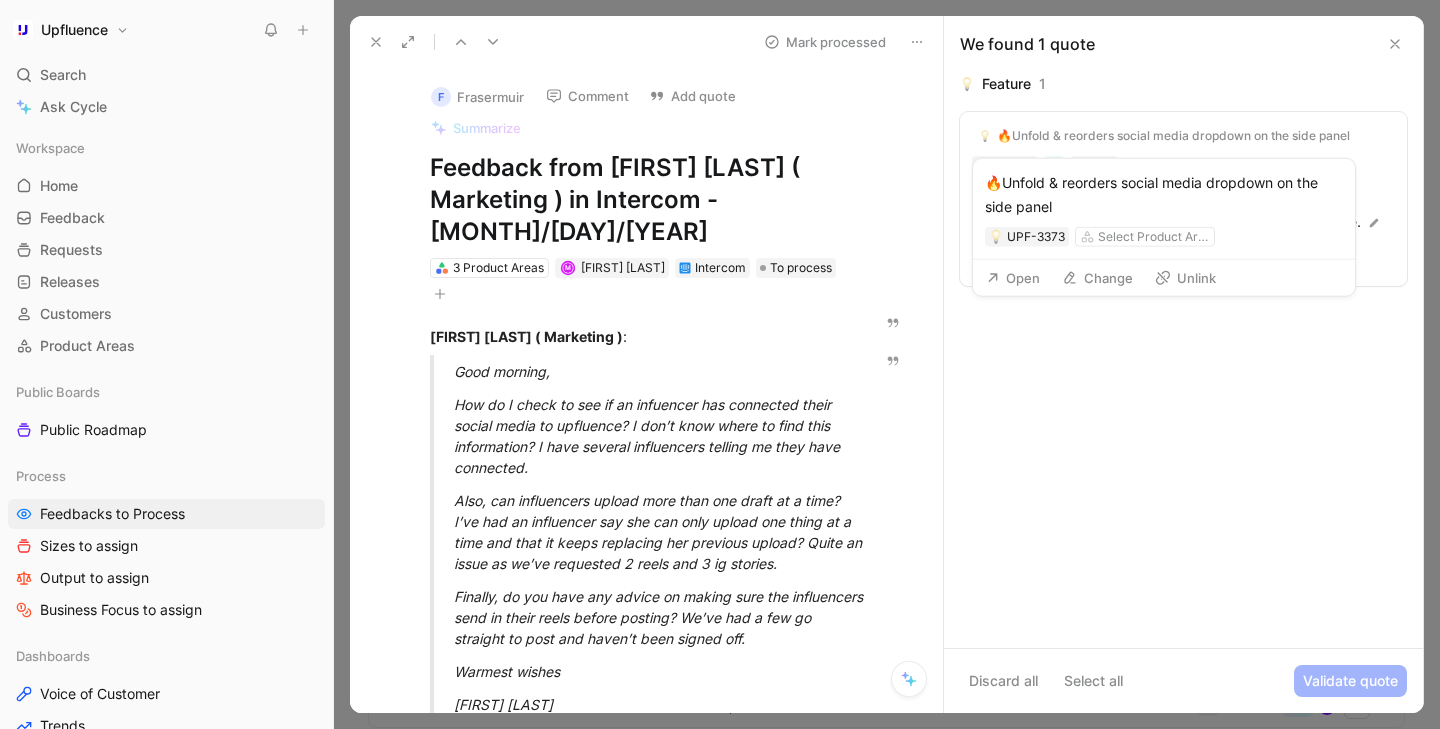 click on "🔥Unfold & reorders social media dropdown on the side panel" at bounding box center (1164, 136) 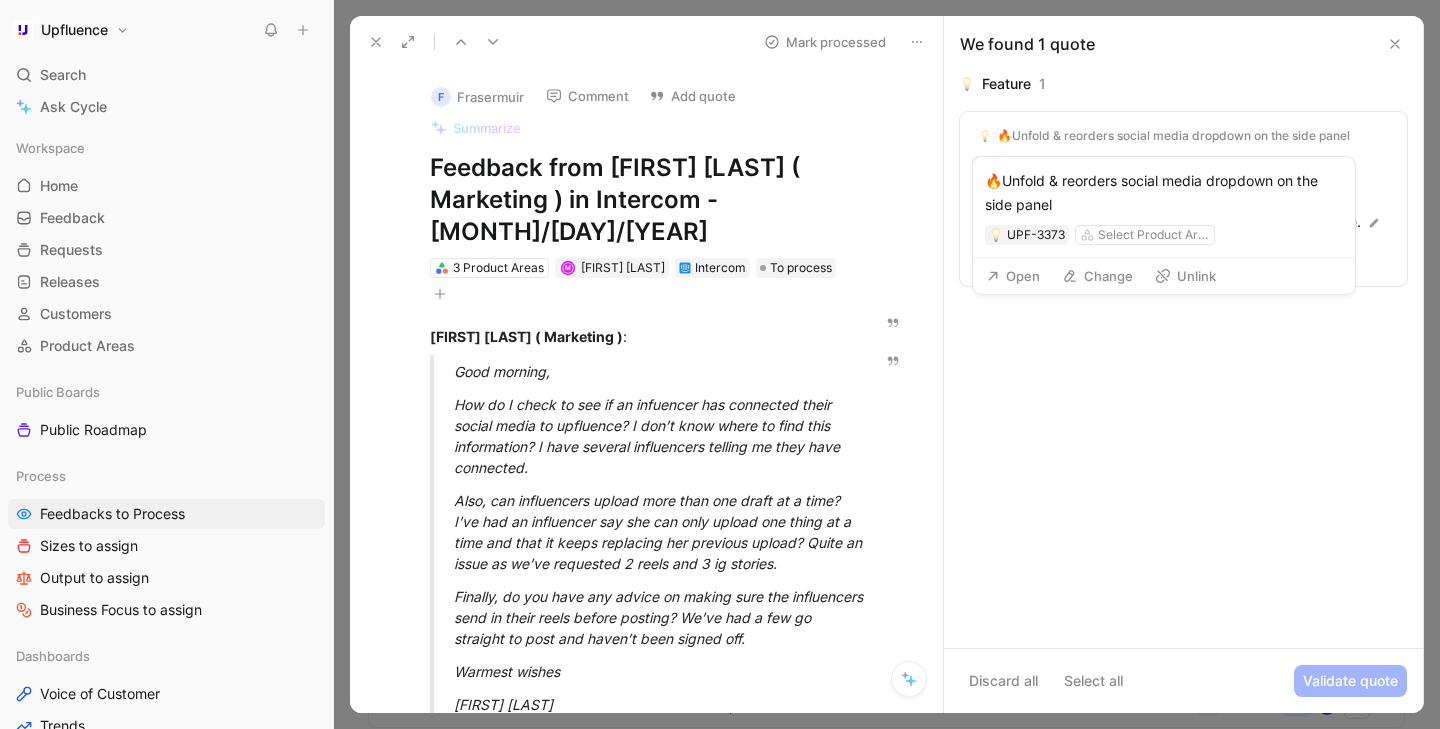click on "Change" at bounding box center (1097, 276) 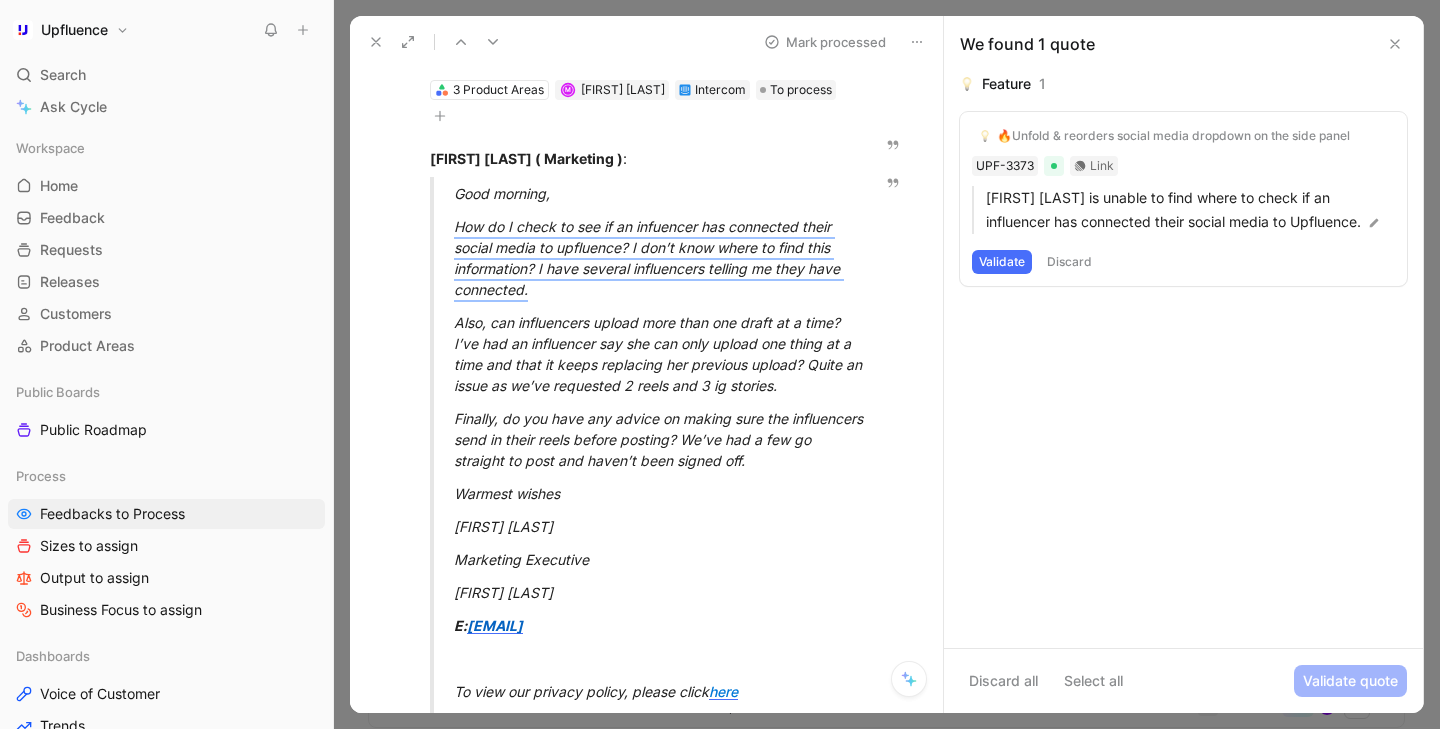 scroll, scrollTop: 195, scrollLeft: 0, axis: vertical 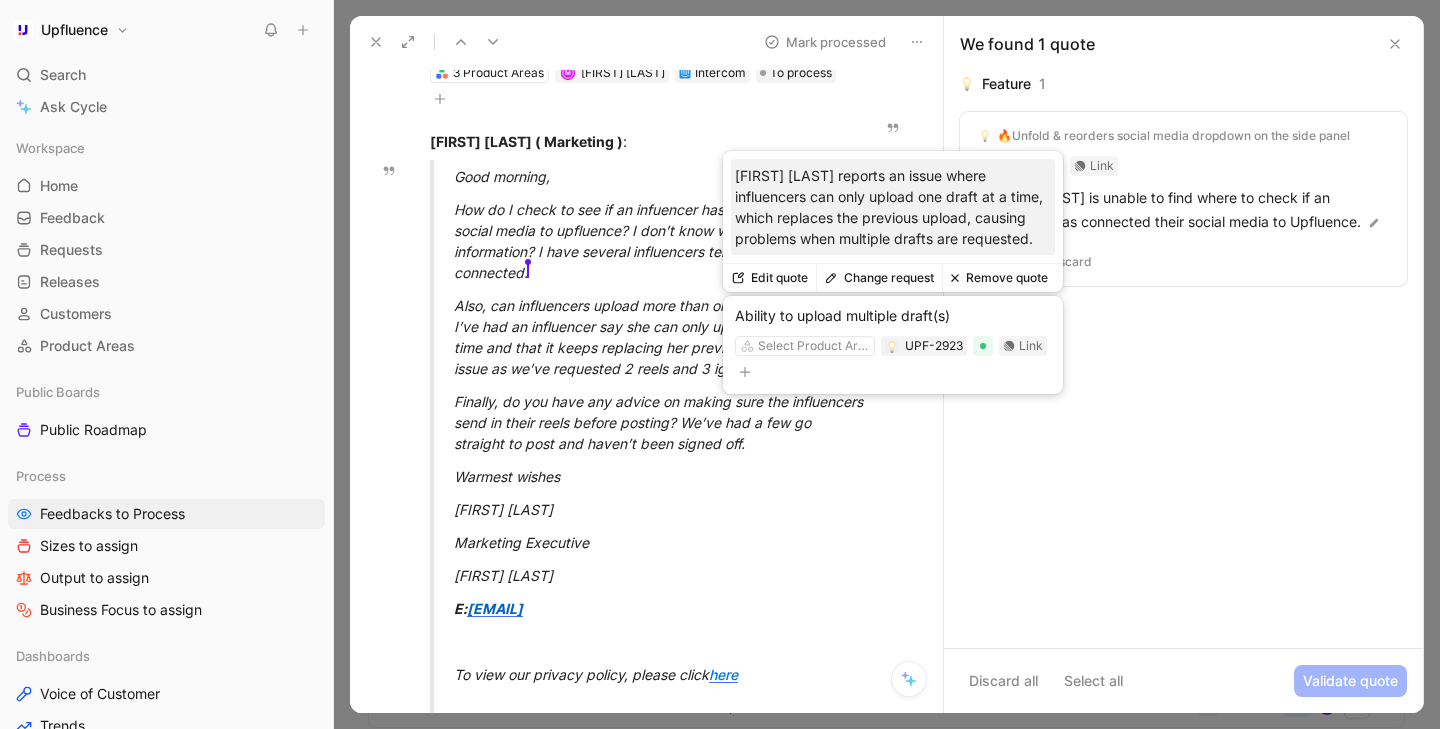 click 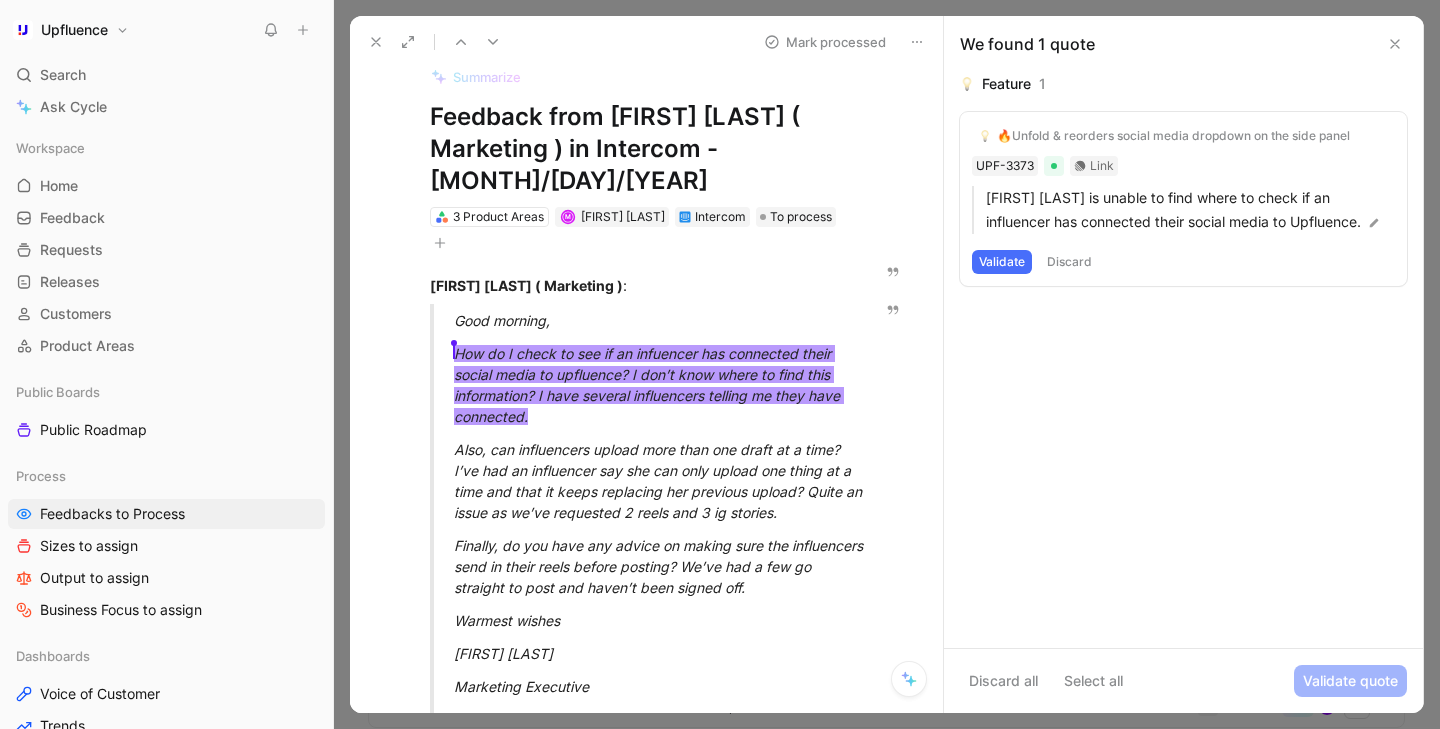 scroll, scrollTop: 26, scrollLeft: 0, axis: vertical 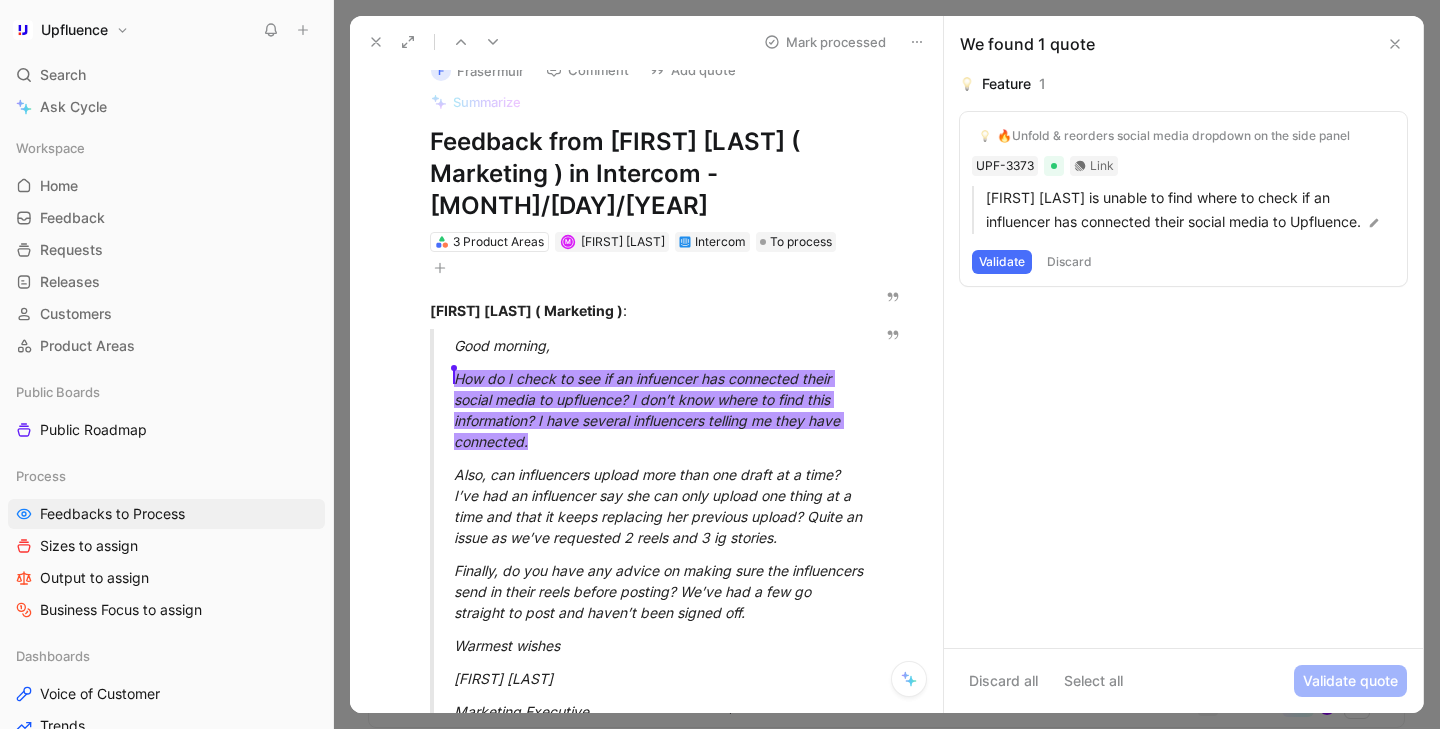 click on "Shannon Howe ( Marketing ) :" at bounding box center [636, 310] 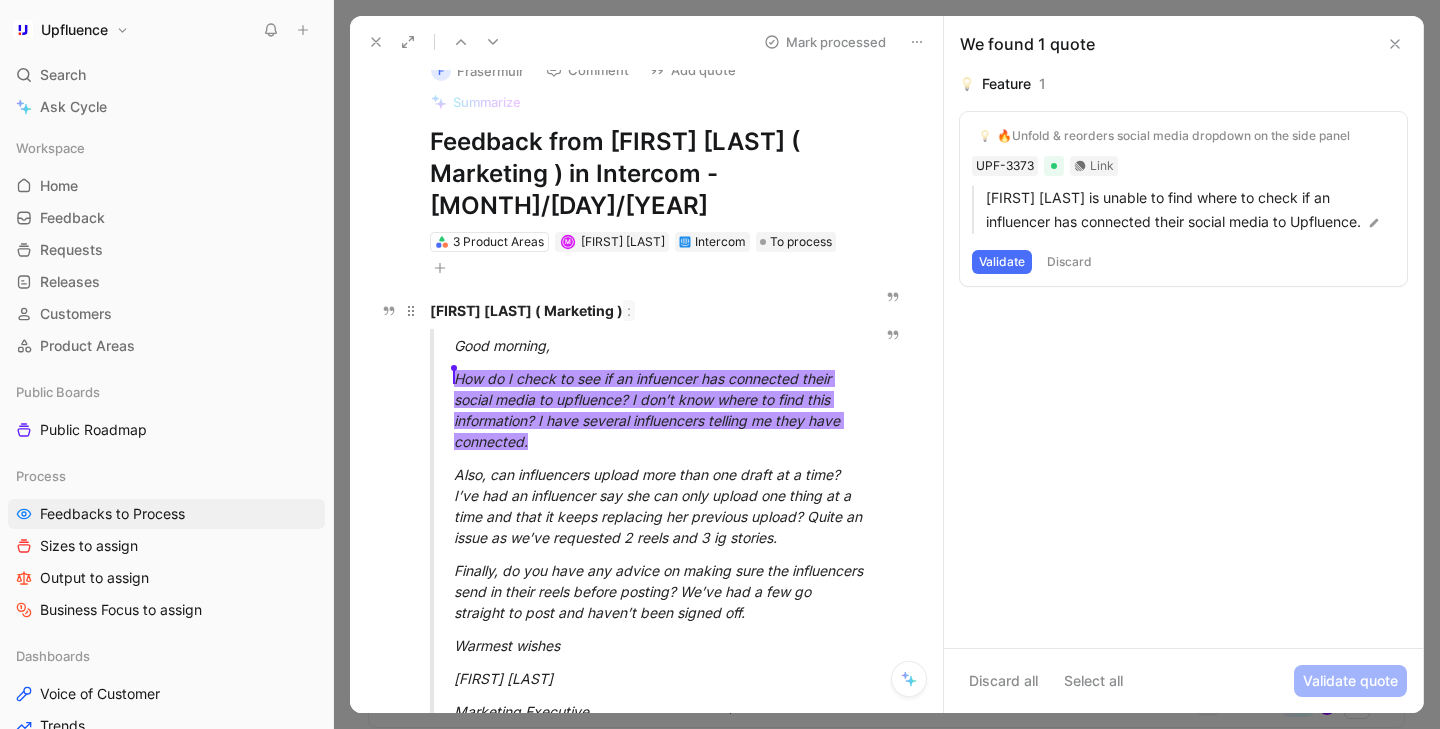 scroll, scrollTop: 0, scrollLeft: 0, axis: both 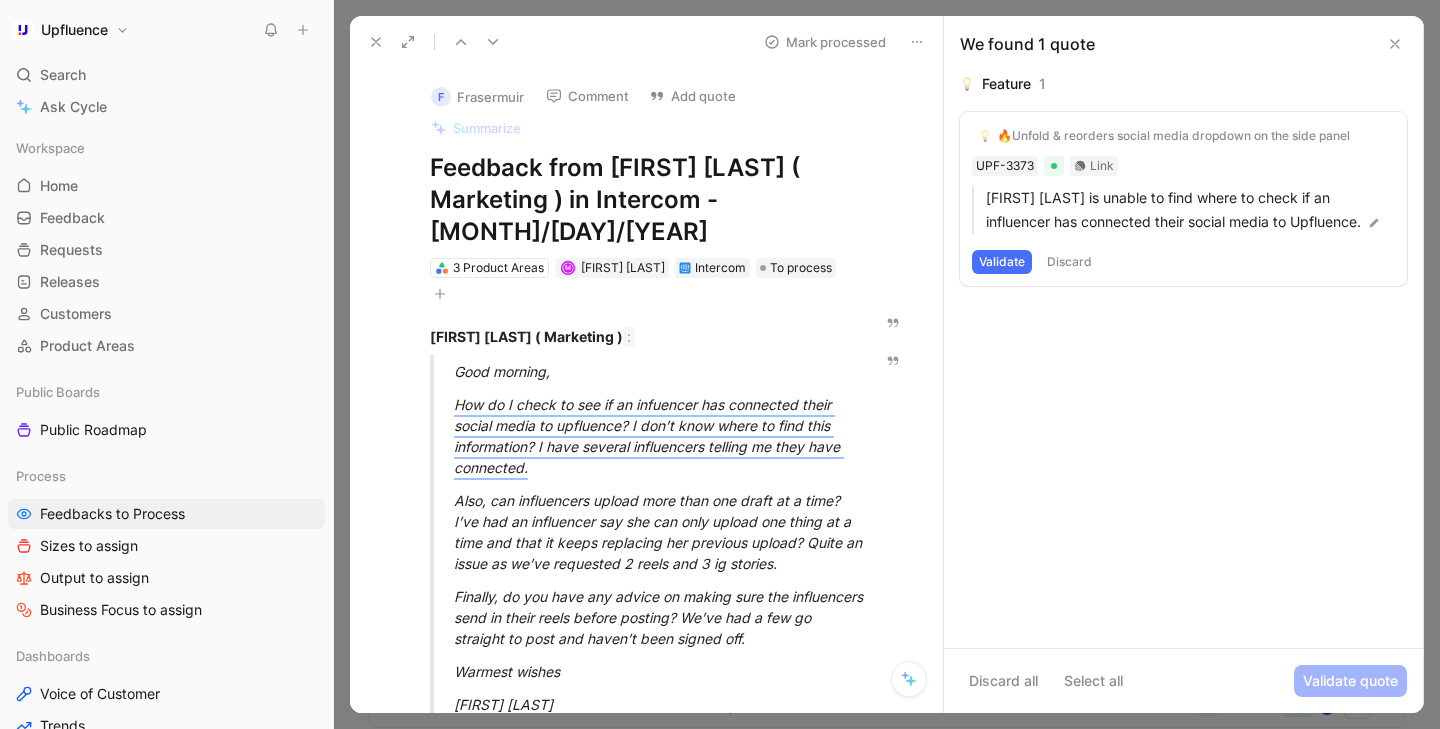 click on "Comment" at bounding box center (587, 96) 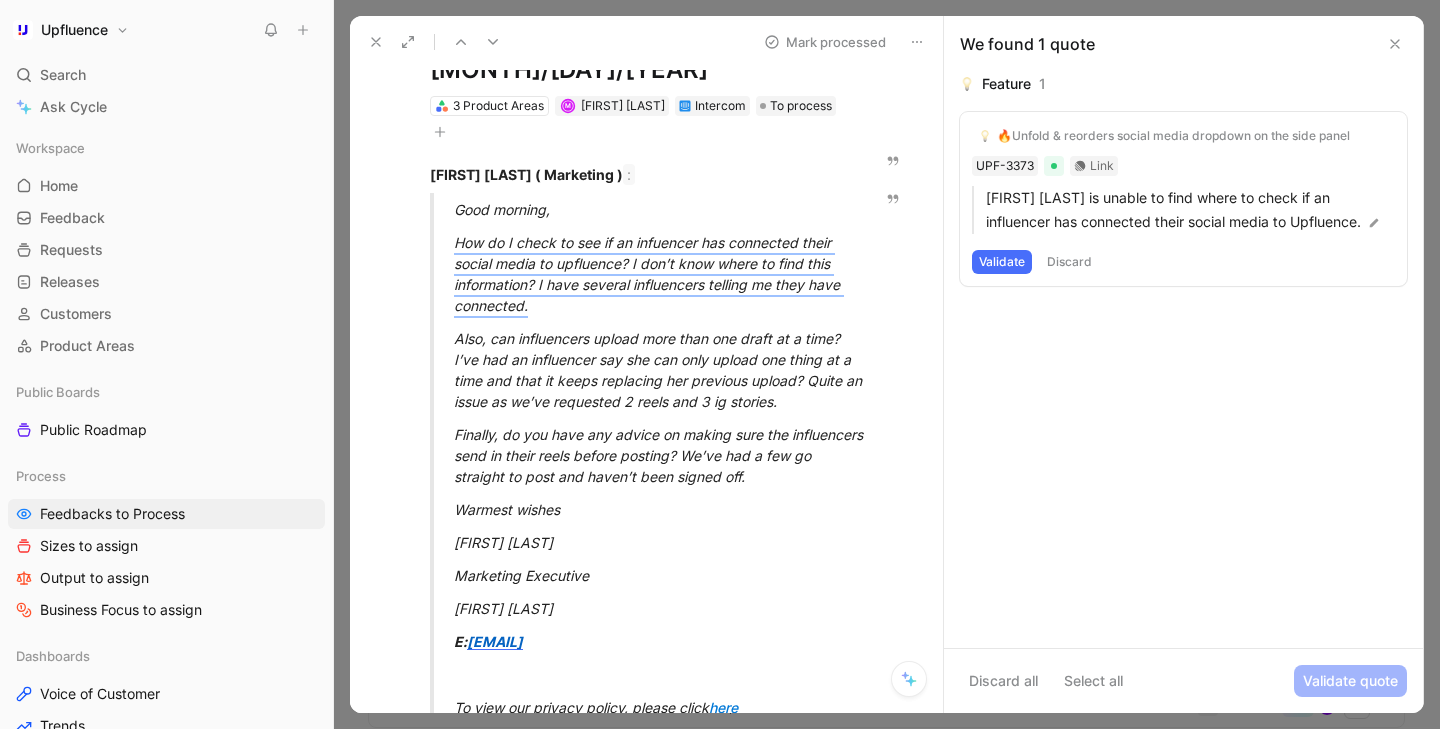 scroll, scrollTop: 163, scrollLeft: 0, axis: vertical 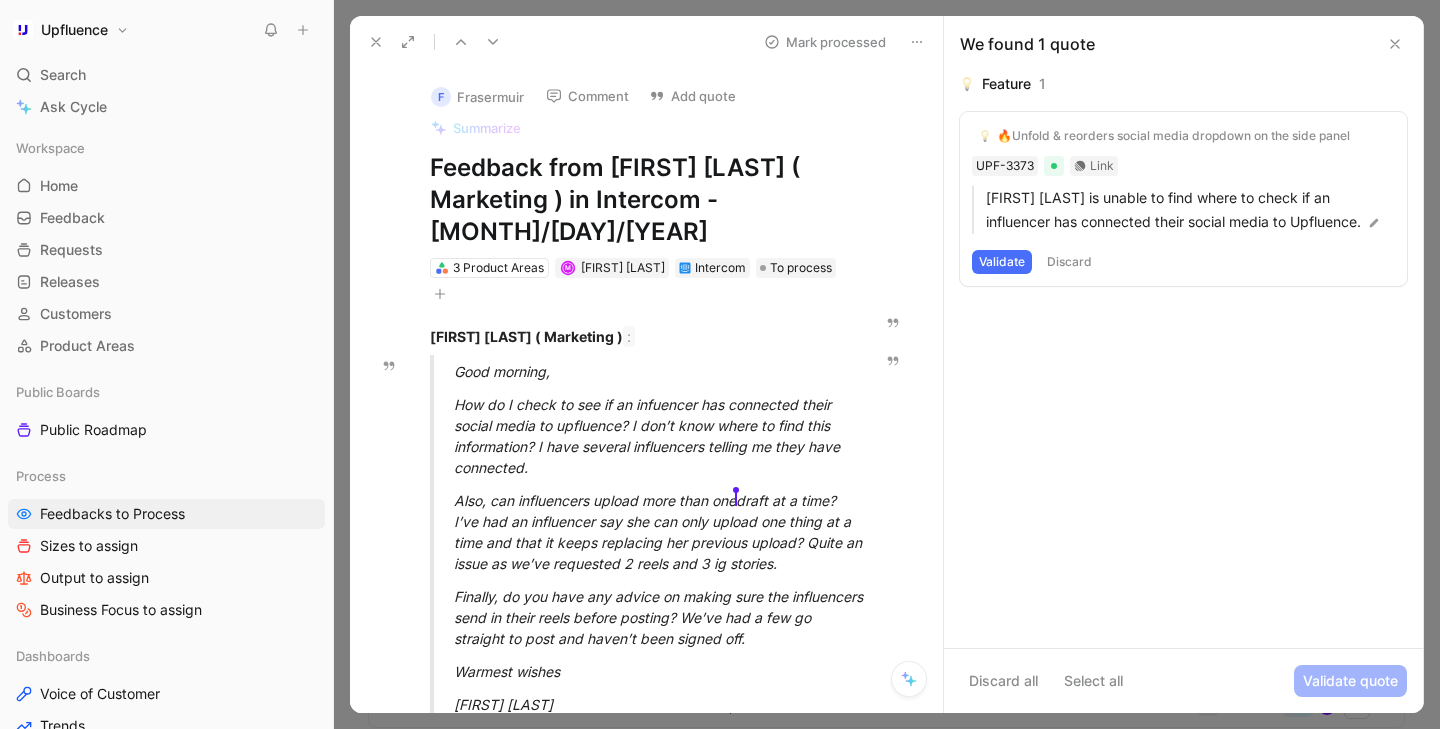 click on "Mark processed" at bounding box center [825, 42] 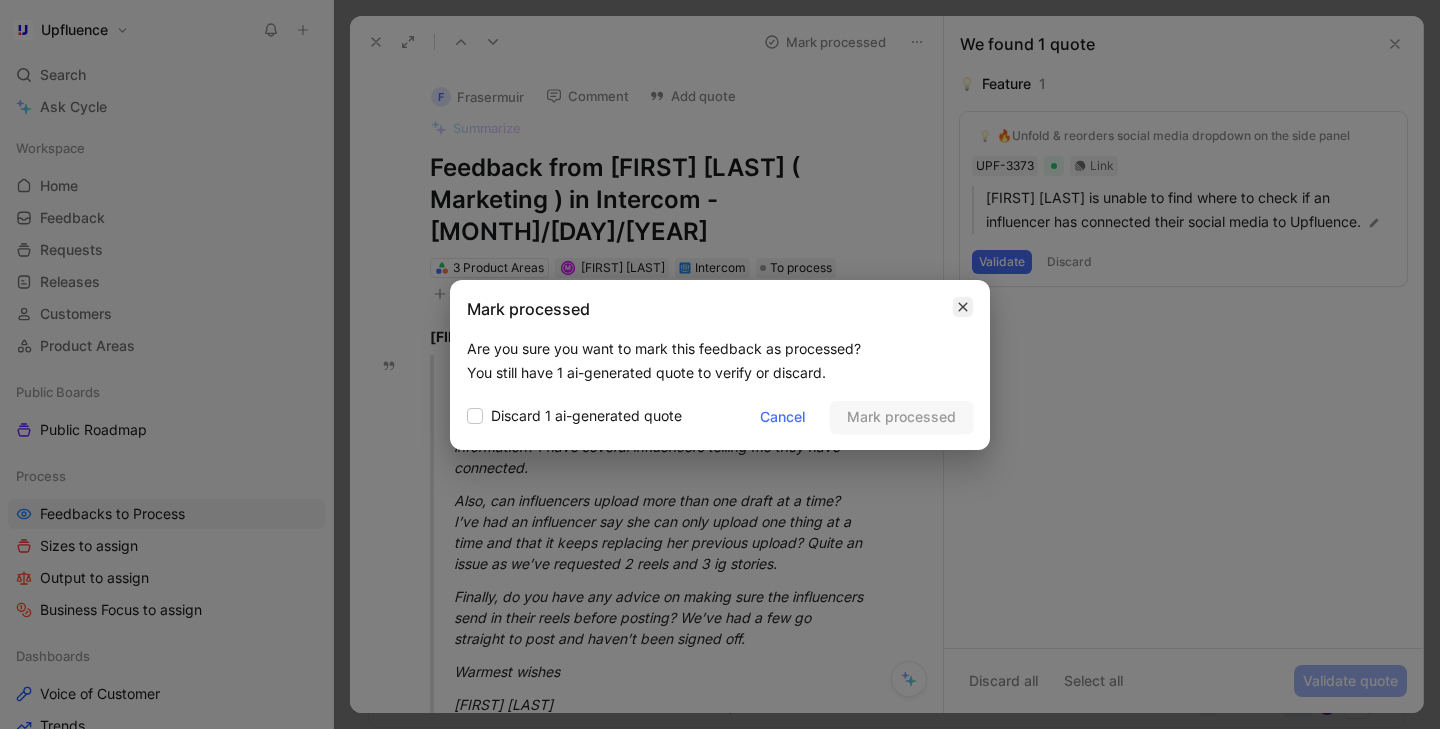 click 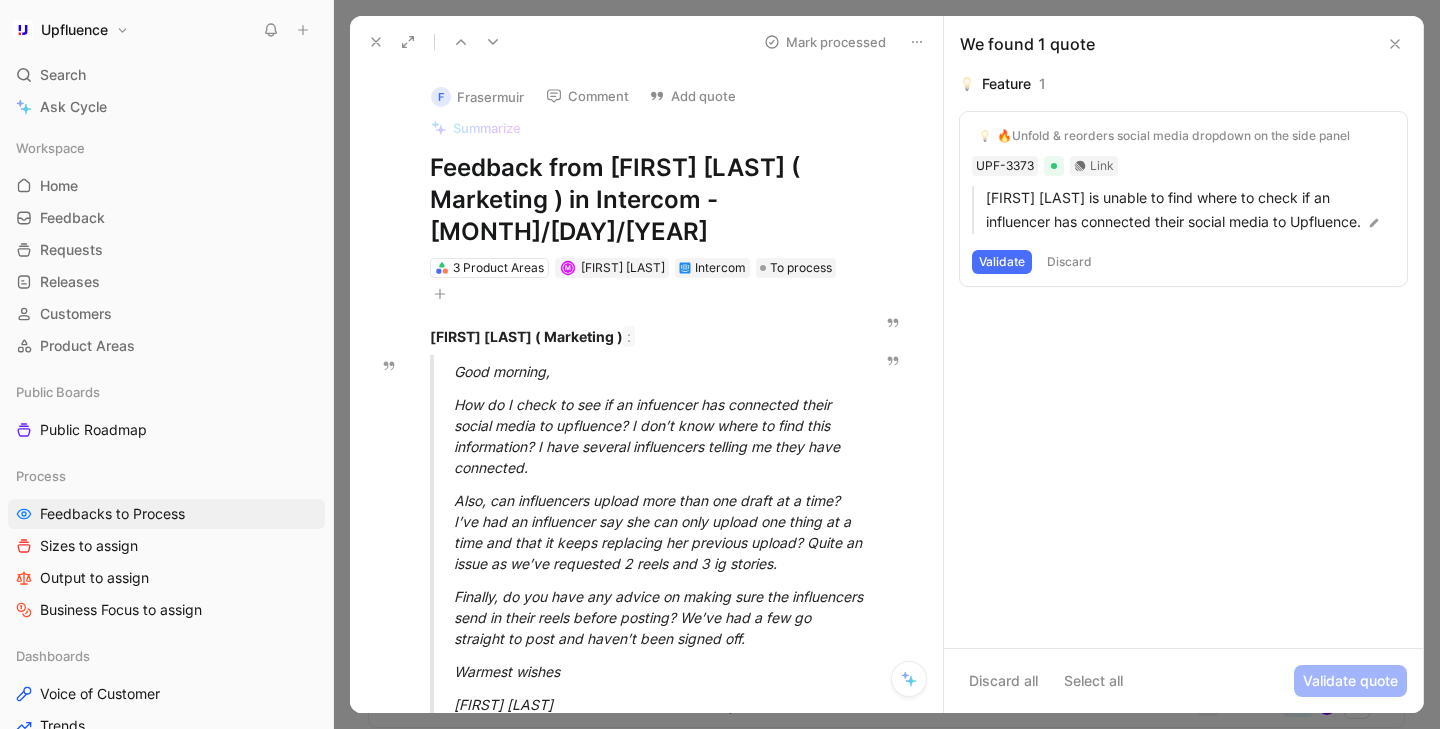 click 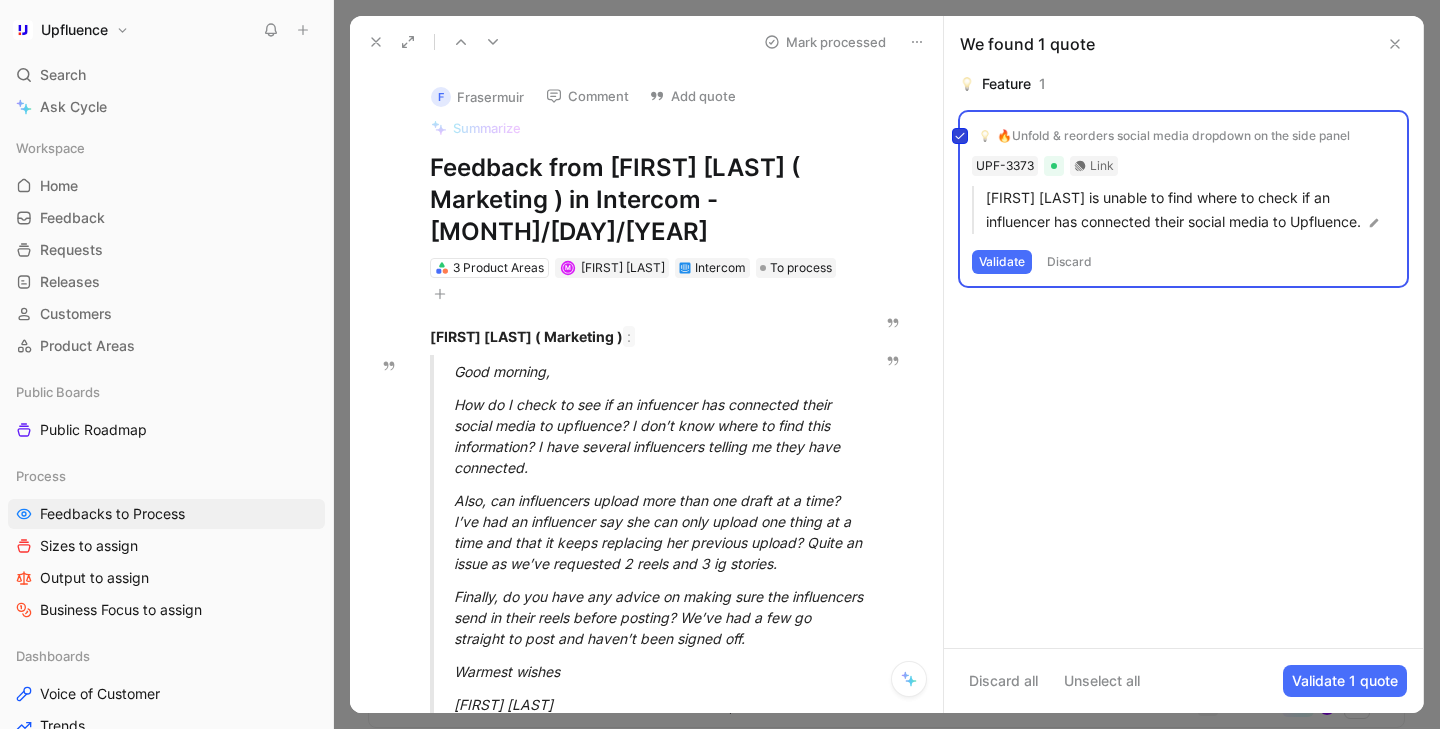 click 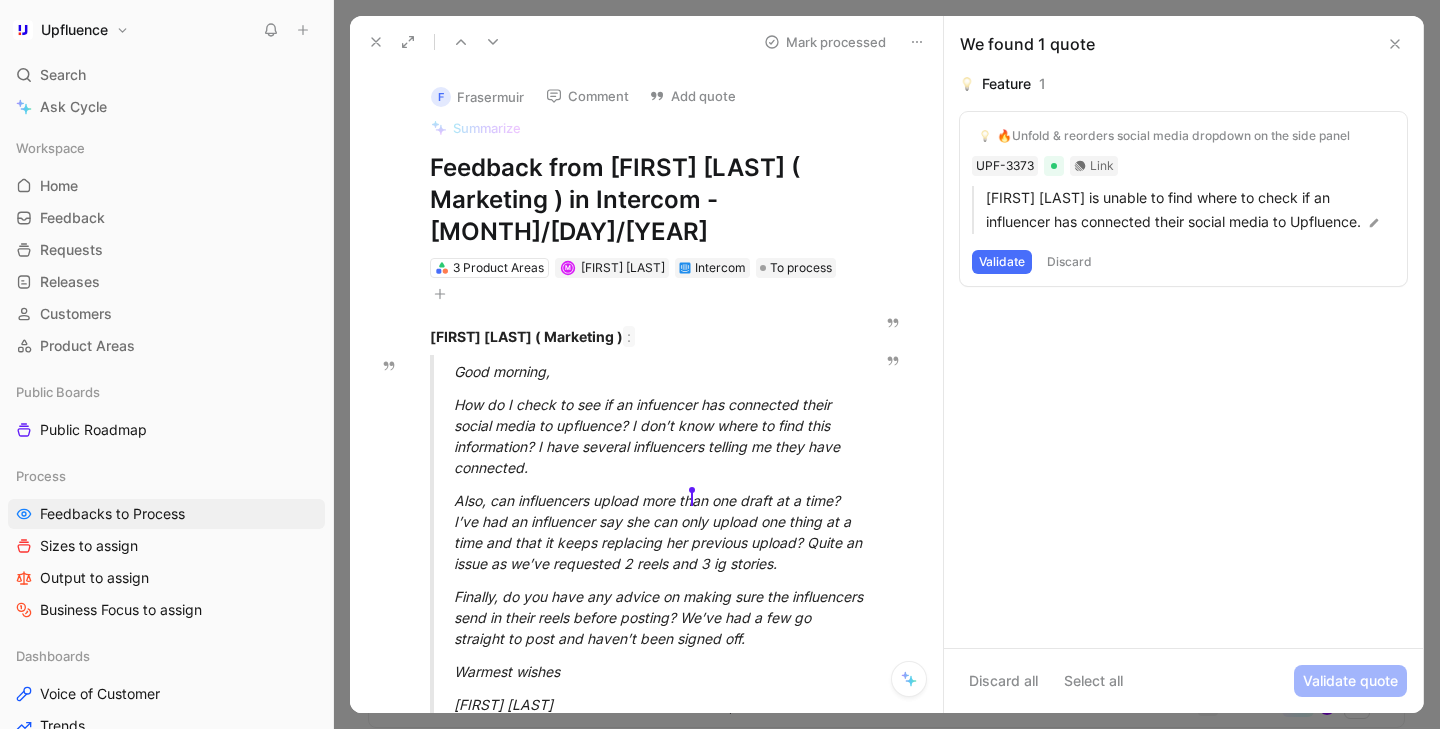 click 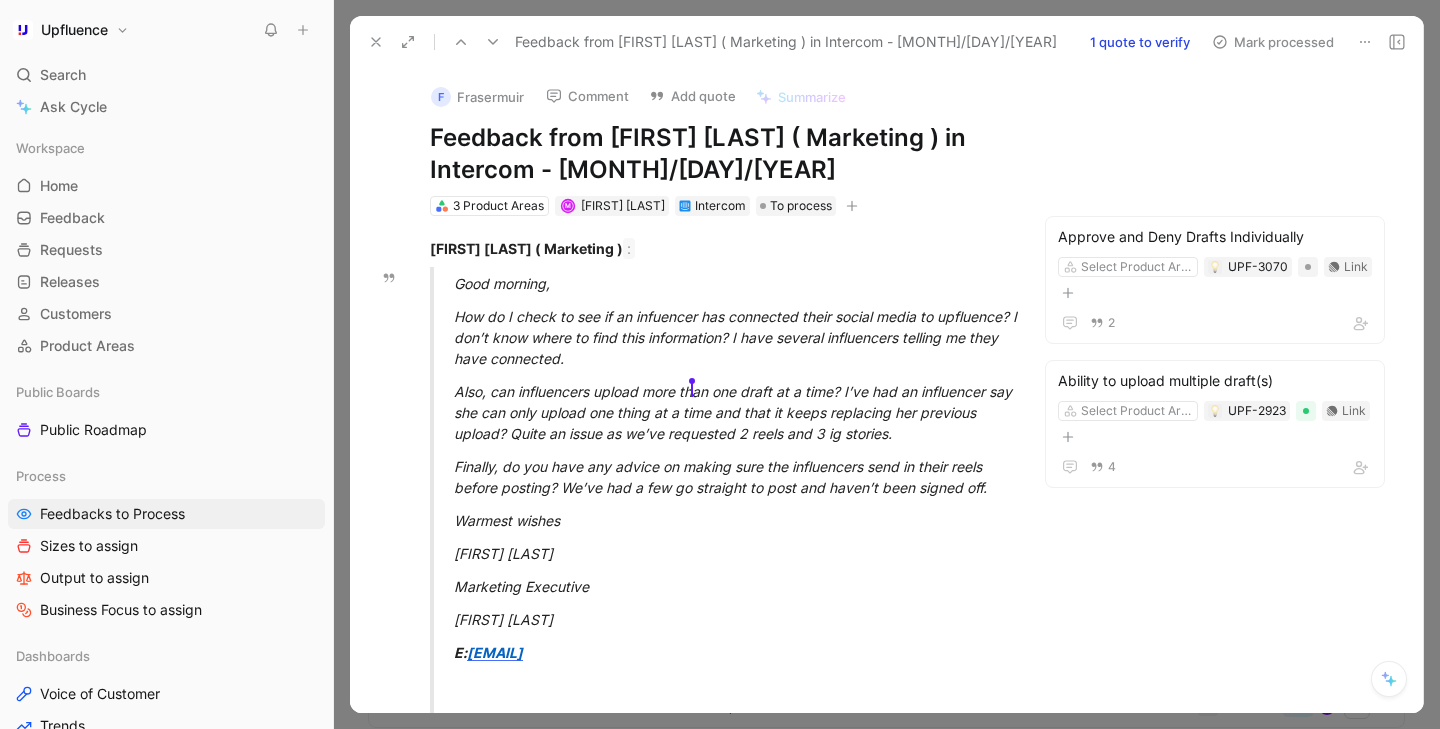 click 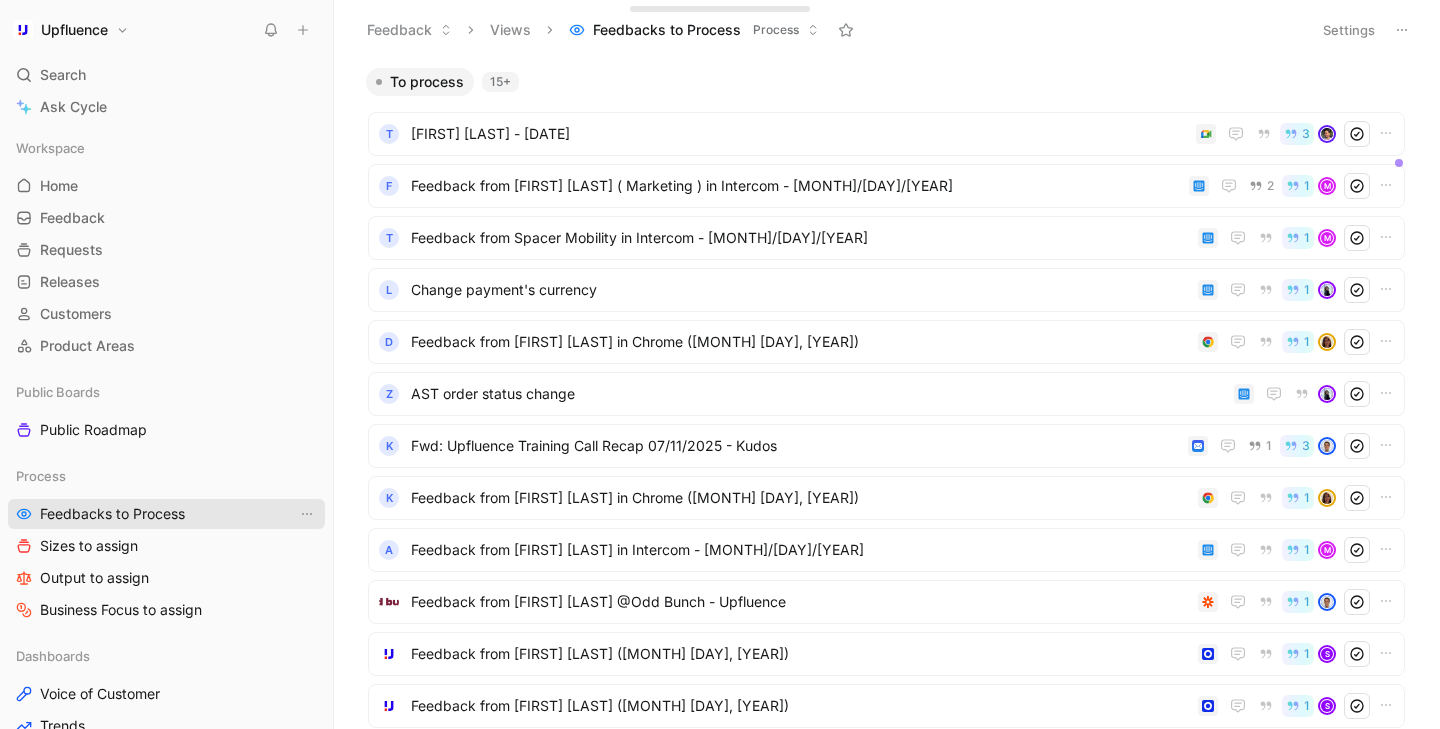 click on "Feedbacks to Process" at bounding box center (112, 514) 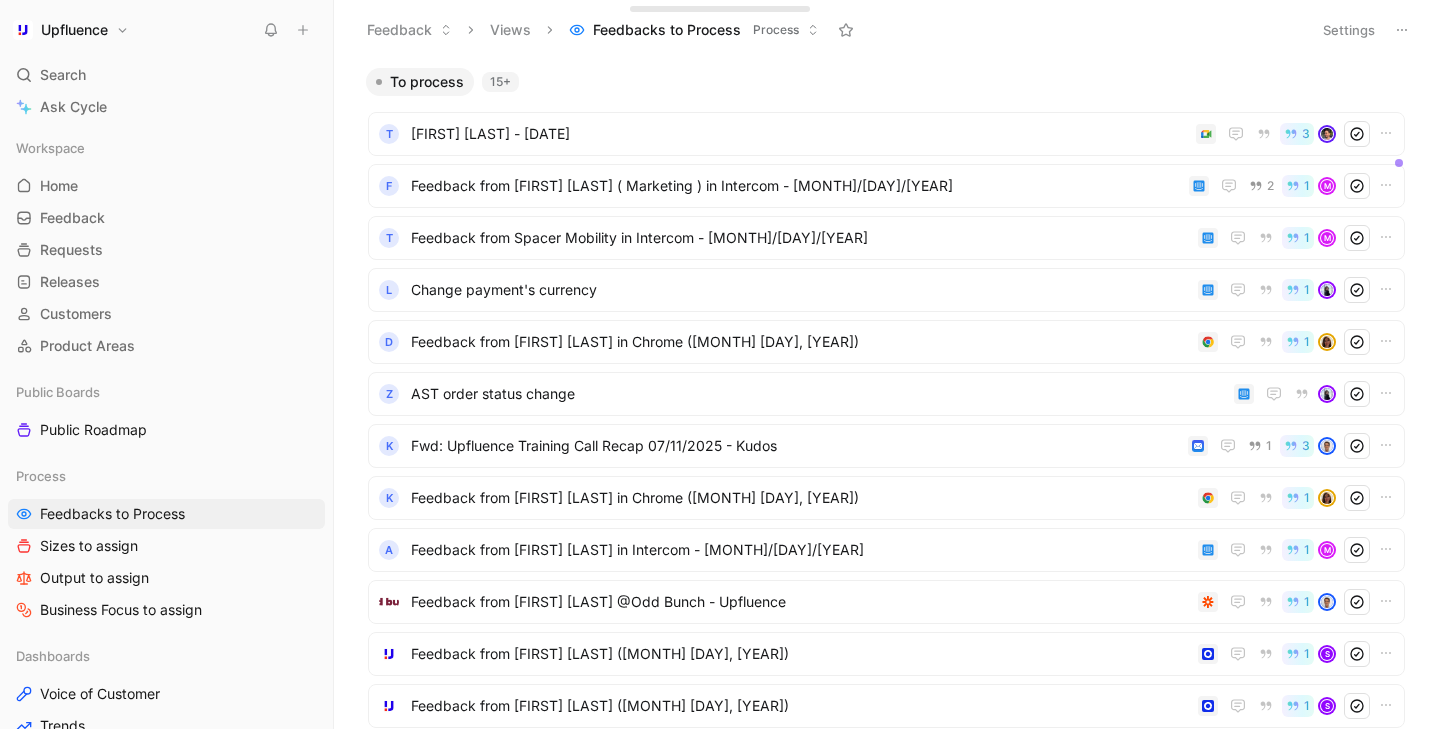 click on "To process" at bounding box center (427, 82) 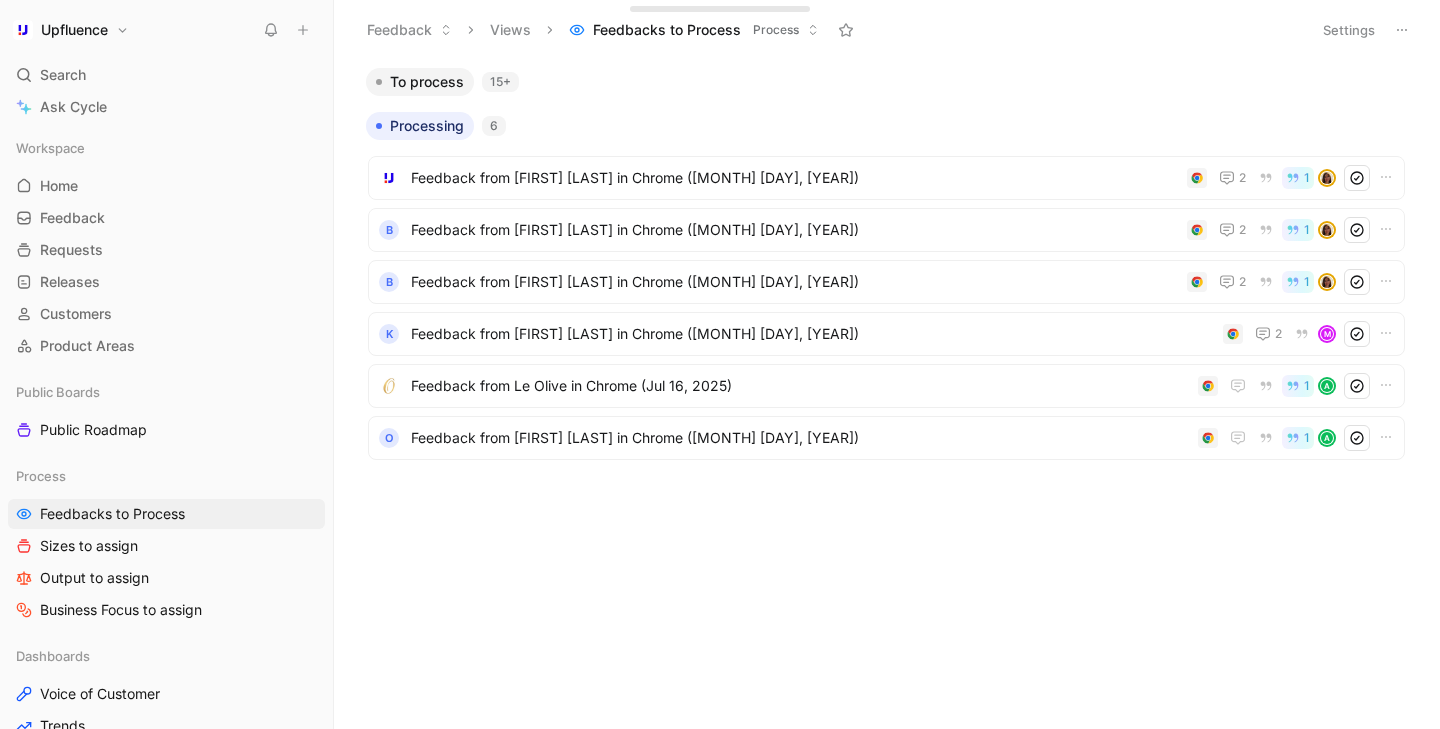 click on "Processing" at bounding box center (427, 126) 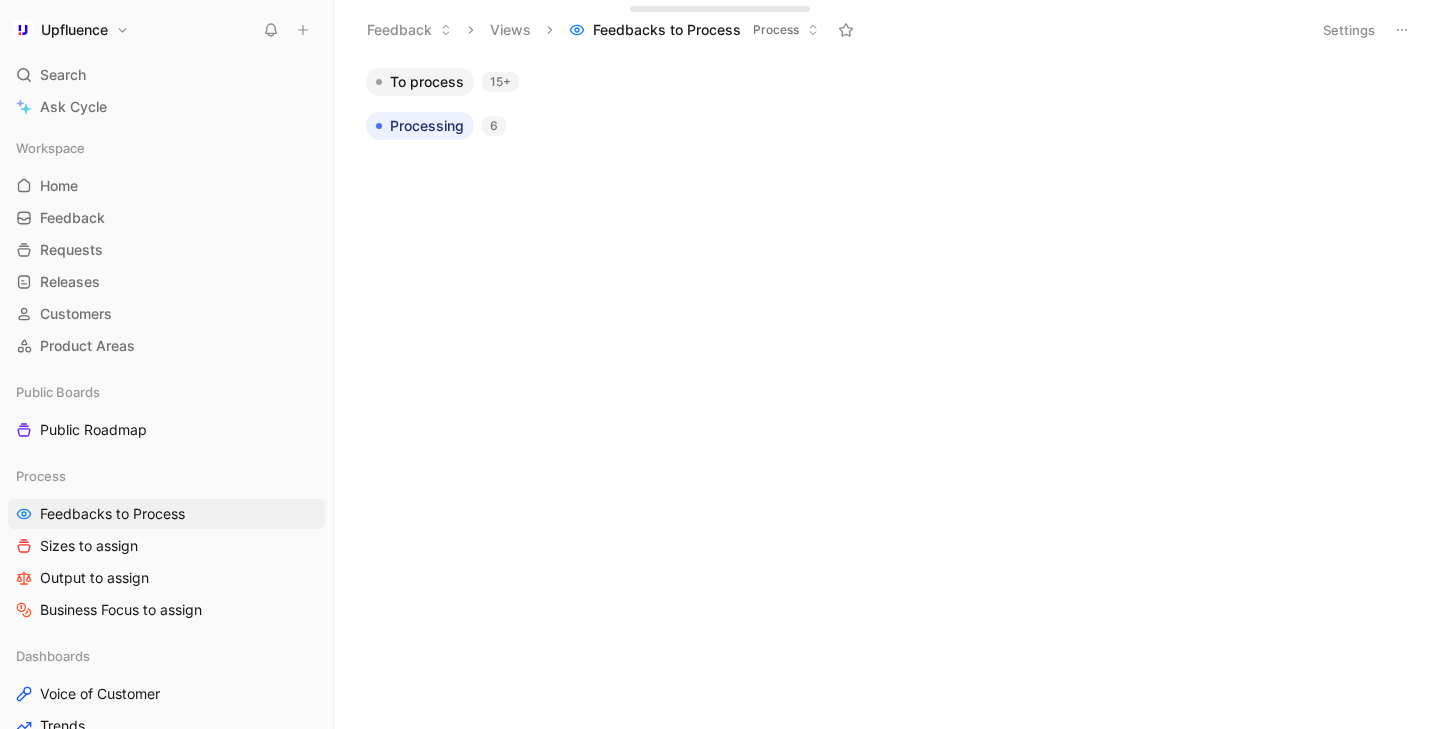 click on "Processing" at bounding box center (427, 126) 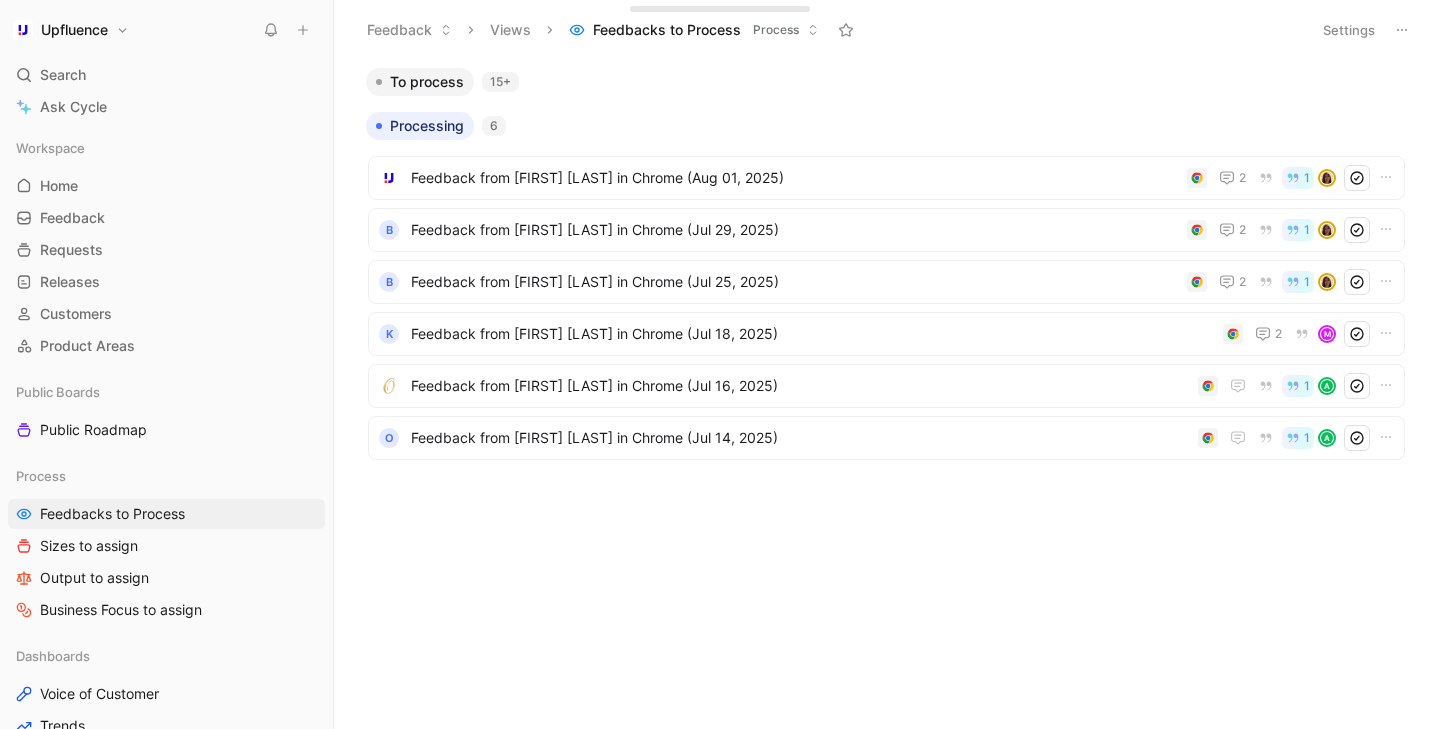 scroll, scrollTop: 0, scrollLeft: 0, axis: both 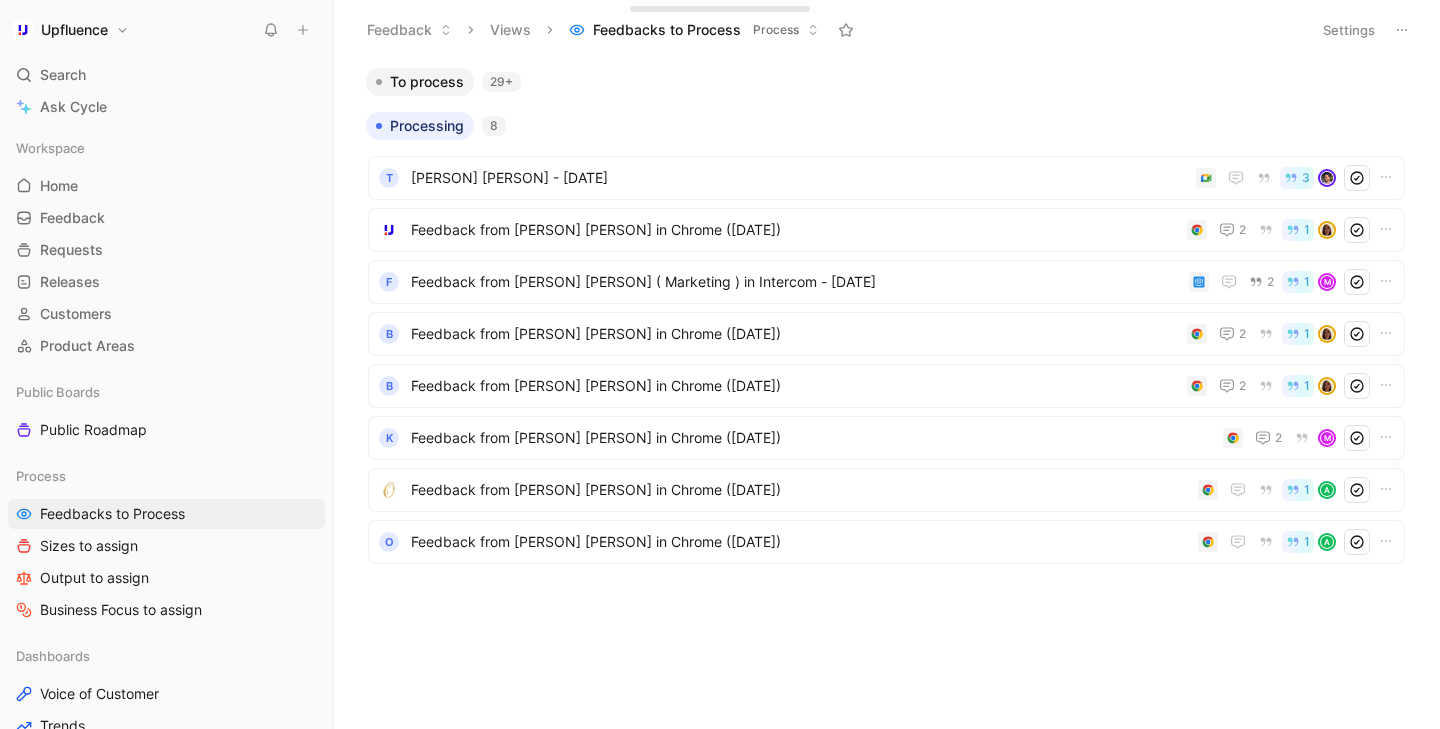 click on "To process" at bounding box center [427, 82] 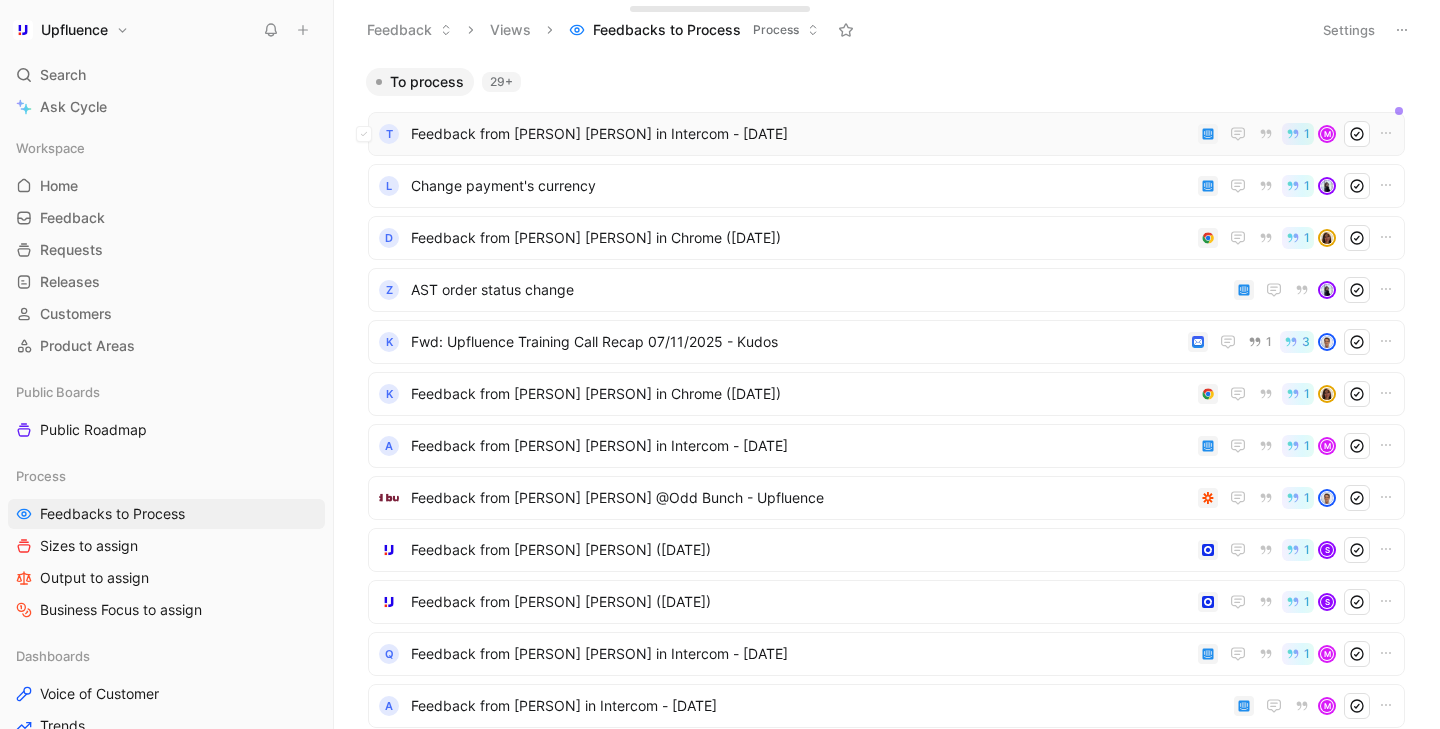 click on "Feedback from Spacer Mobility in Intercom - [DATE]" at bounding box center [800, 134] 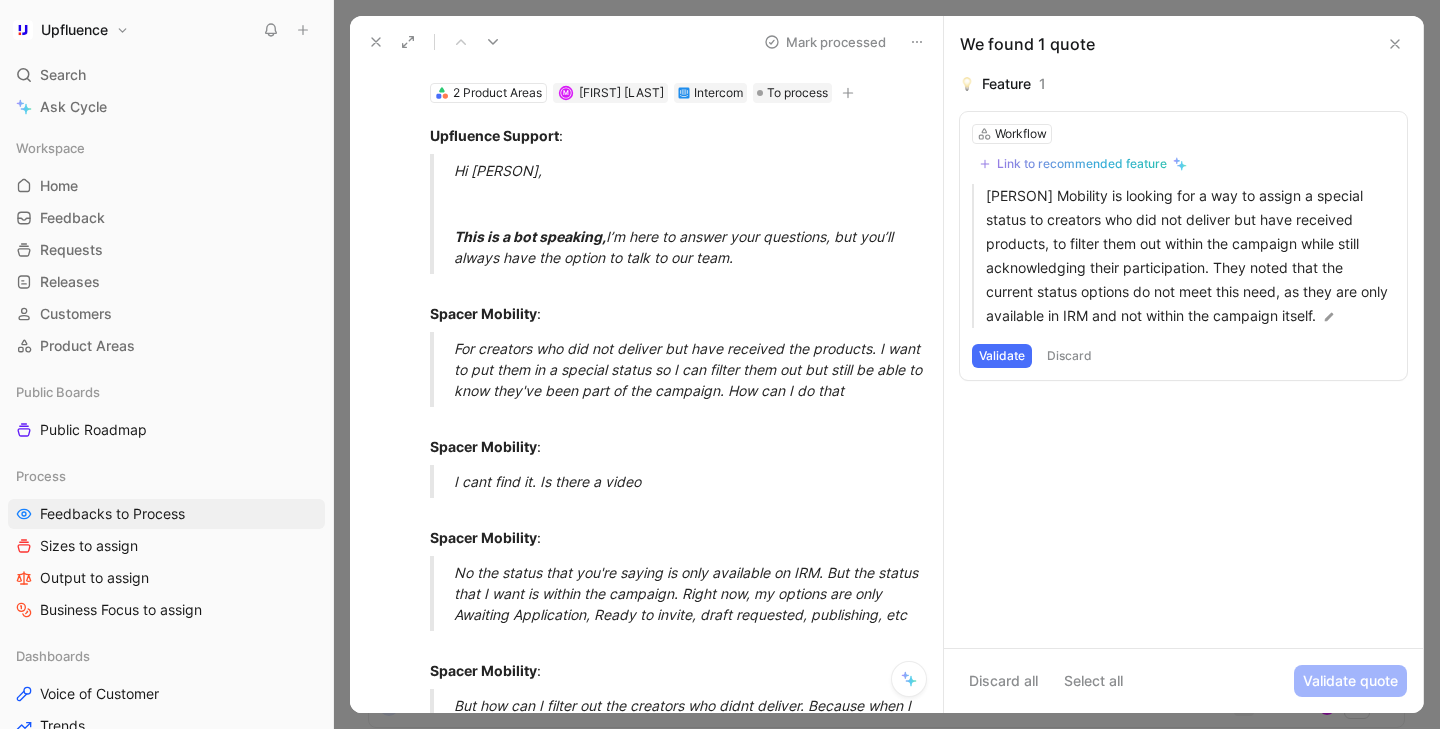 scroll, scrollTop: 120, scrollLeft: 0, axis: vertical 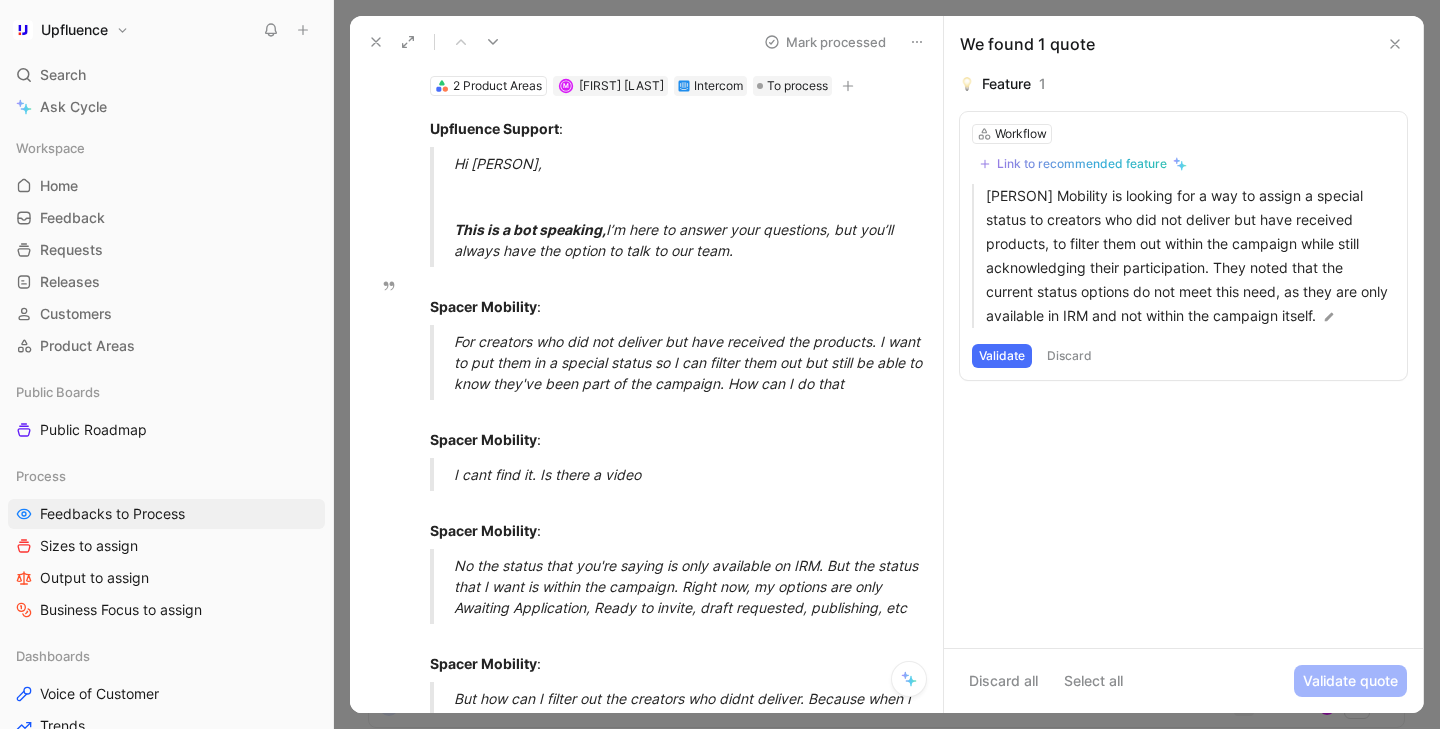 click on "Link to recommended feature" at bounding box center [1082, 164] 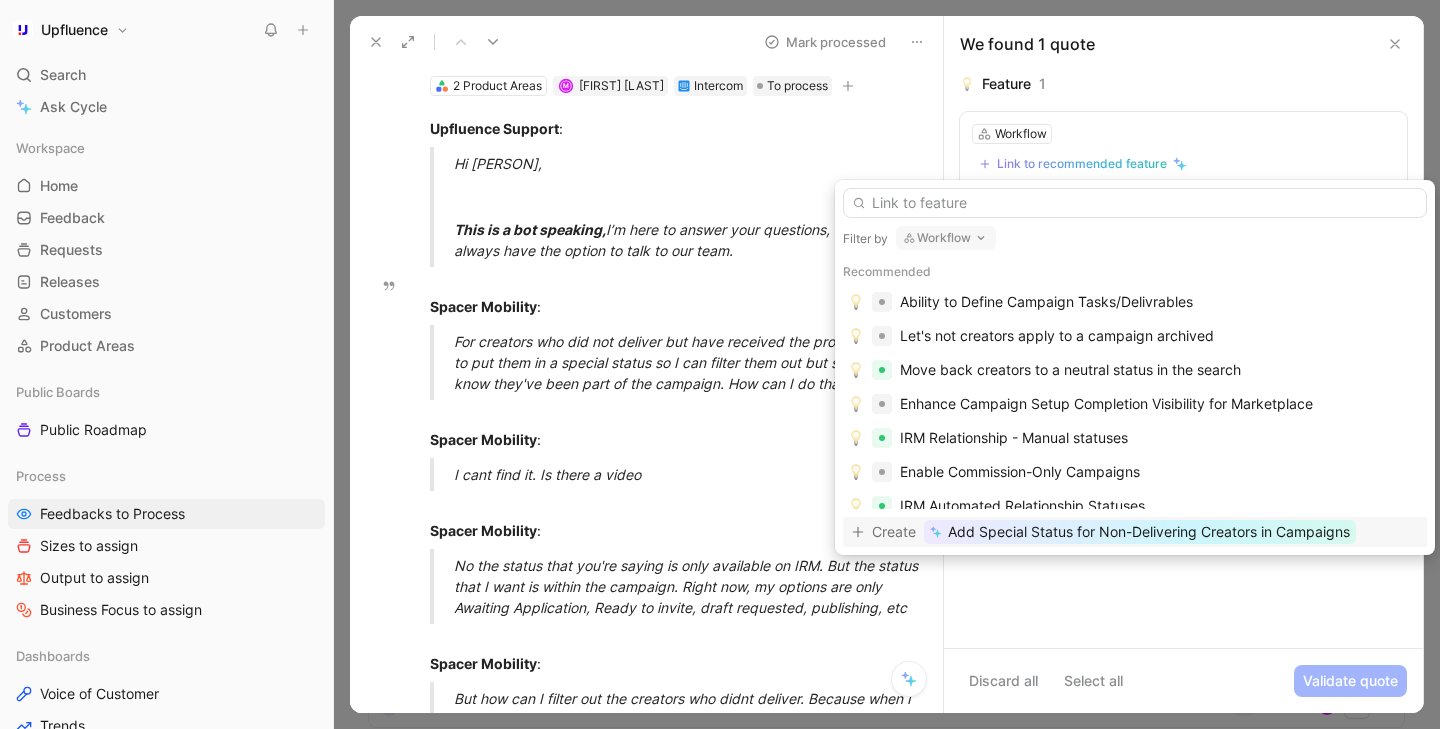 click at bounding box center (1135, 203) 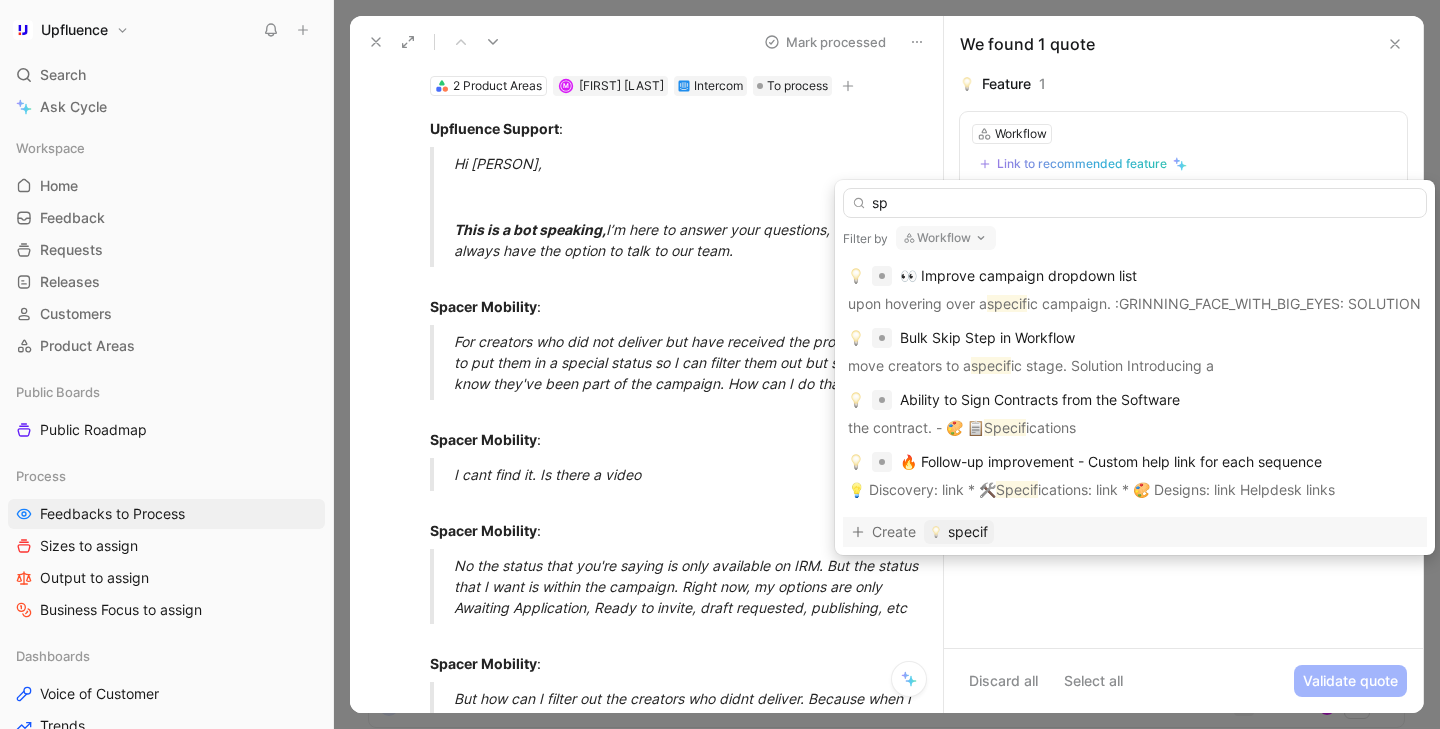 type on "s" 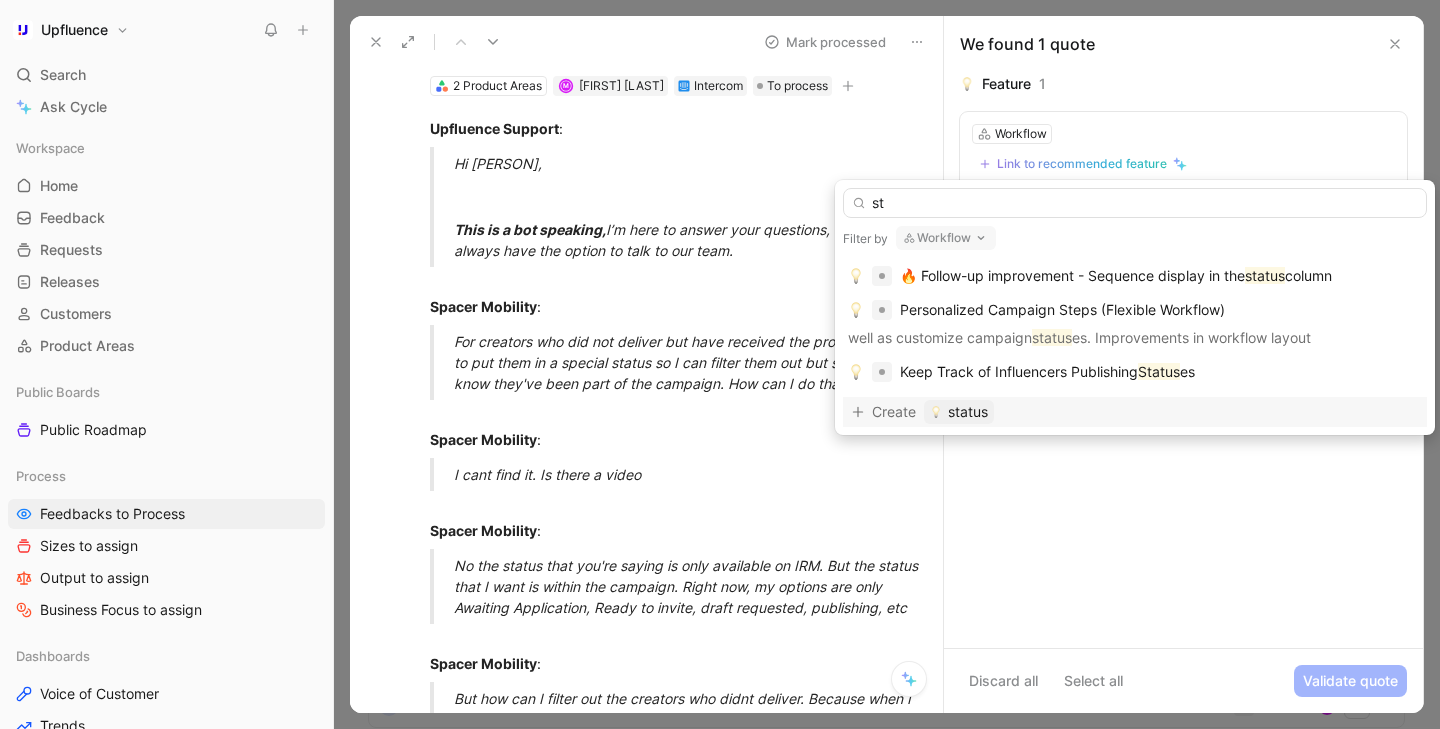 type on "s" 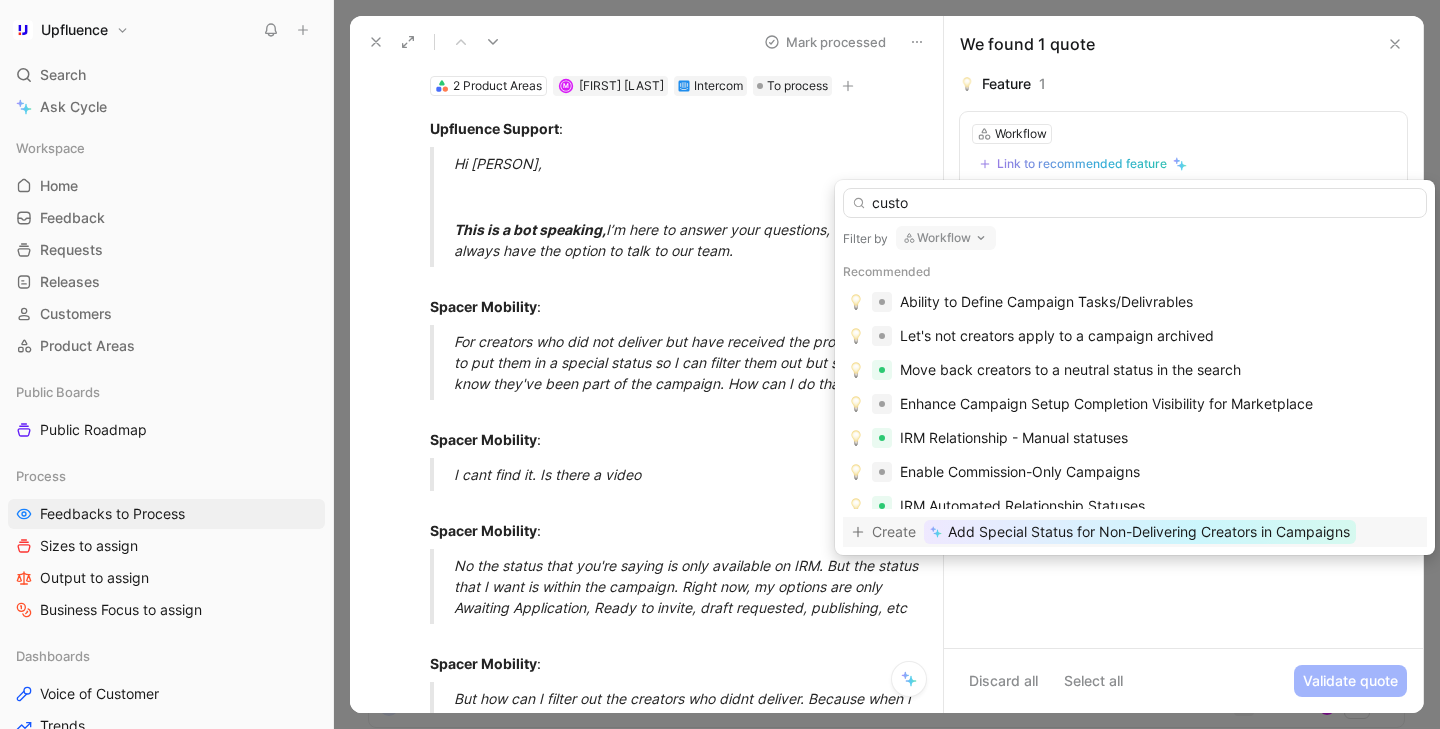 type on "custom" 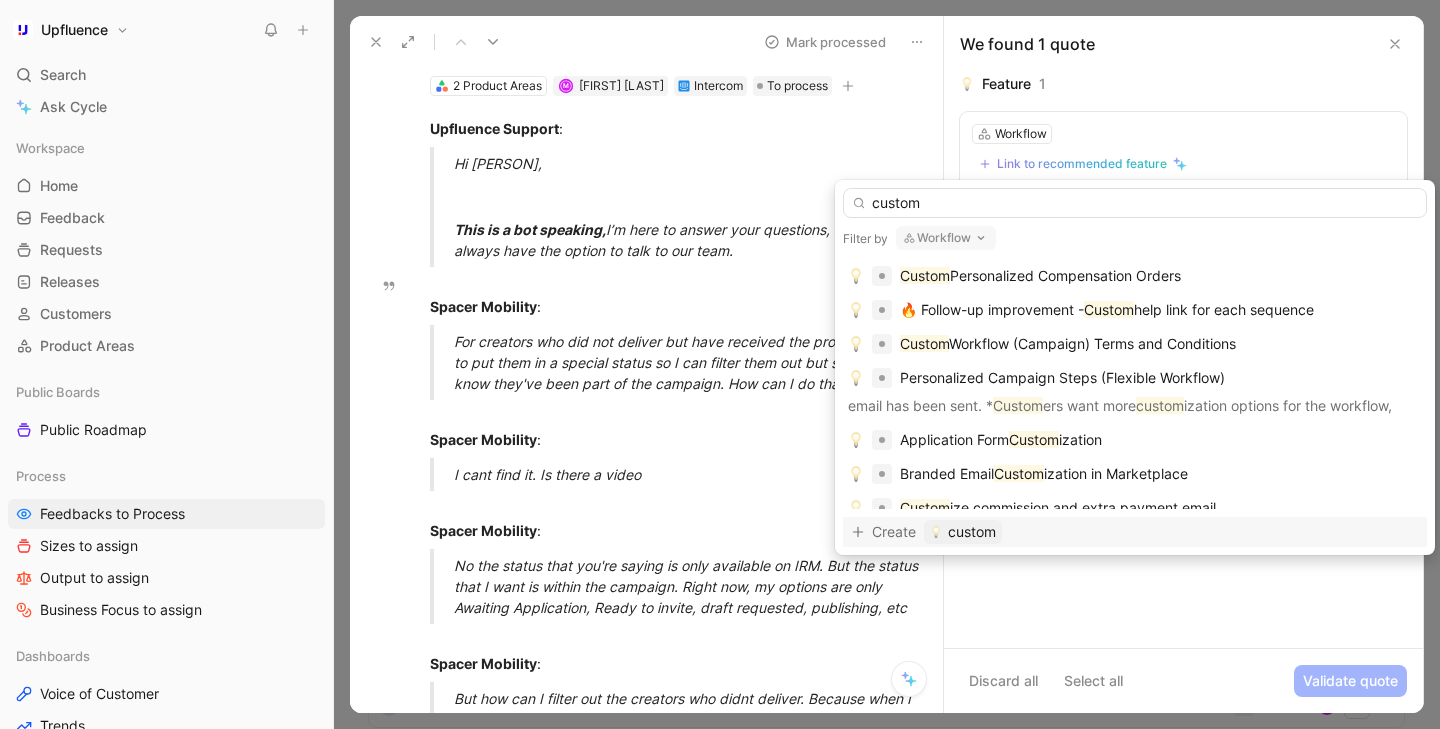 click on "custom" at bounding box center (1135, 203) 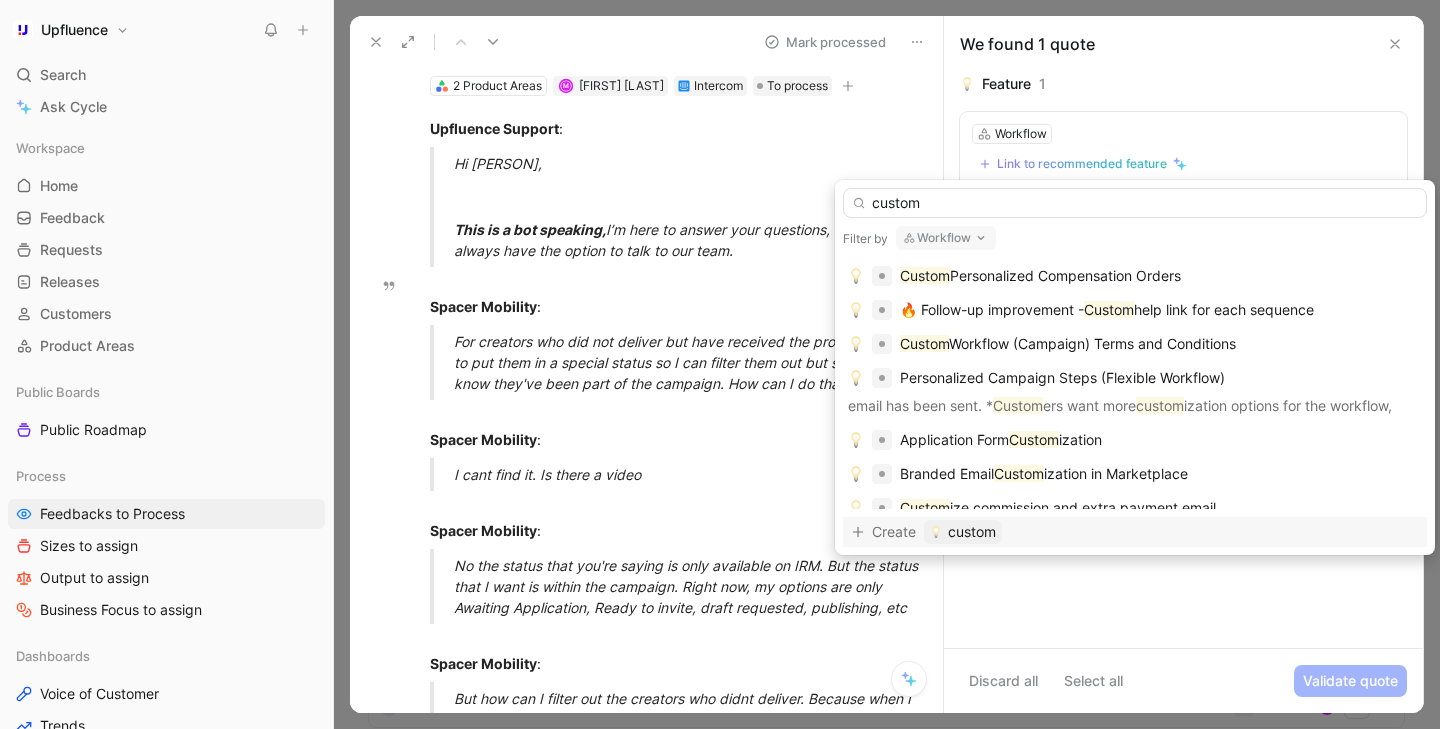 click on "custom" at bounding box center [1135, 203] 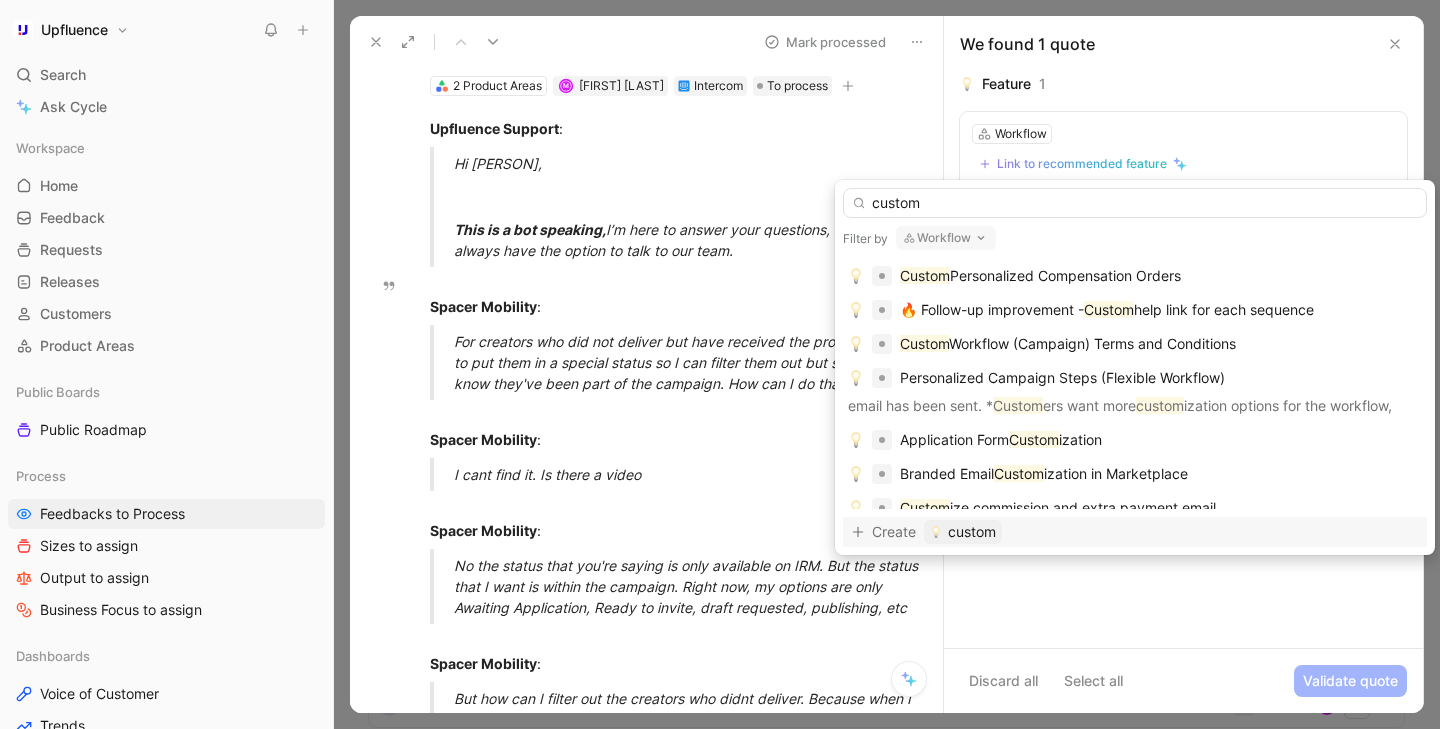 type 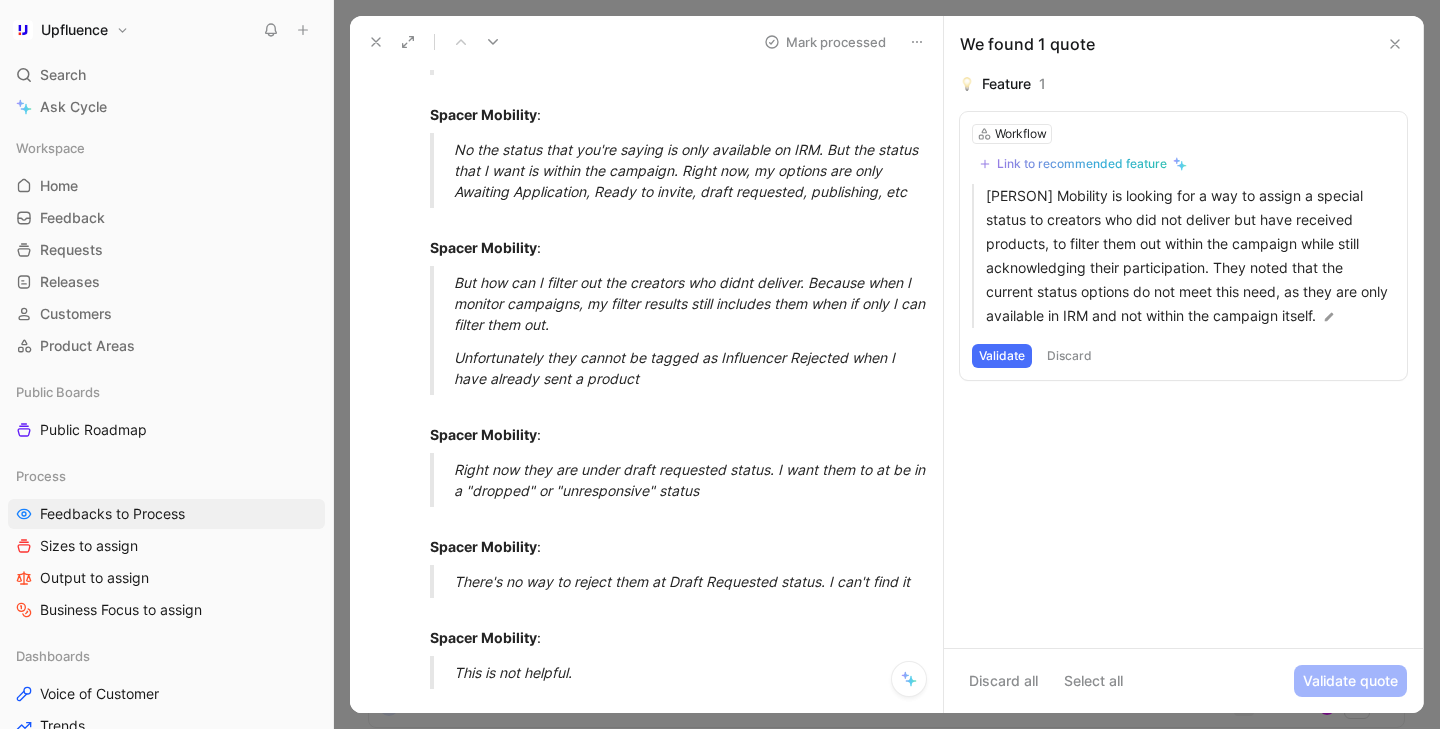 scroll, scrollTop: 538, scrollLeft: 0, axis: vertical 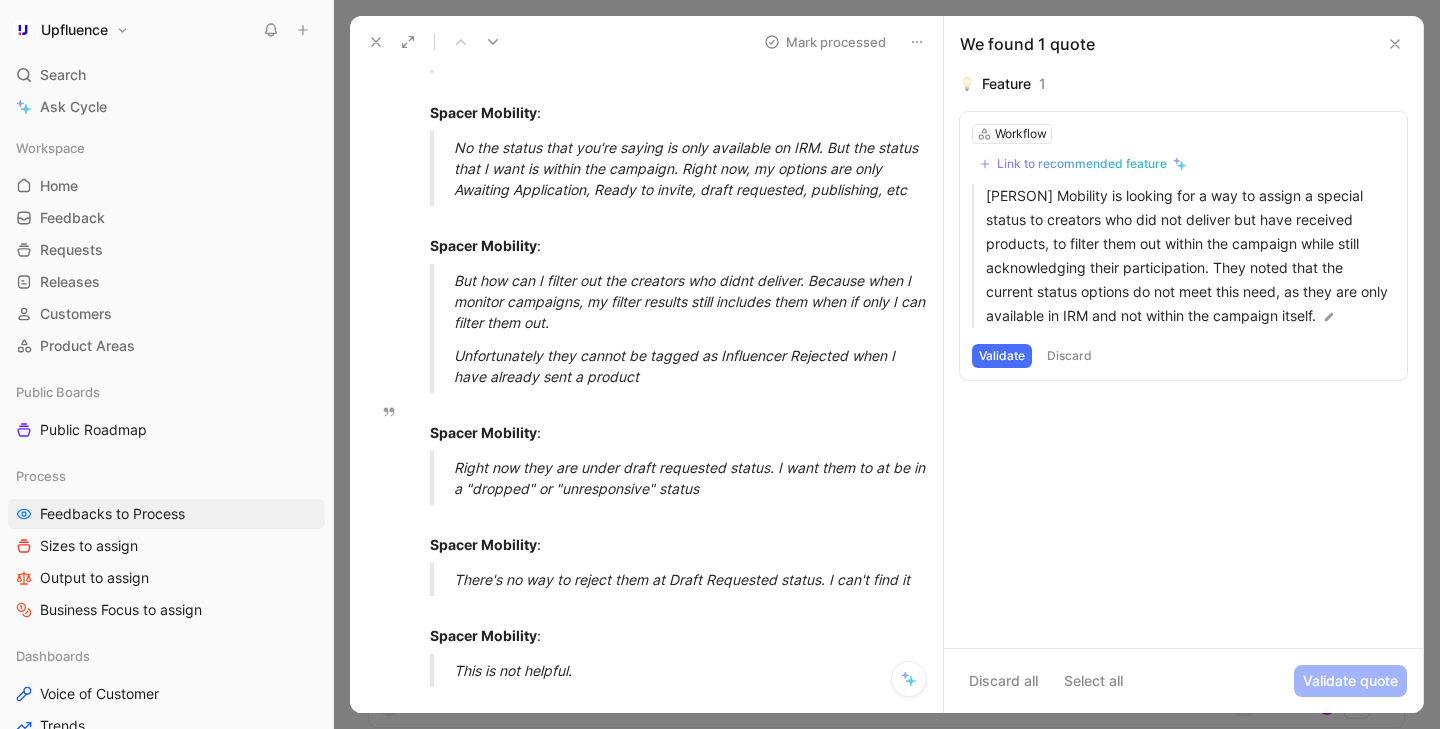 click on "Link to recommended feature" at bounding box center [1082, 164] 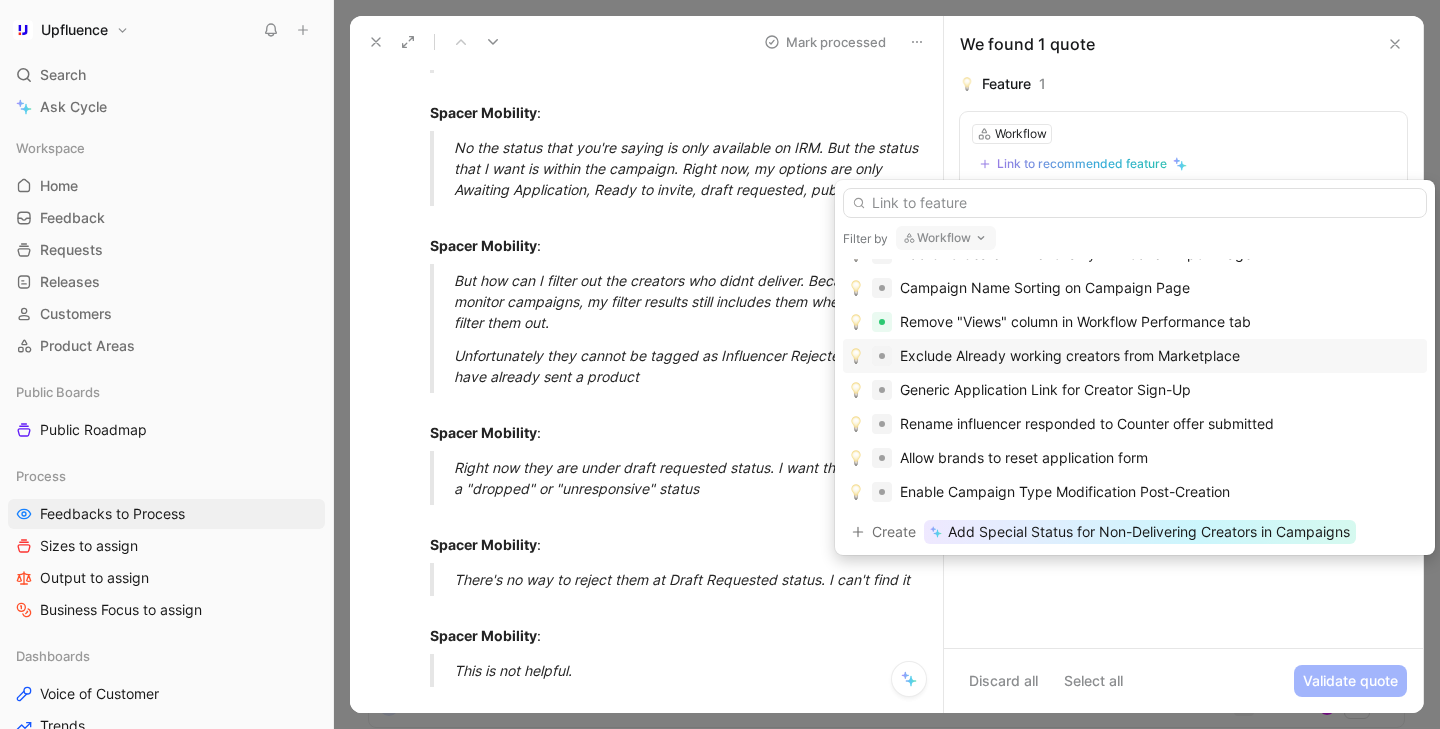 scroll, scrollTop: 948, scrollLeft: 0, axis: vertical 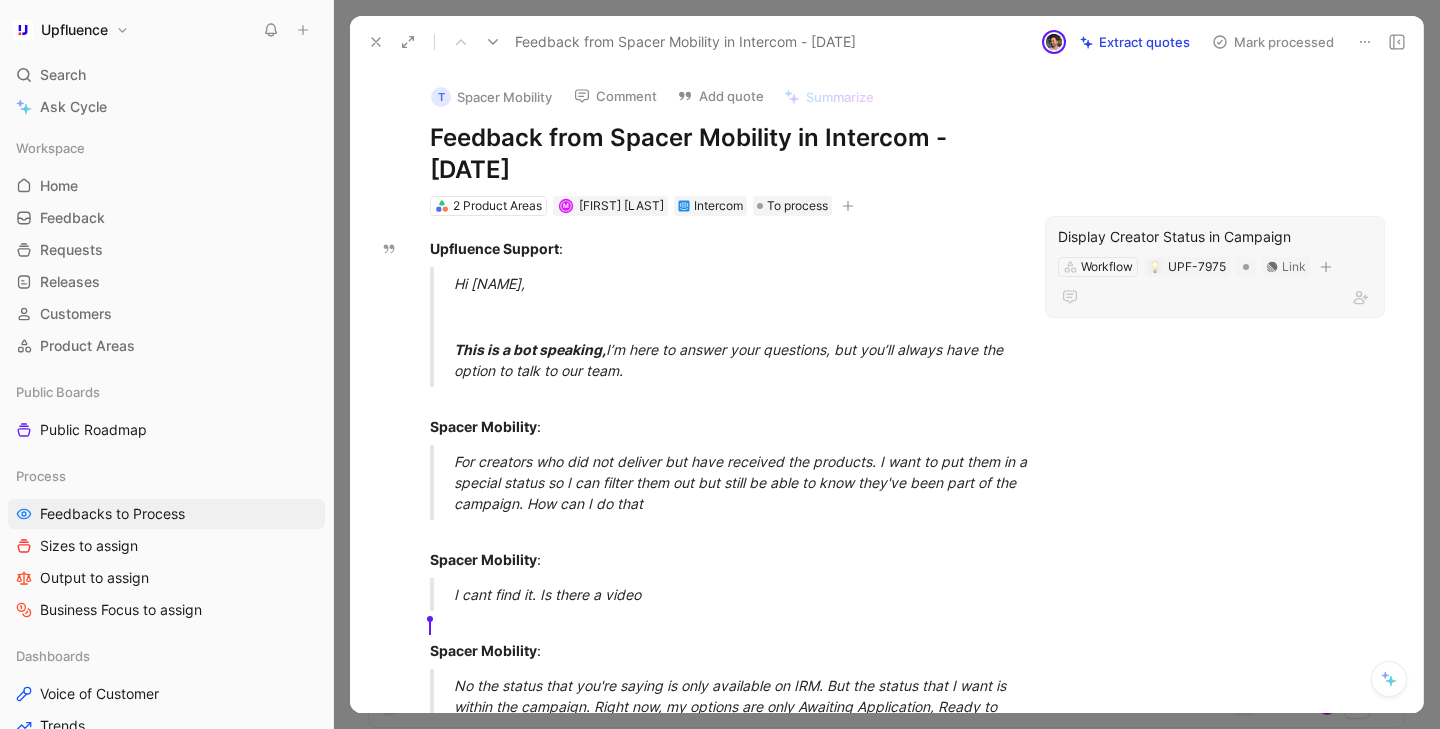 click on "Display Creator Status in Campaign" at bounding box center [1215, 237] 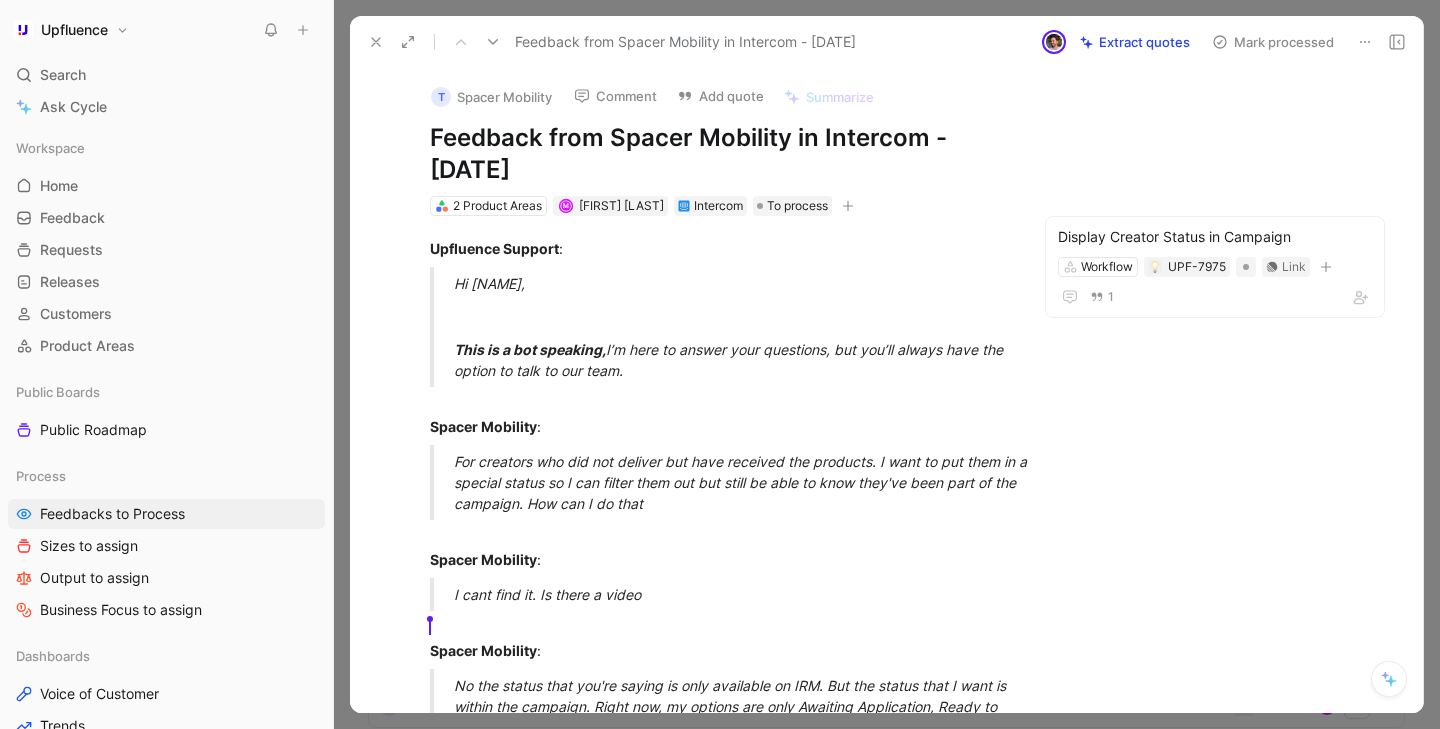 click 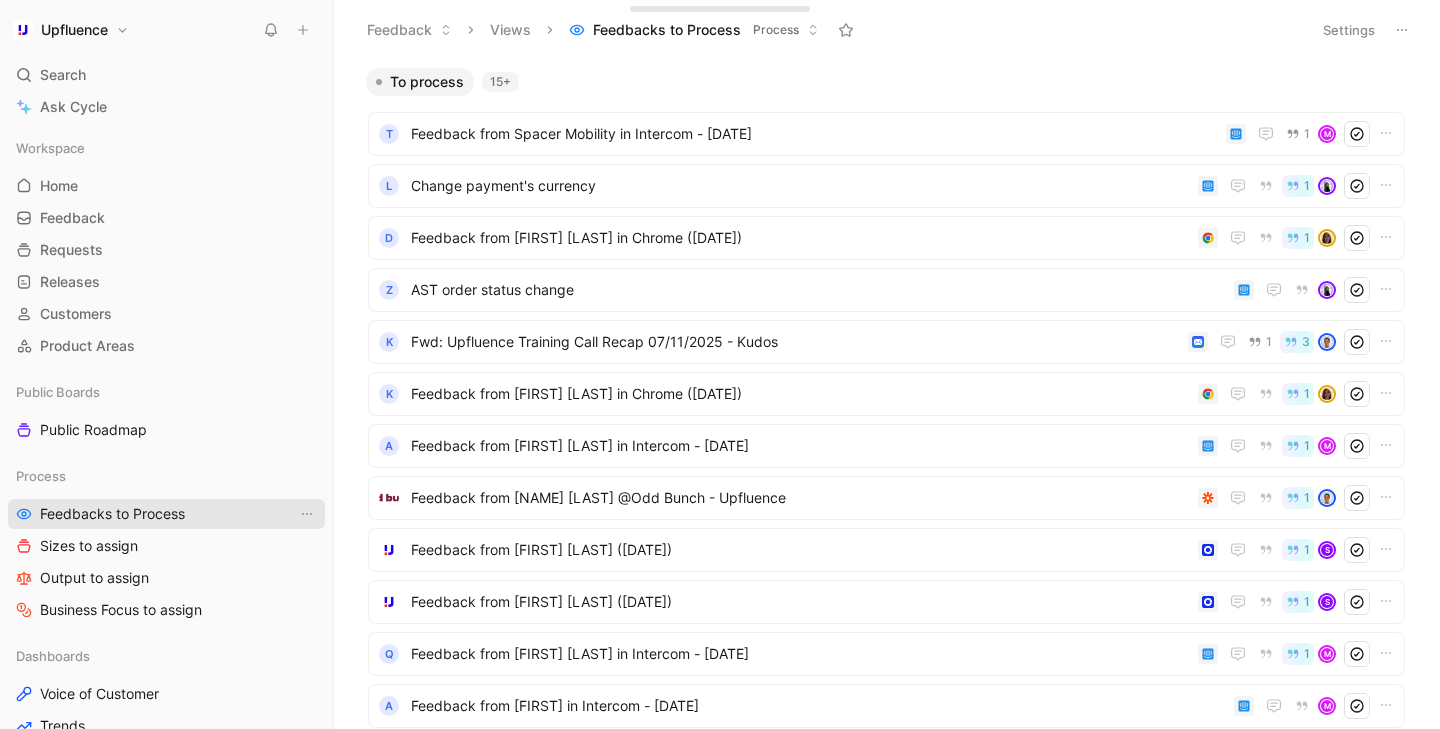 click on "Feedbacks to Process" at bounding box center (112, 514) 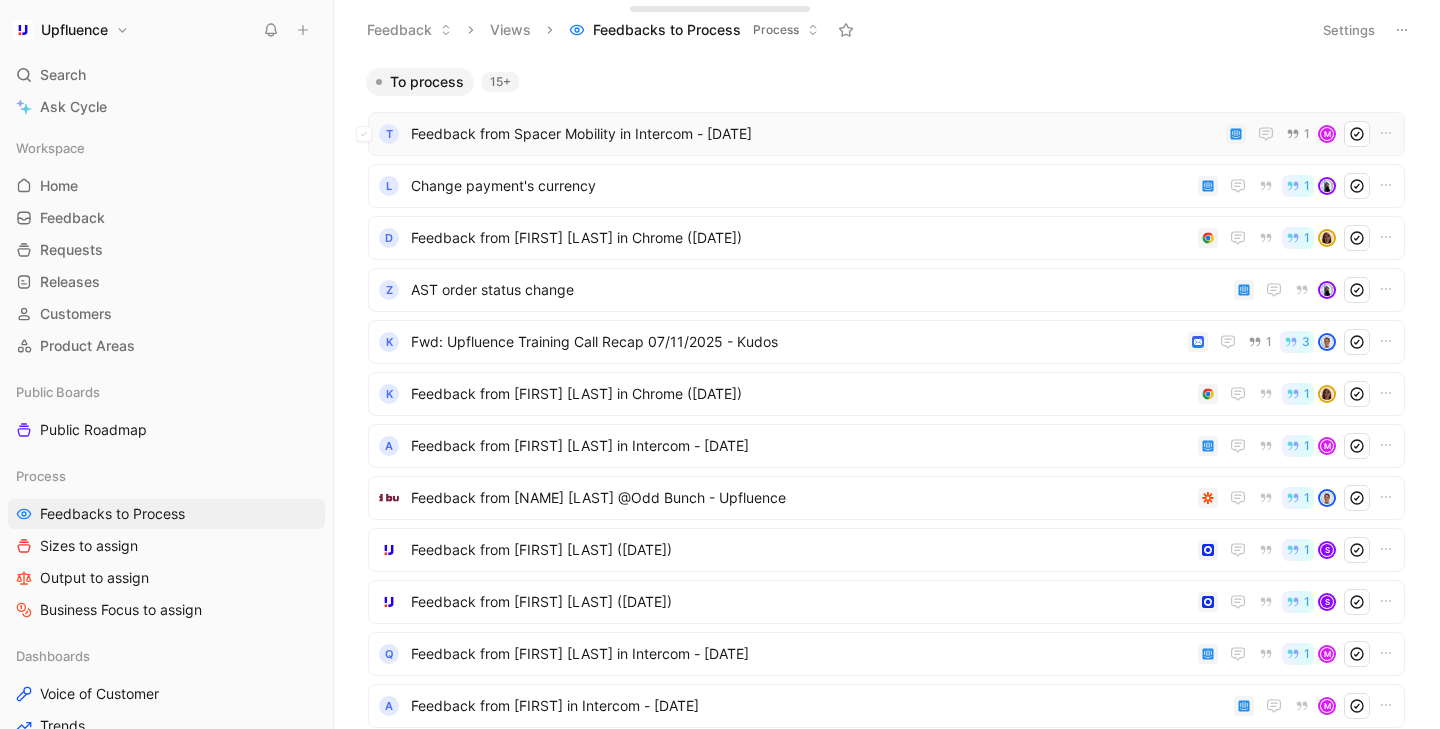 click on "Feedback from Spacer Mobility in Intercom - [DATE]" at bounding box center (814, 134) 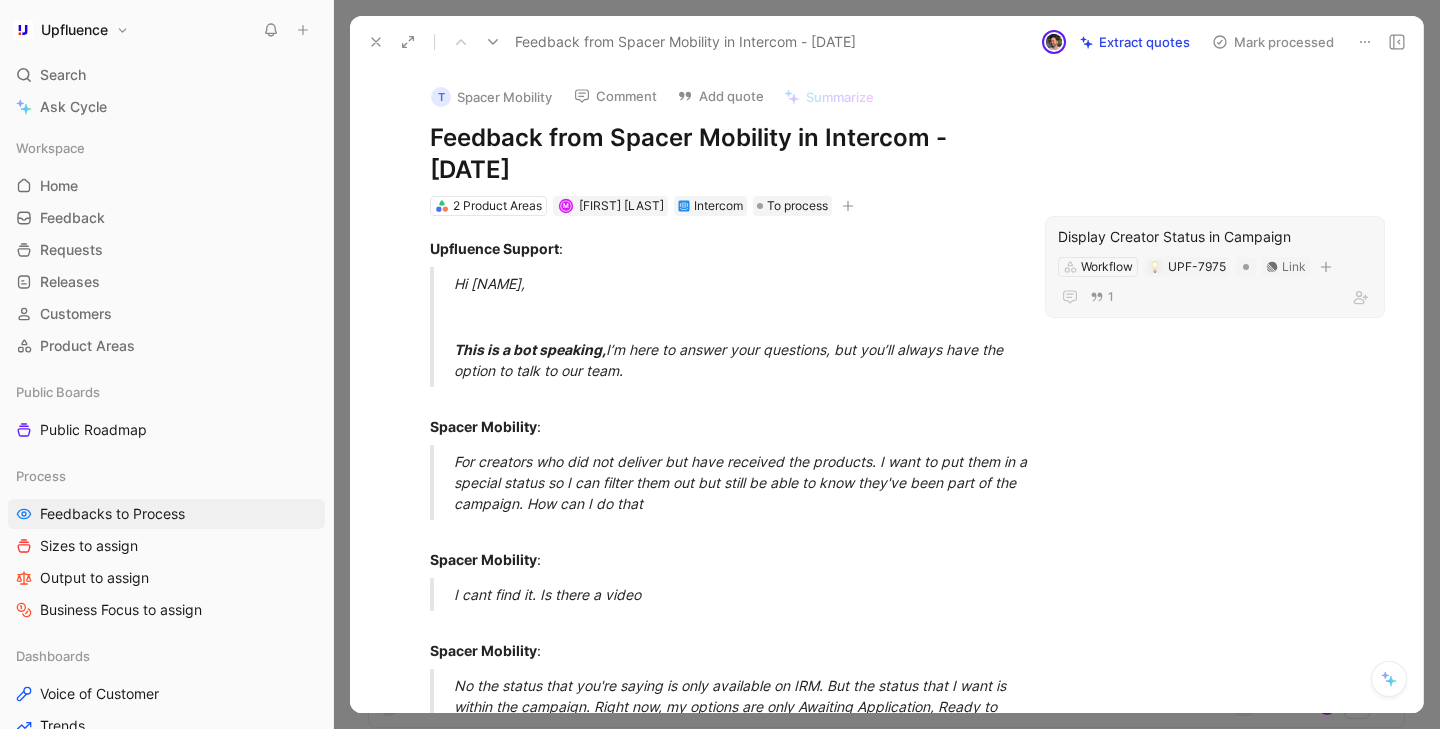 click on "Display Creator Status in Campaign" at bounding box center (1215, 237) 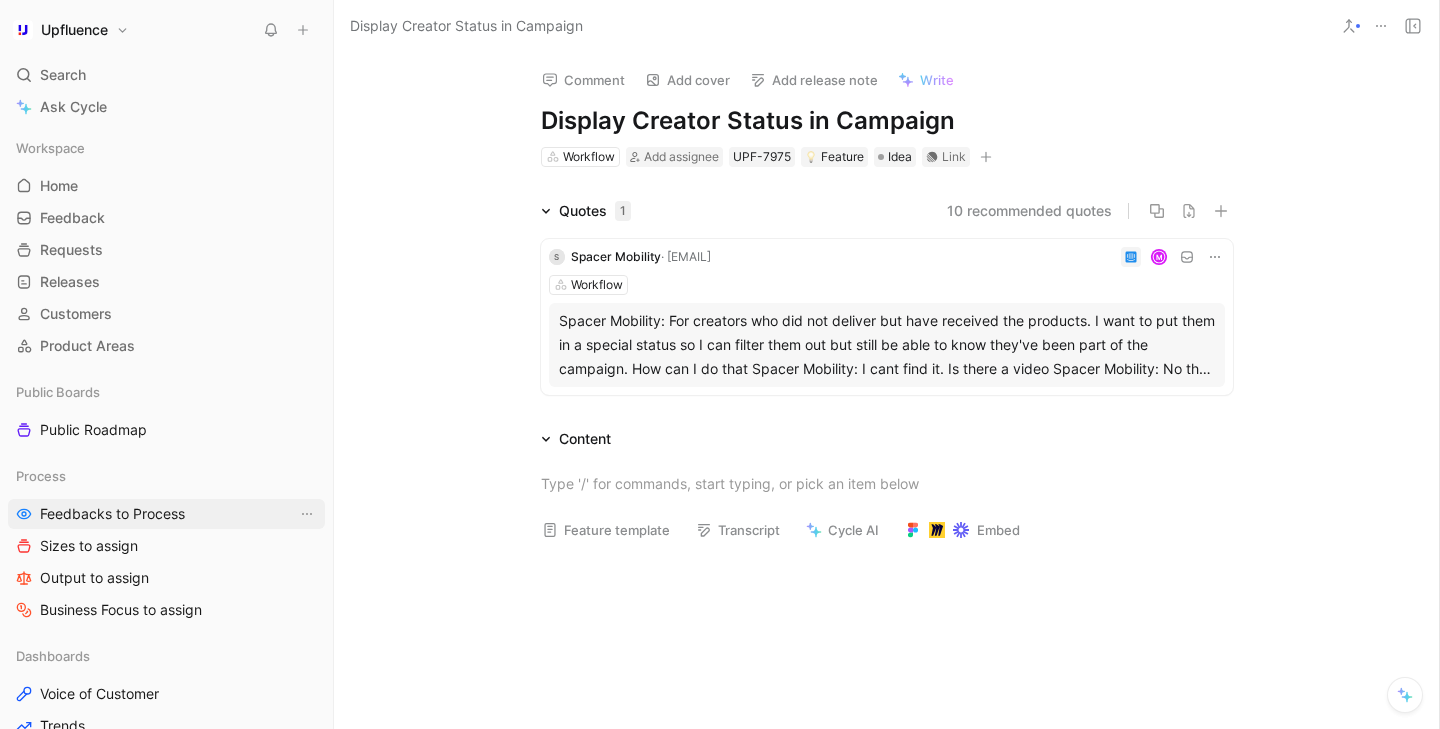 click on "Feedbacks to Process" at bounding box center (112, 514) 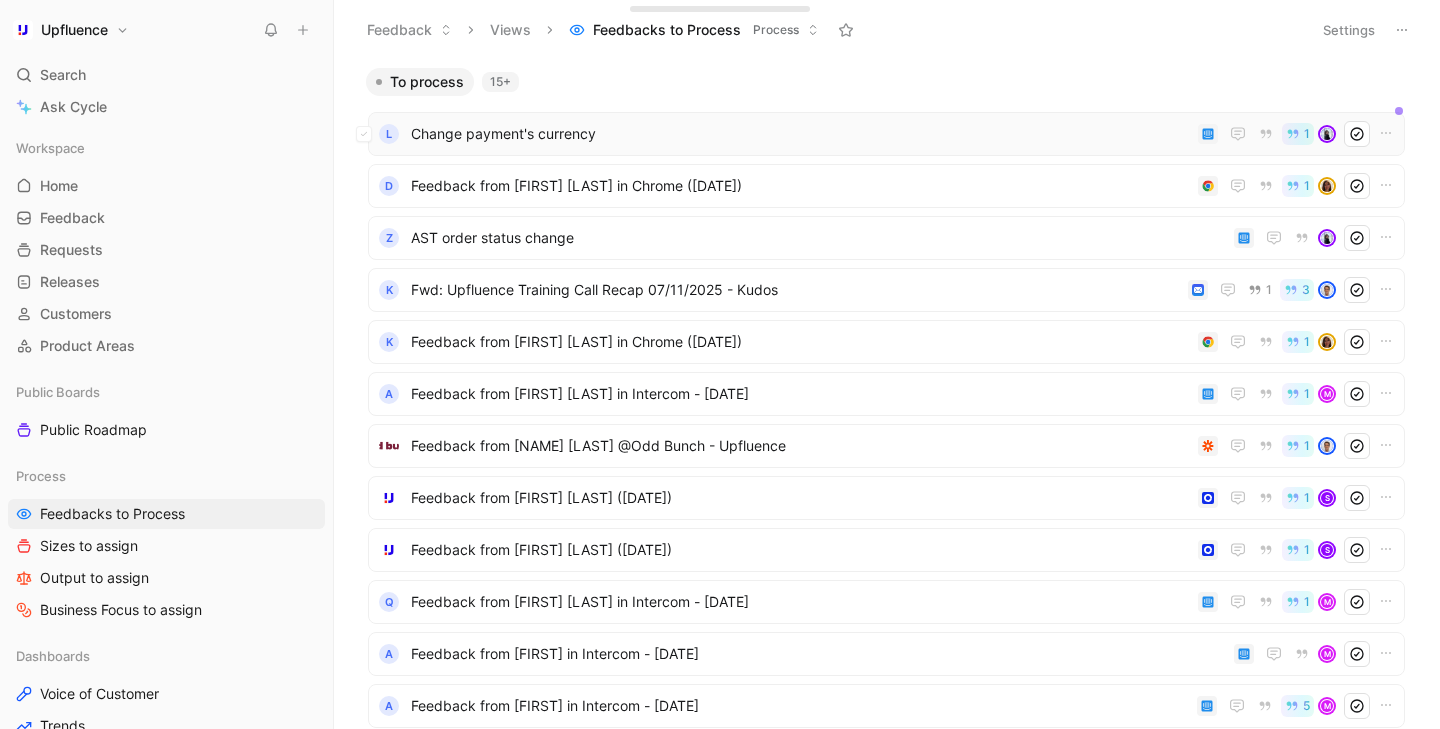 click on "L Change payment's currency 1" at bounding box center (886, 134) 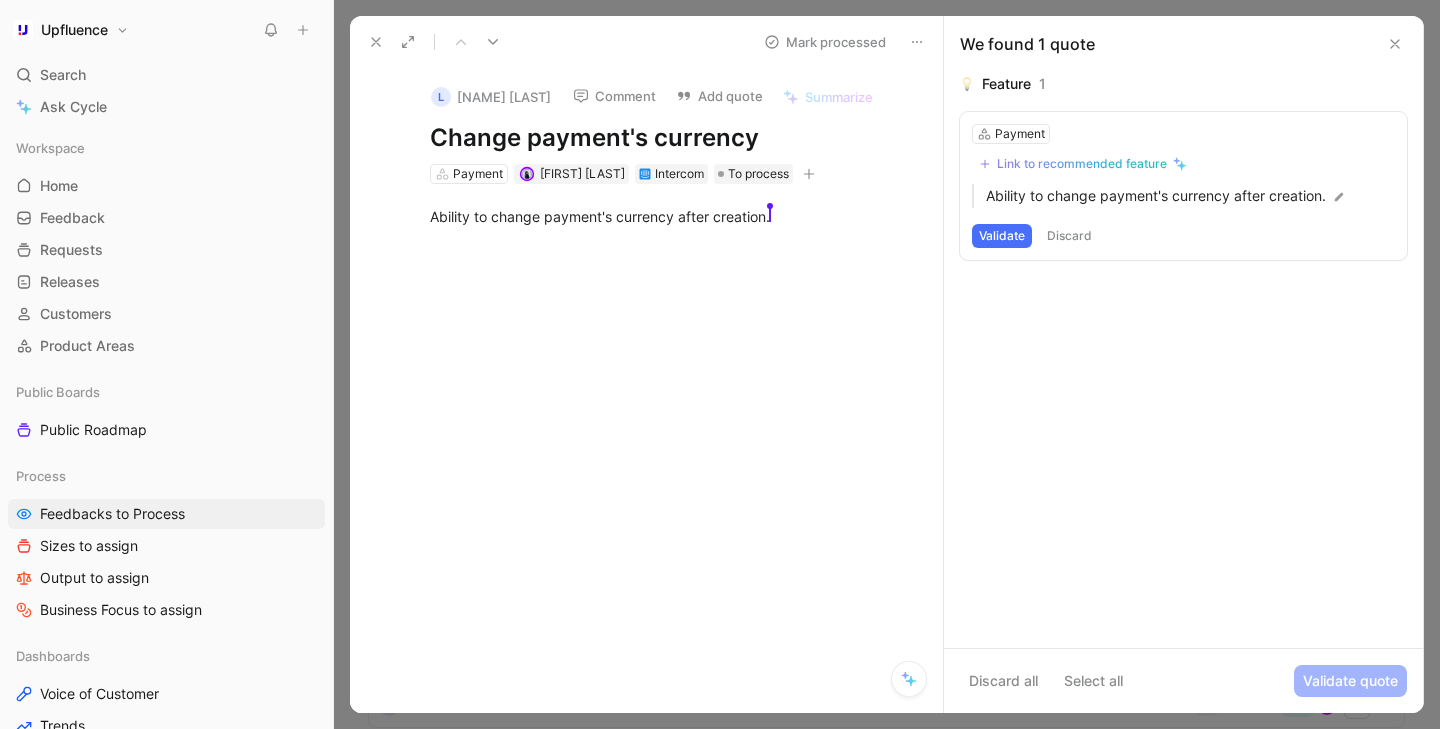 click on "Comment" at bounding box center [614, 96] 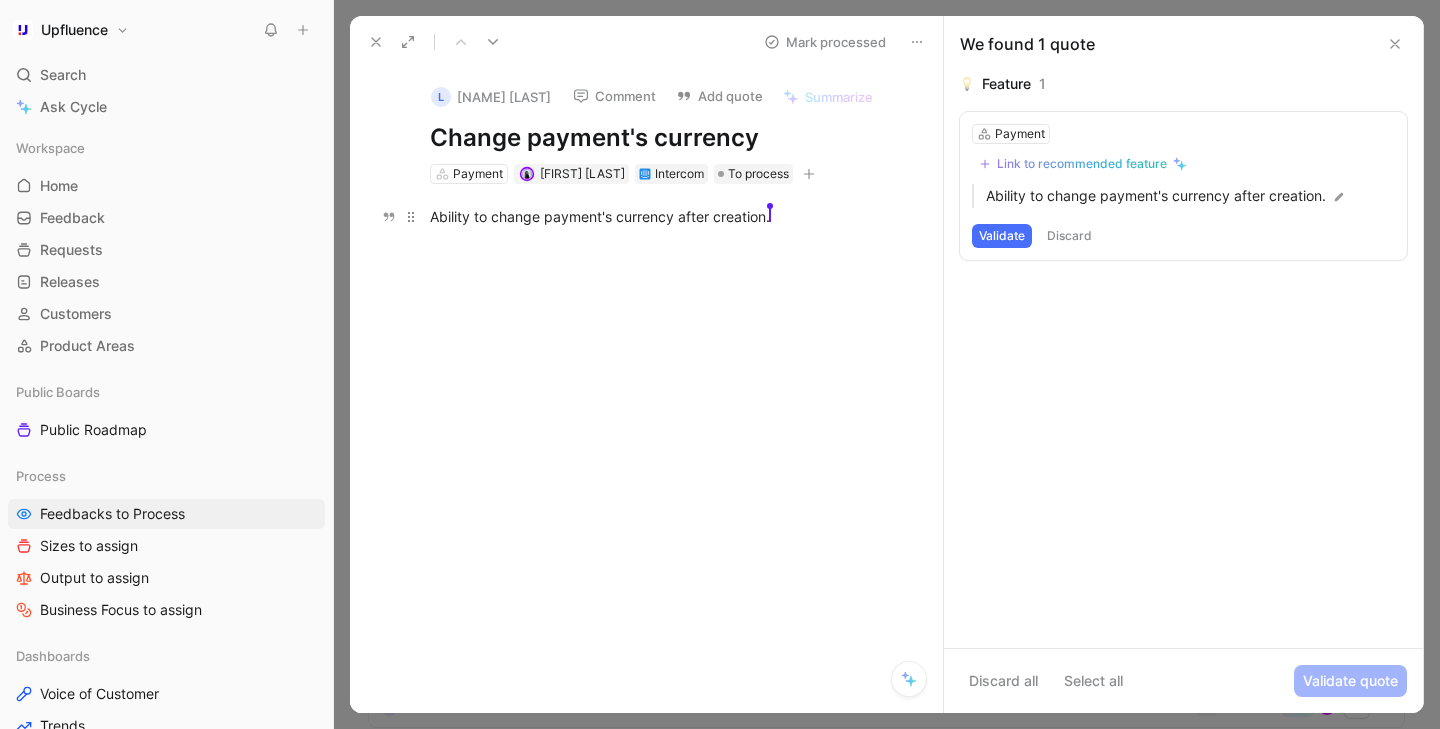 click on "Ability to change payment's currency after creation. [FIRST] [LAST]" at bounding box center [667, 216] 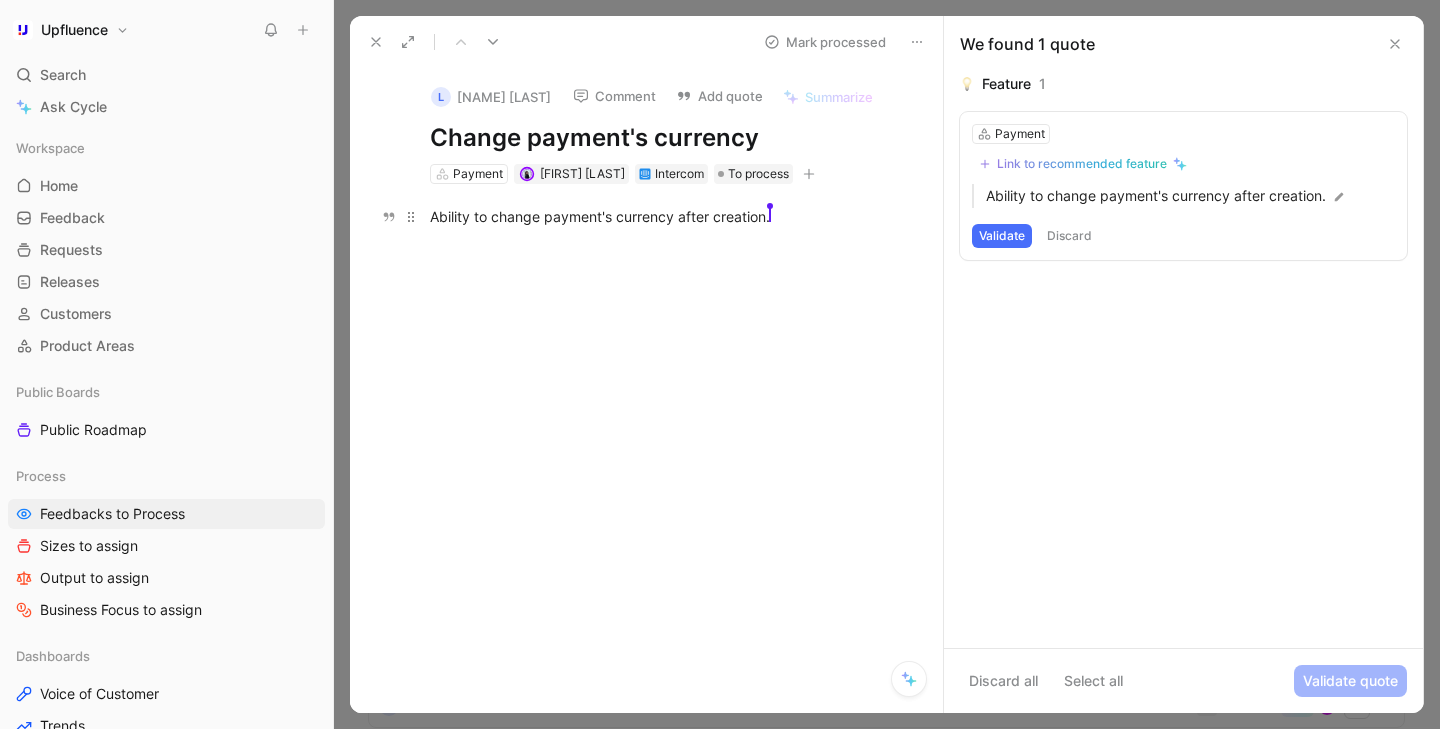 click on "Ability to change payment's currency after creation. [FIRST] [LAST]" at bounding box center [667, 216] 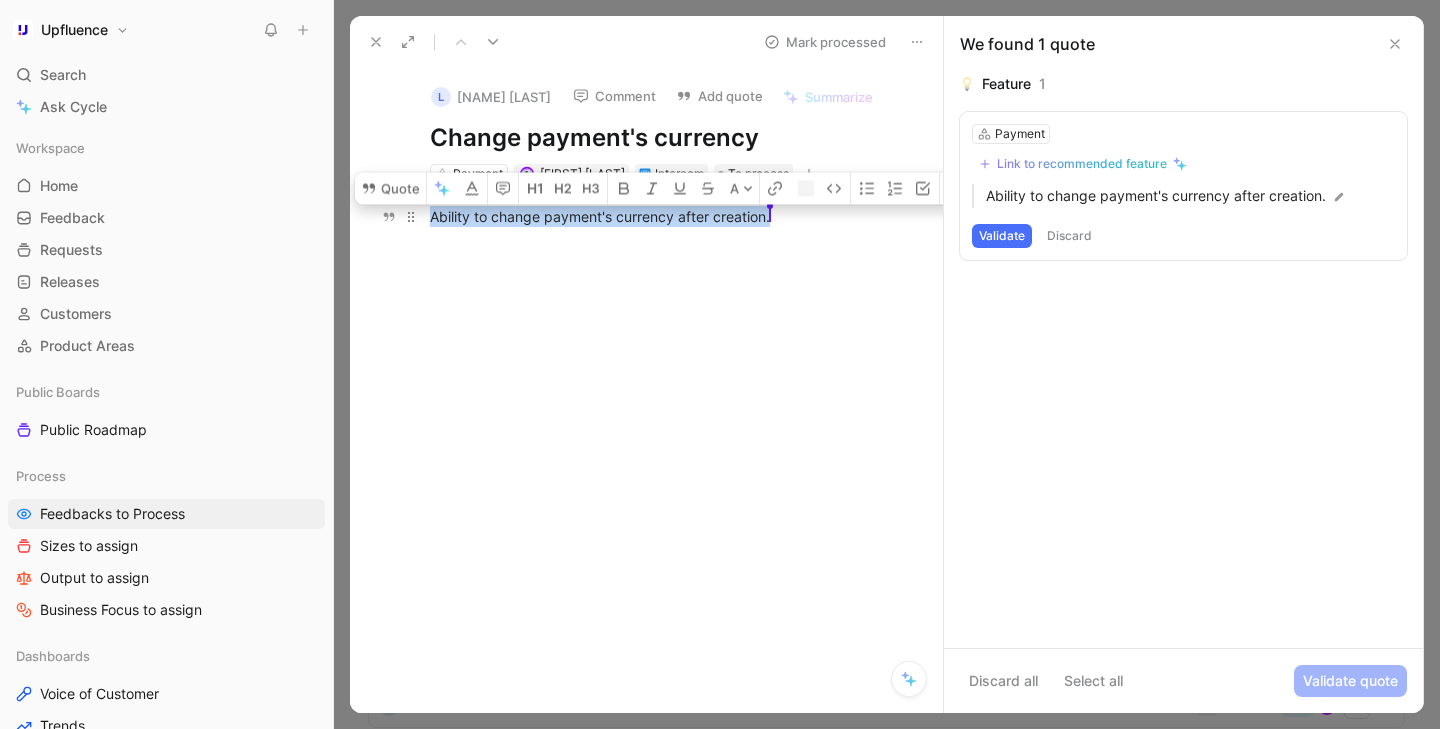 click on "Ability to change payment's currency after creation. [FIRST] [LAST]" at bounding box center (667, 216) 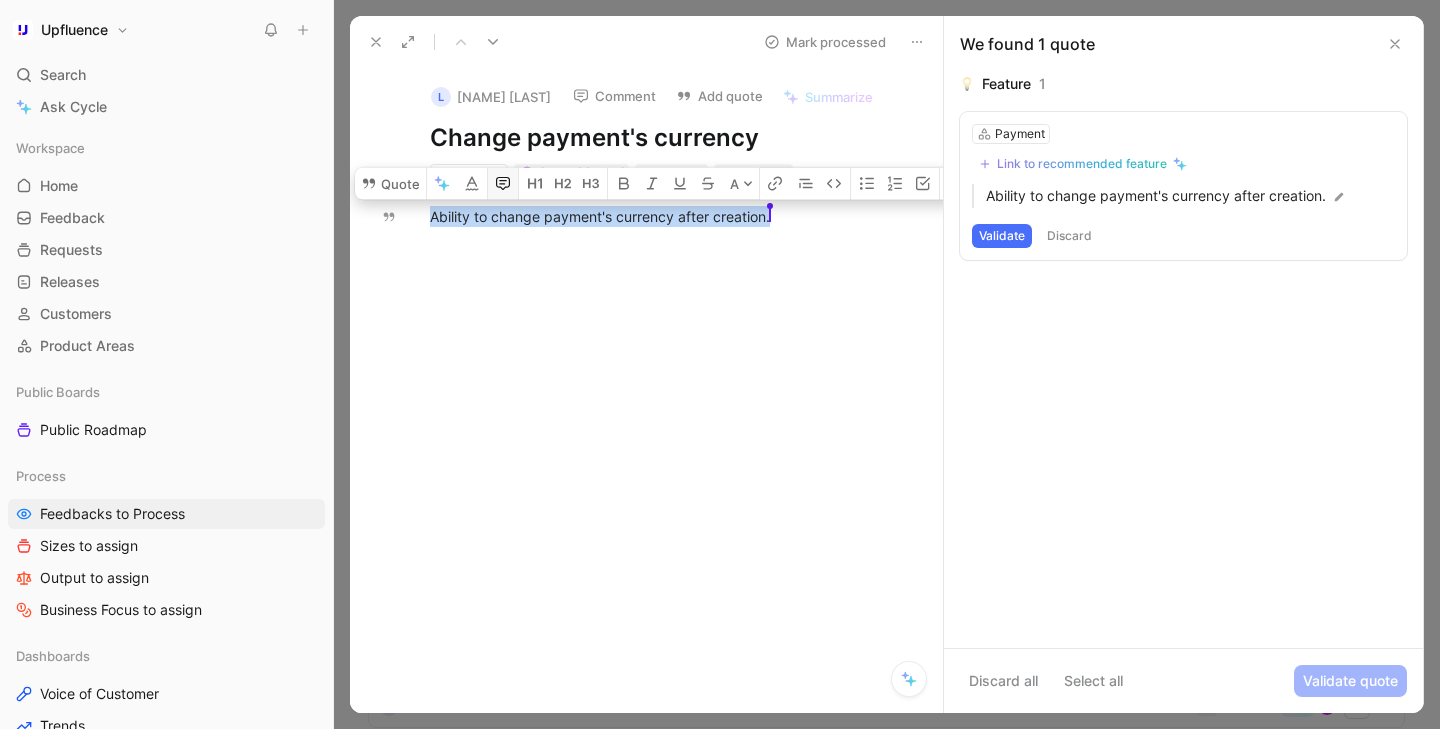 click 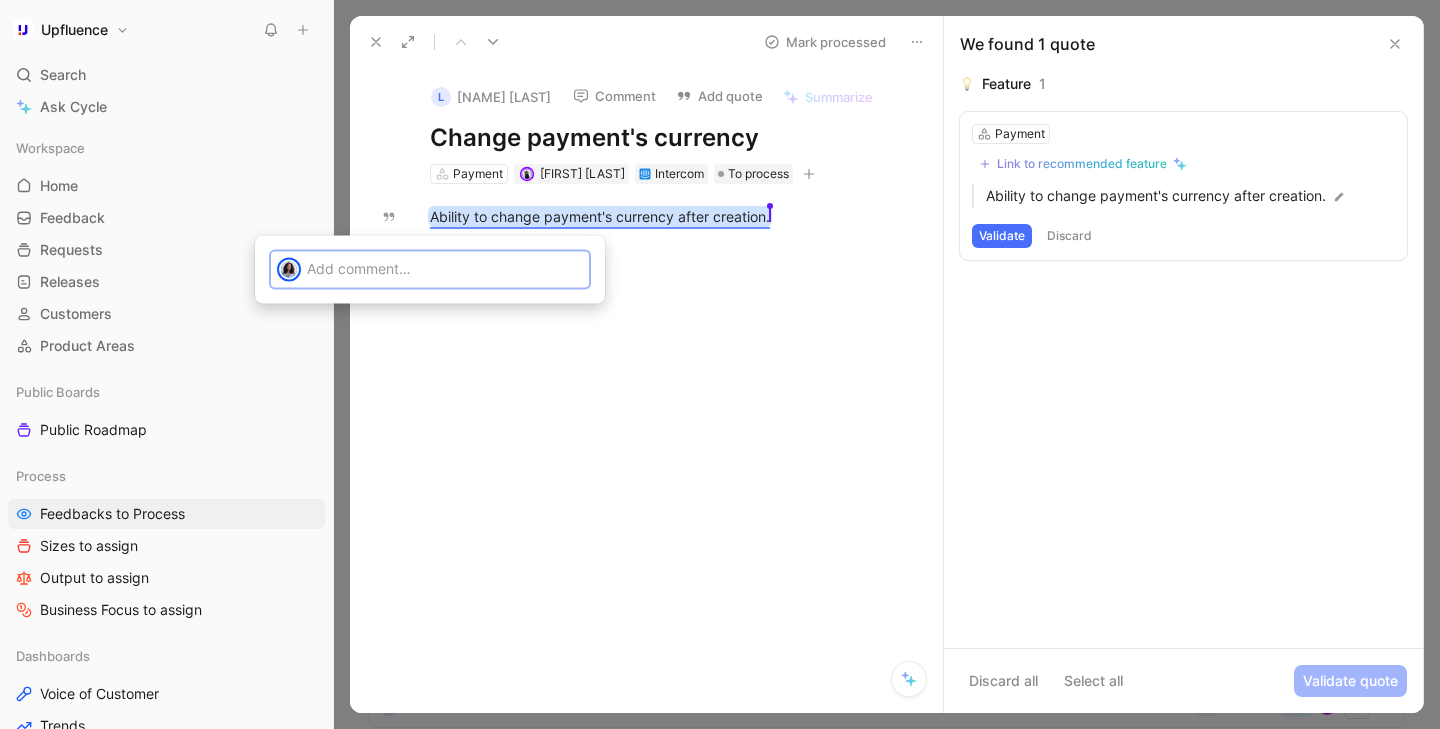 type 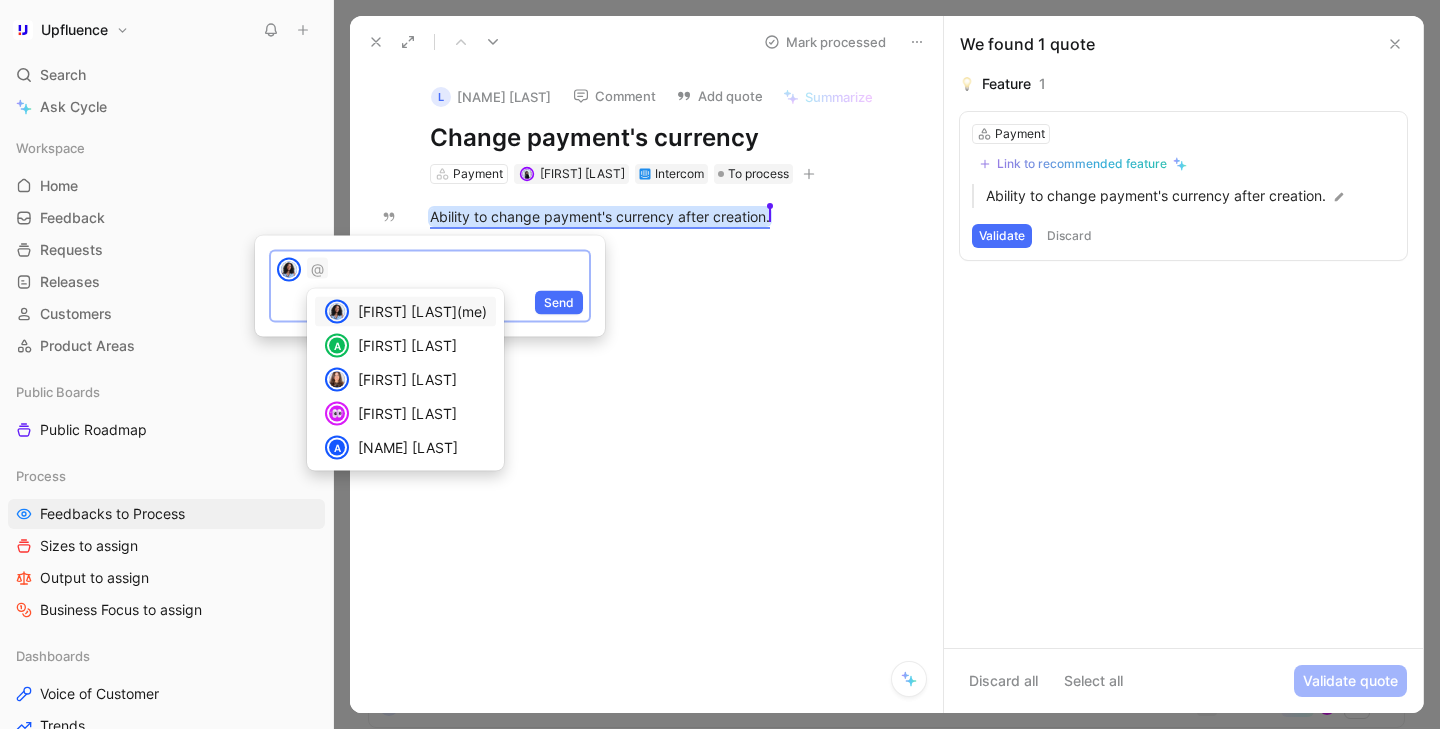click at bounding box center [720, 364] 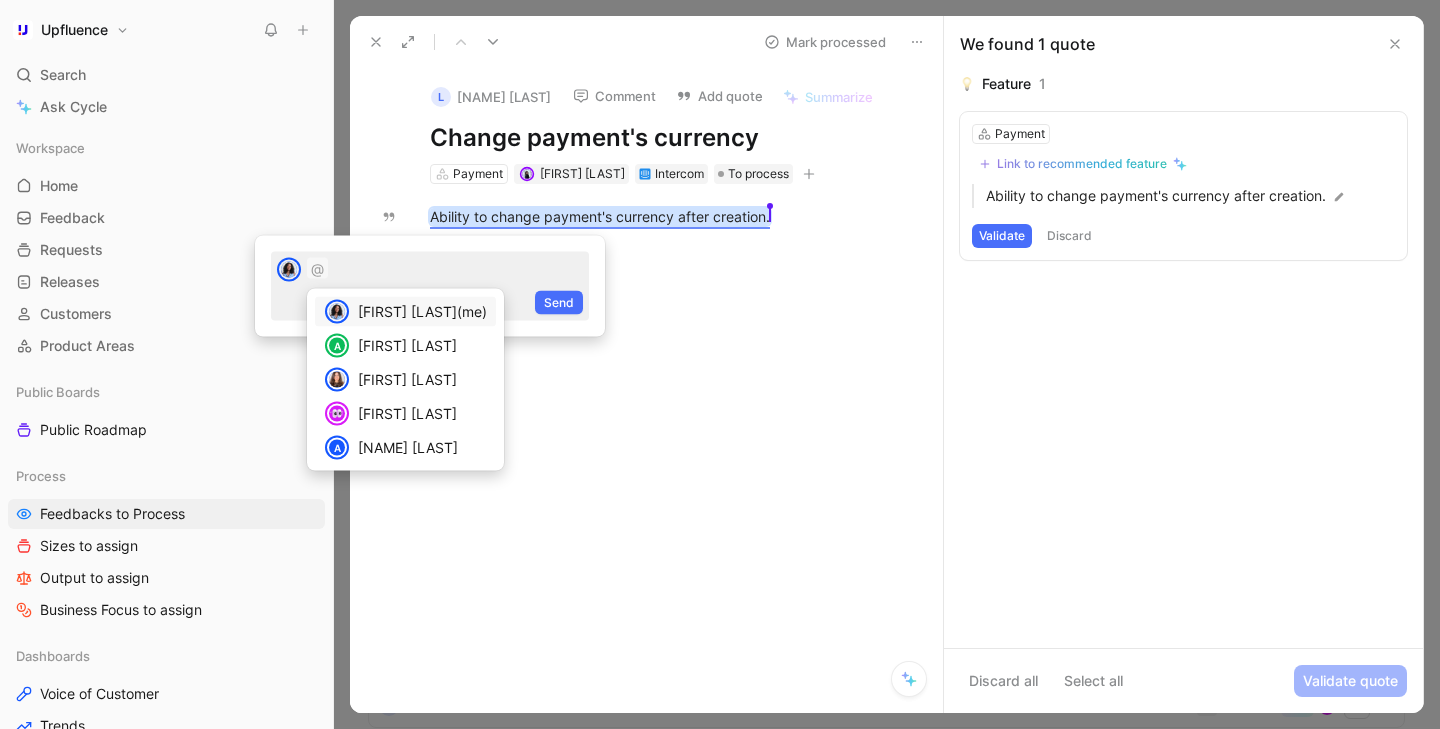 click at bounding box center (720, 364) 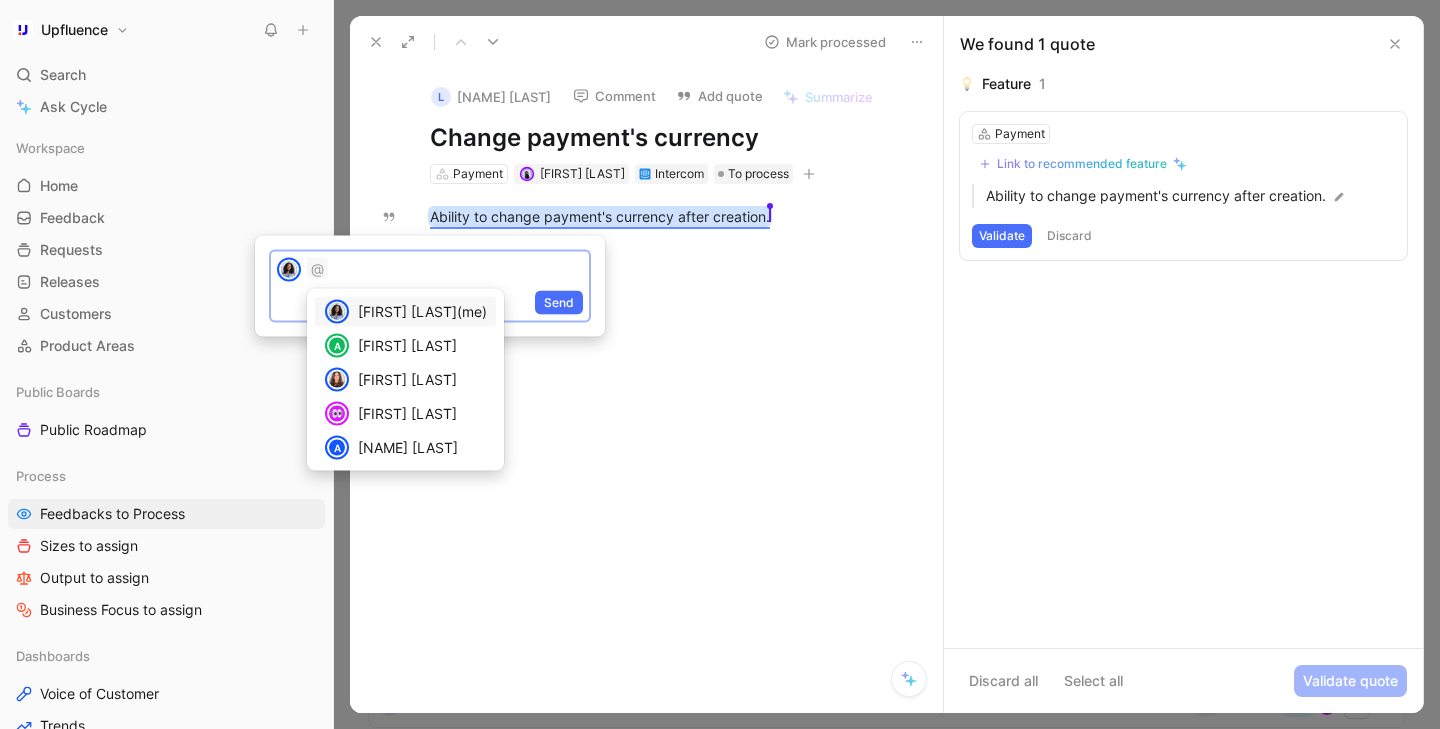 click on "@" at bounding box center (445, 268) 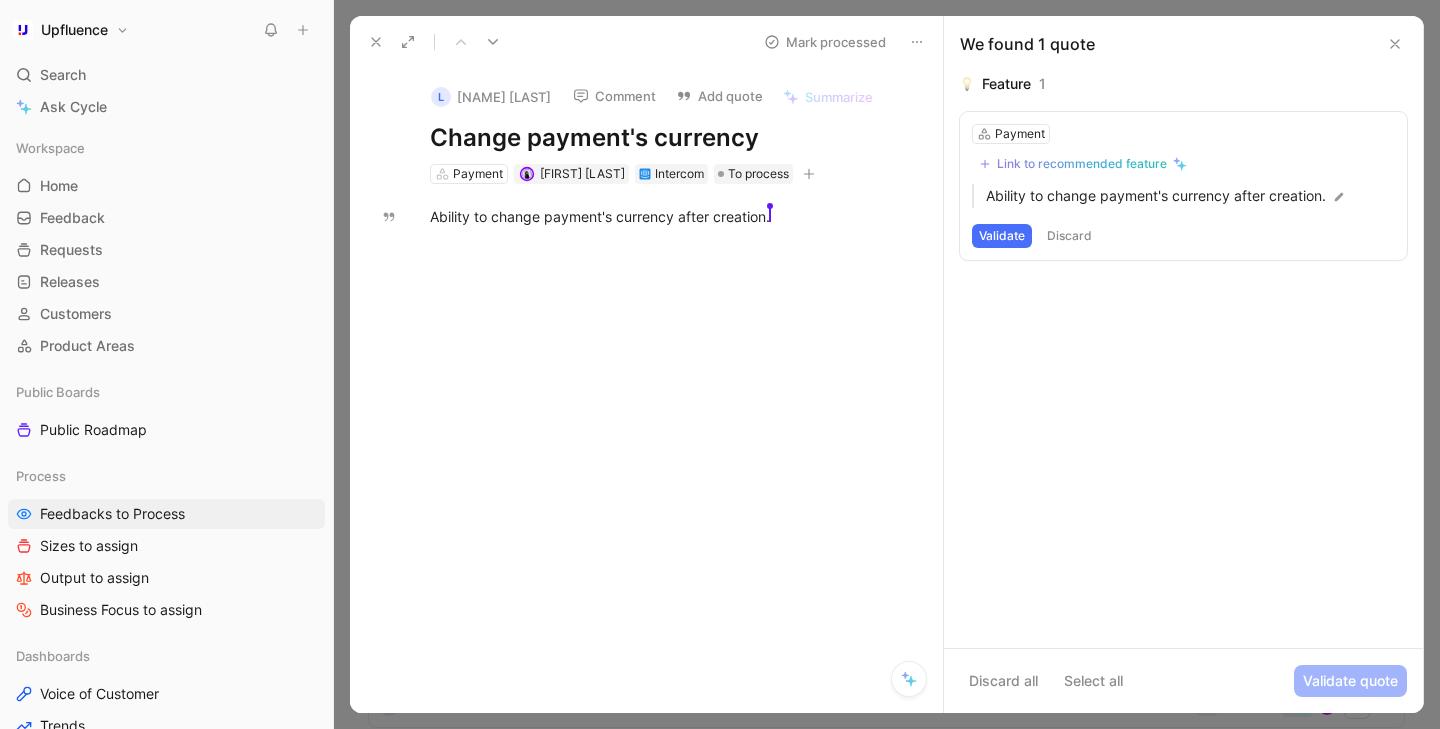 click on "Link to recommended feature" at bounding box center (1082, 164) 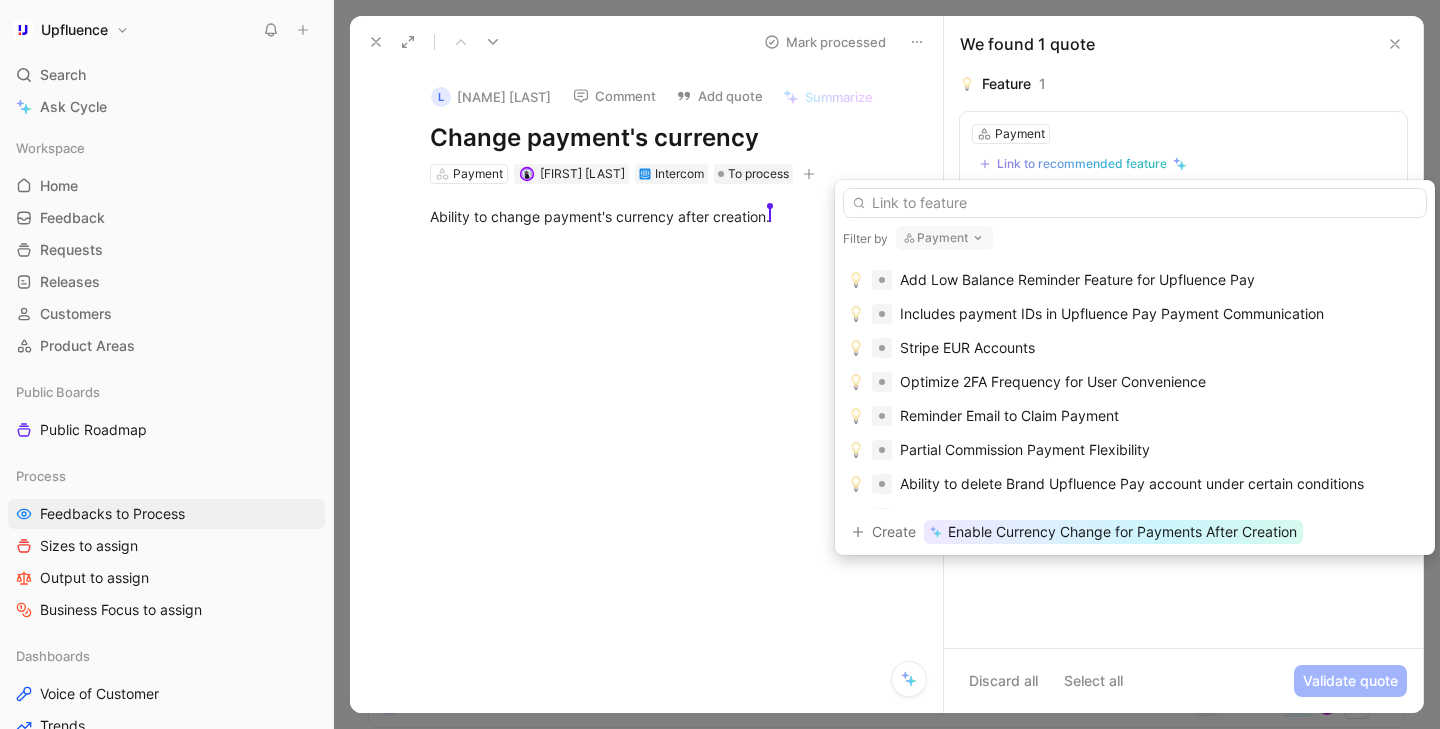 scroll, scrollTop: 426, scrollLeft: 0, axis: vertical 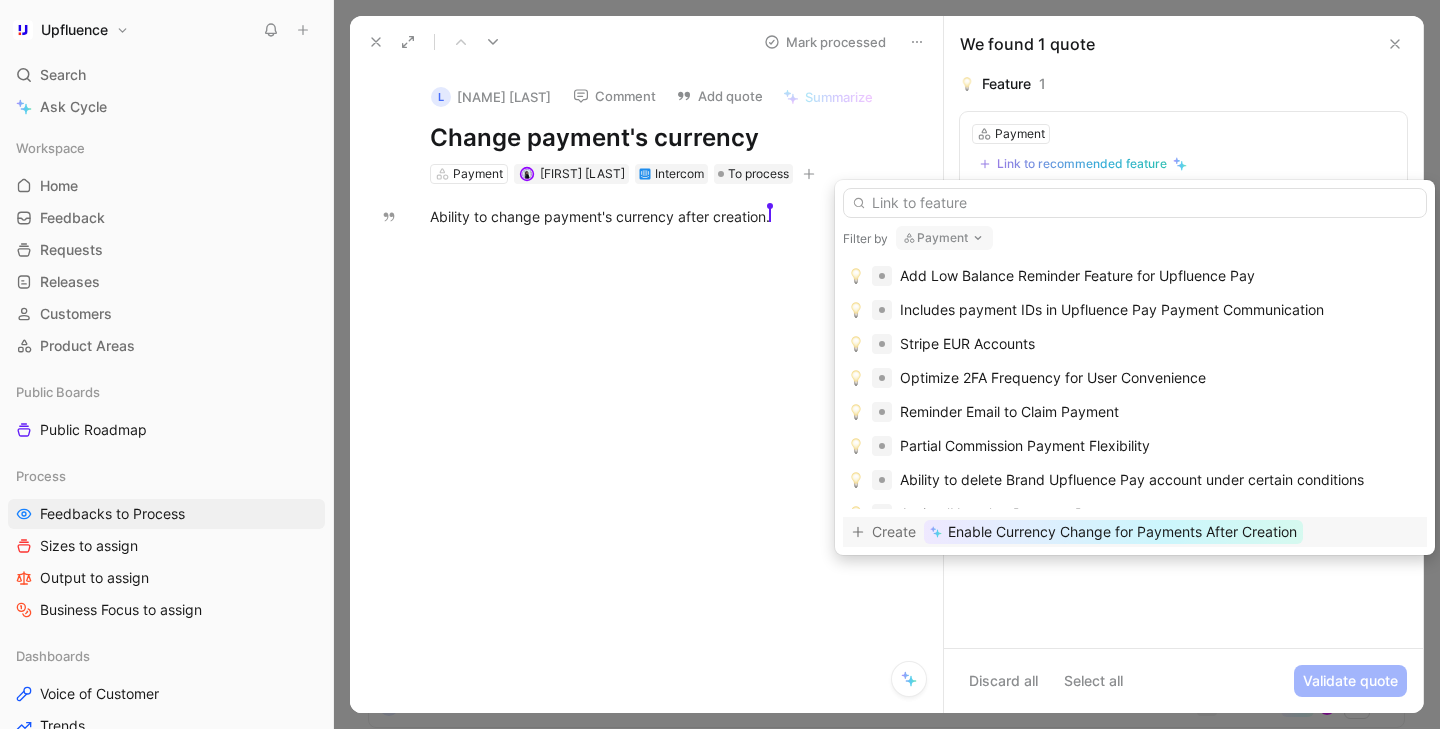 click on "Enable Currency Change for Payments After Creation" at bounding box center [1122, 532] 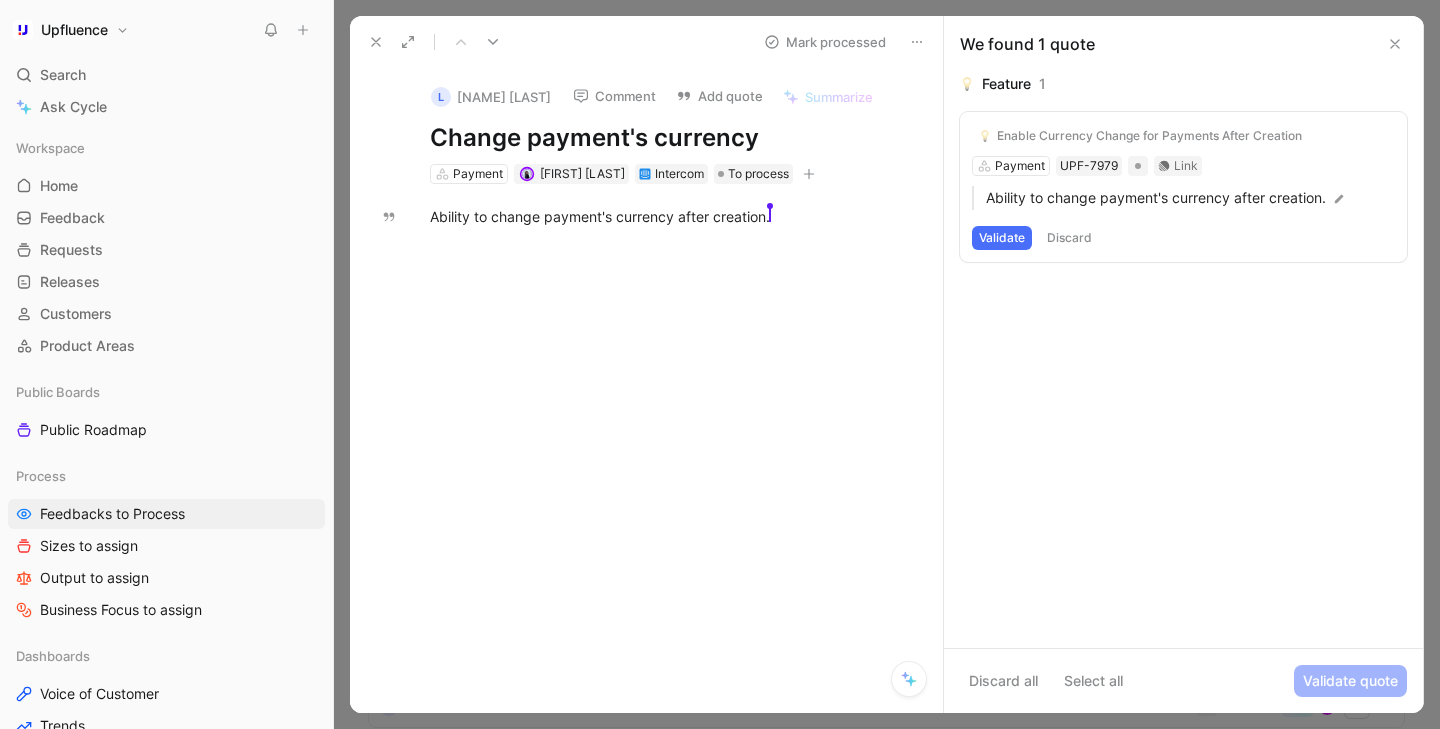 click on "Validate" at bounding box center [1002, 238] 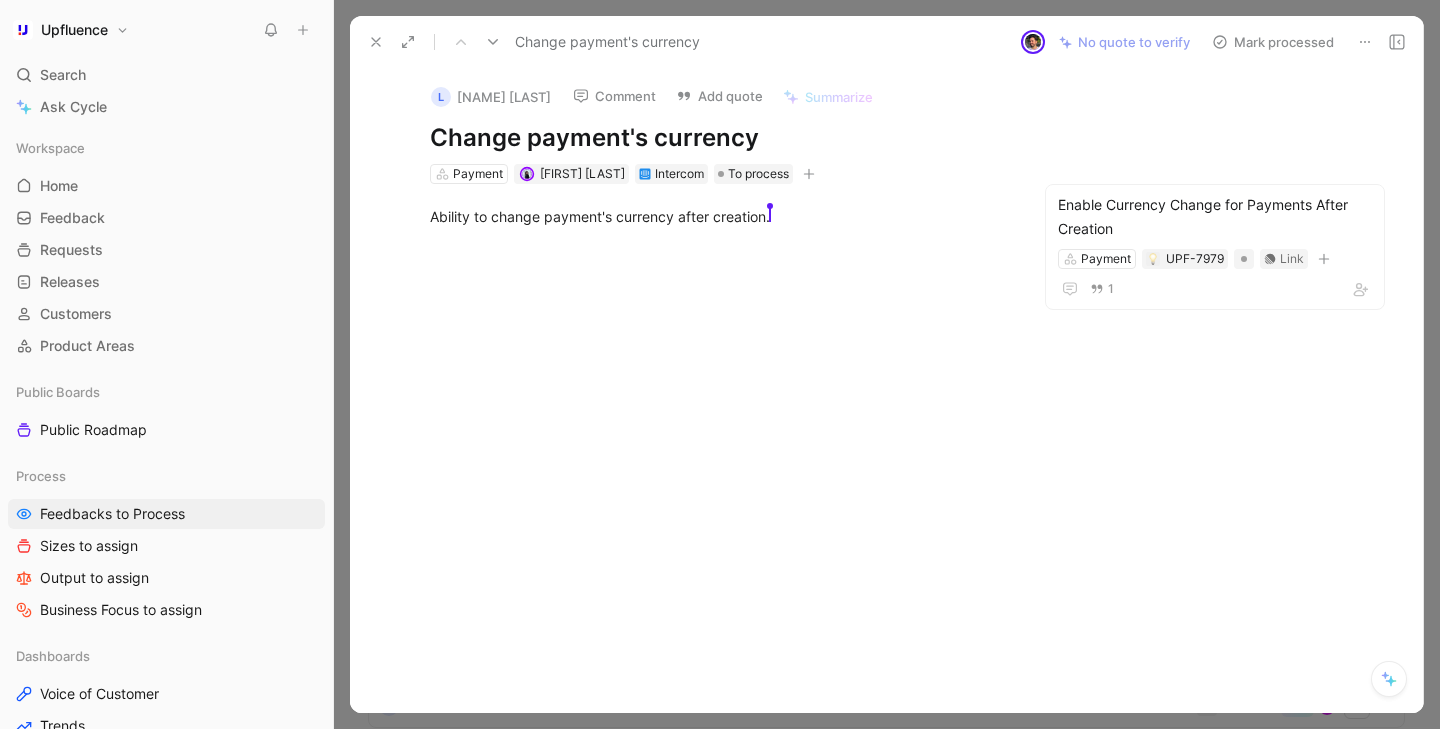 click on "Ability to change payment's currency after creation. [FIRST] [LAST]" at bounding box center [718, 216] 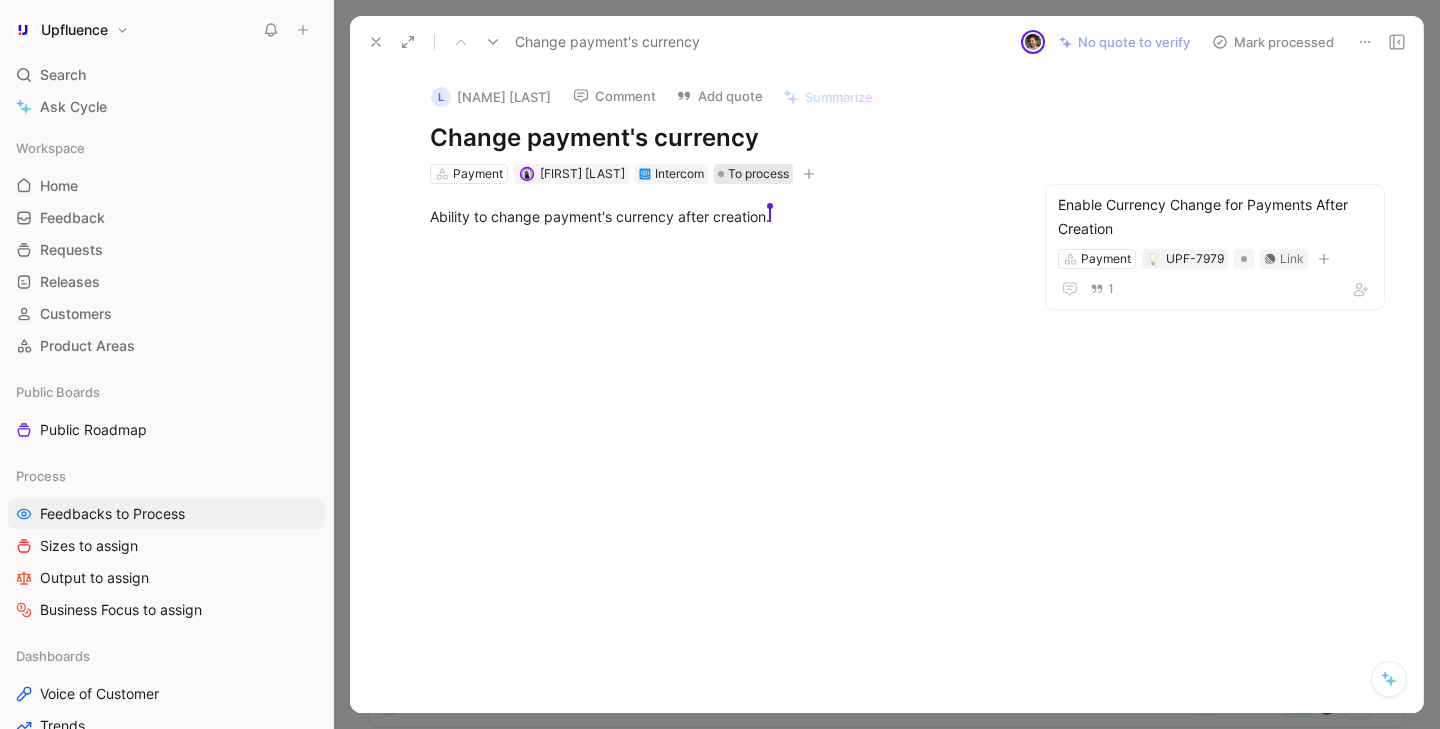 click on "To process" at bounding box center [758, 174] 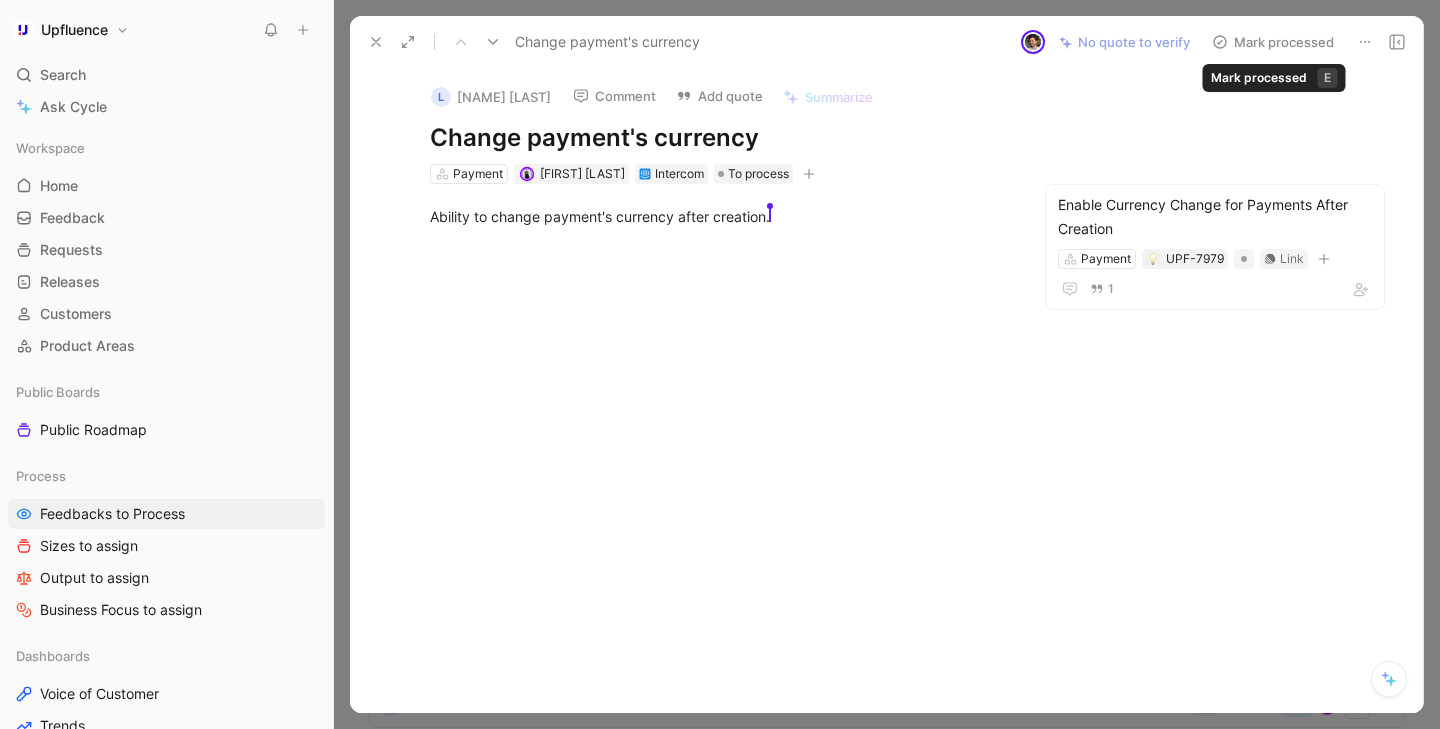 click on "Mark processed" at bounding box center (1273, 42) 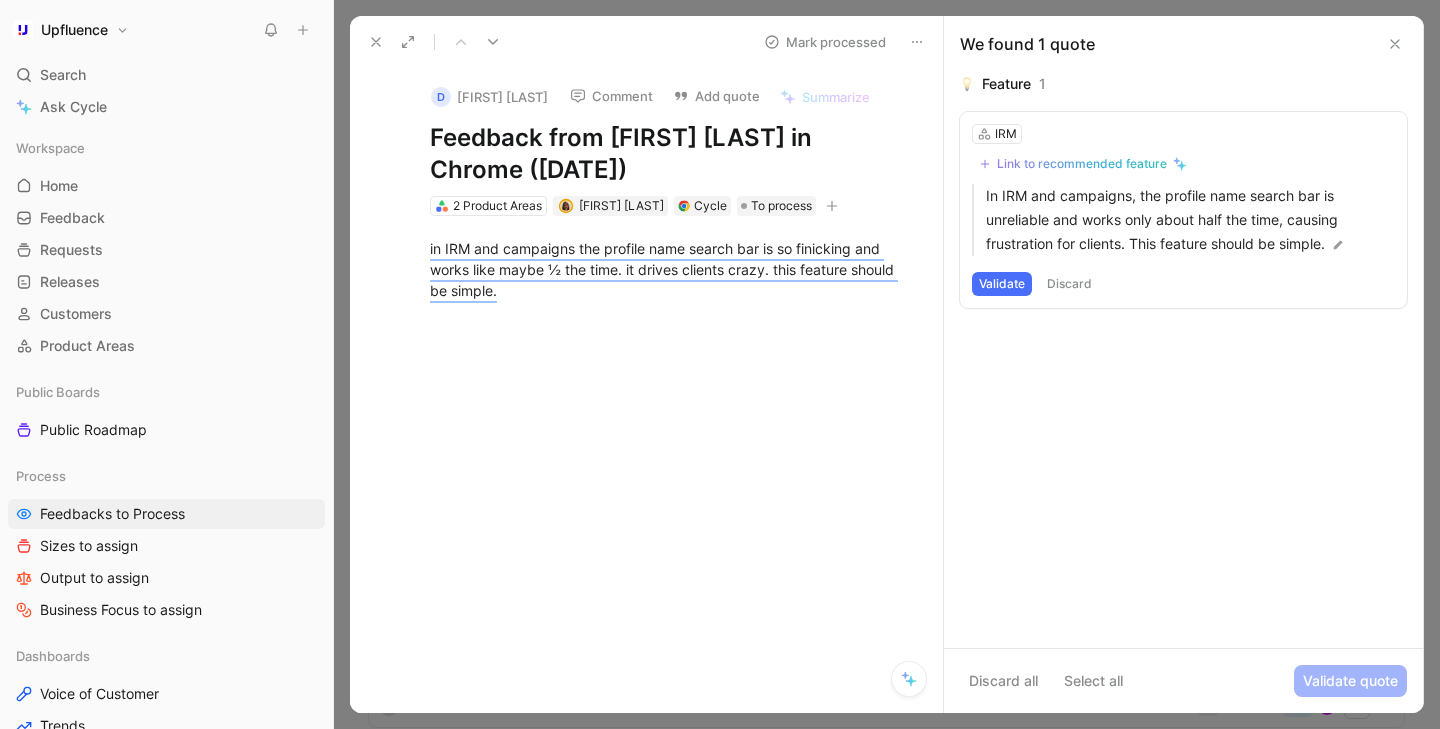 click at bounding box center (493, 42) 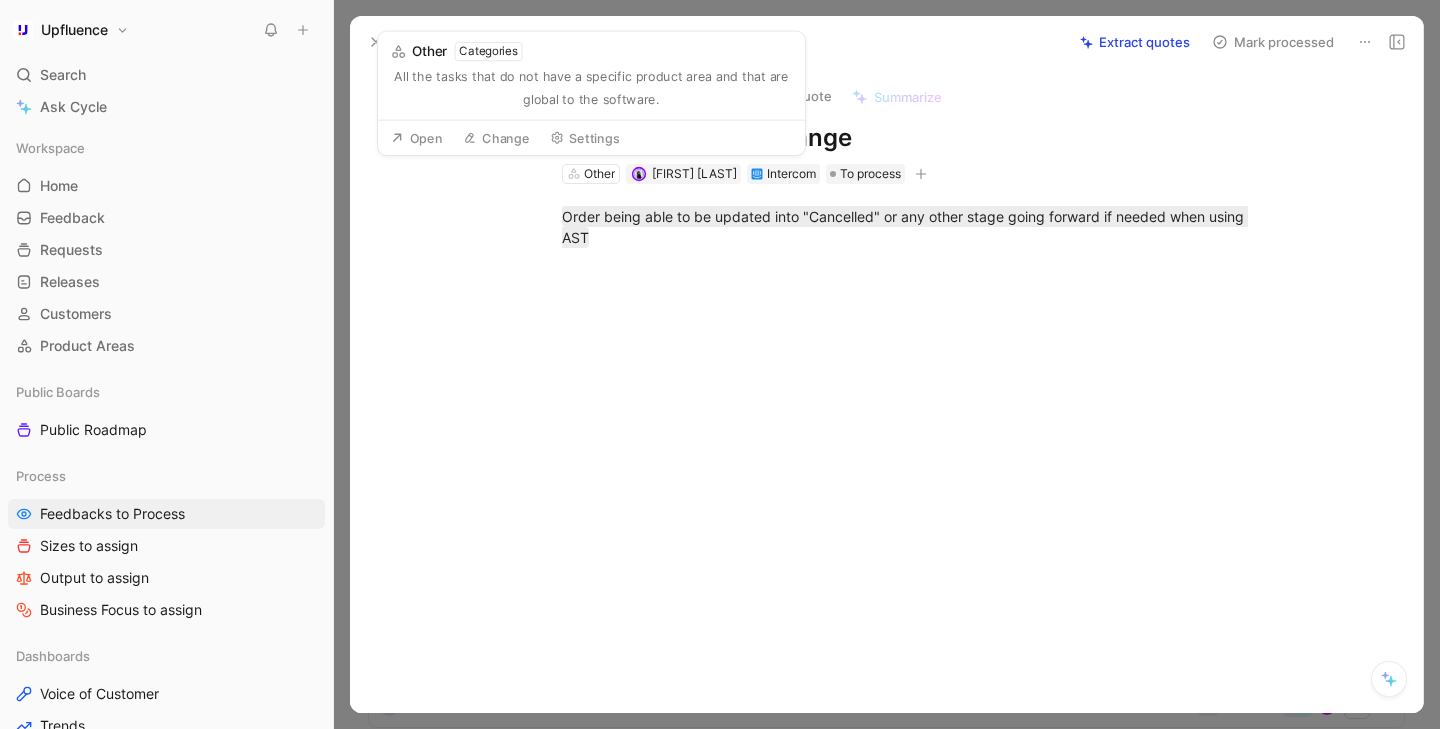 click on "Order being able to be updated into "Cancelled" or any other stage going forward if needed when using AST" at bounding box center (907, 227) 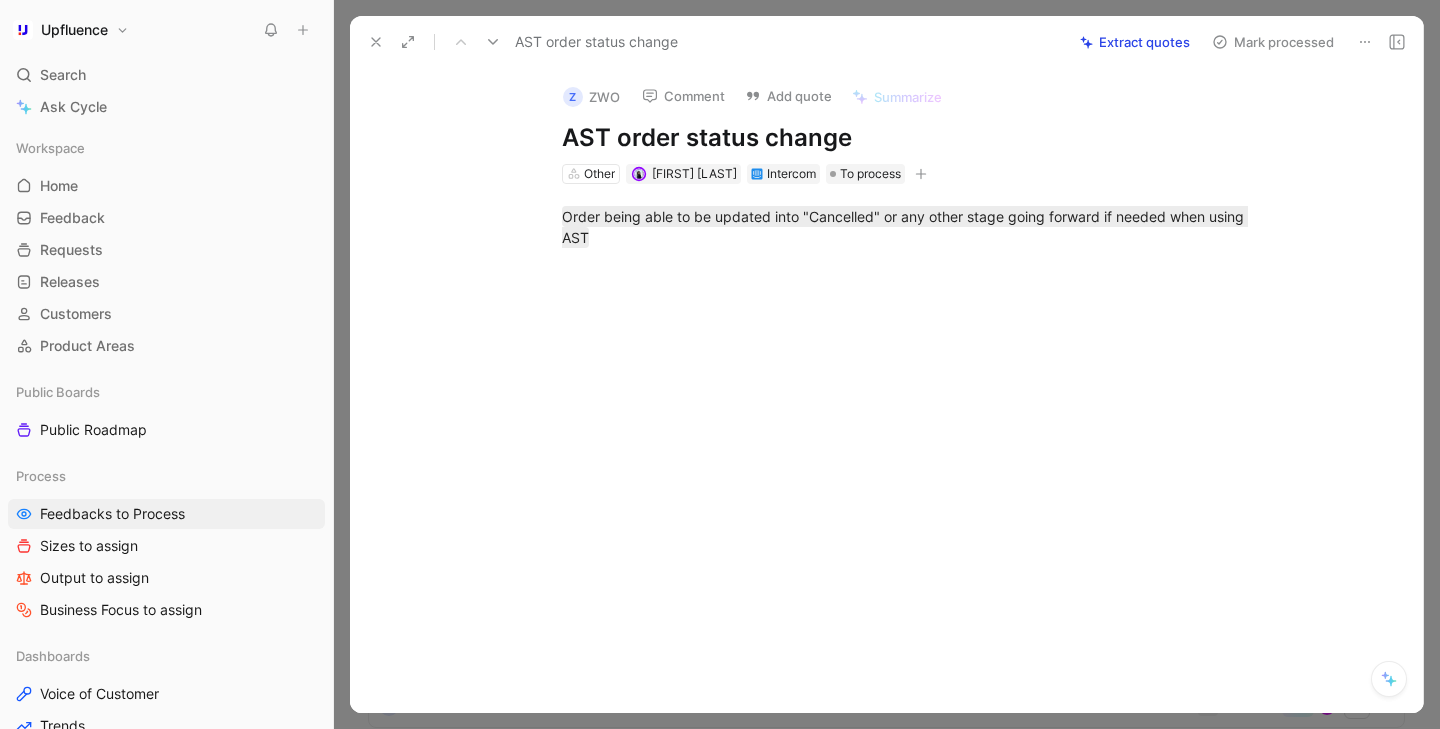 click at bounding box center [493, 42] 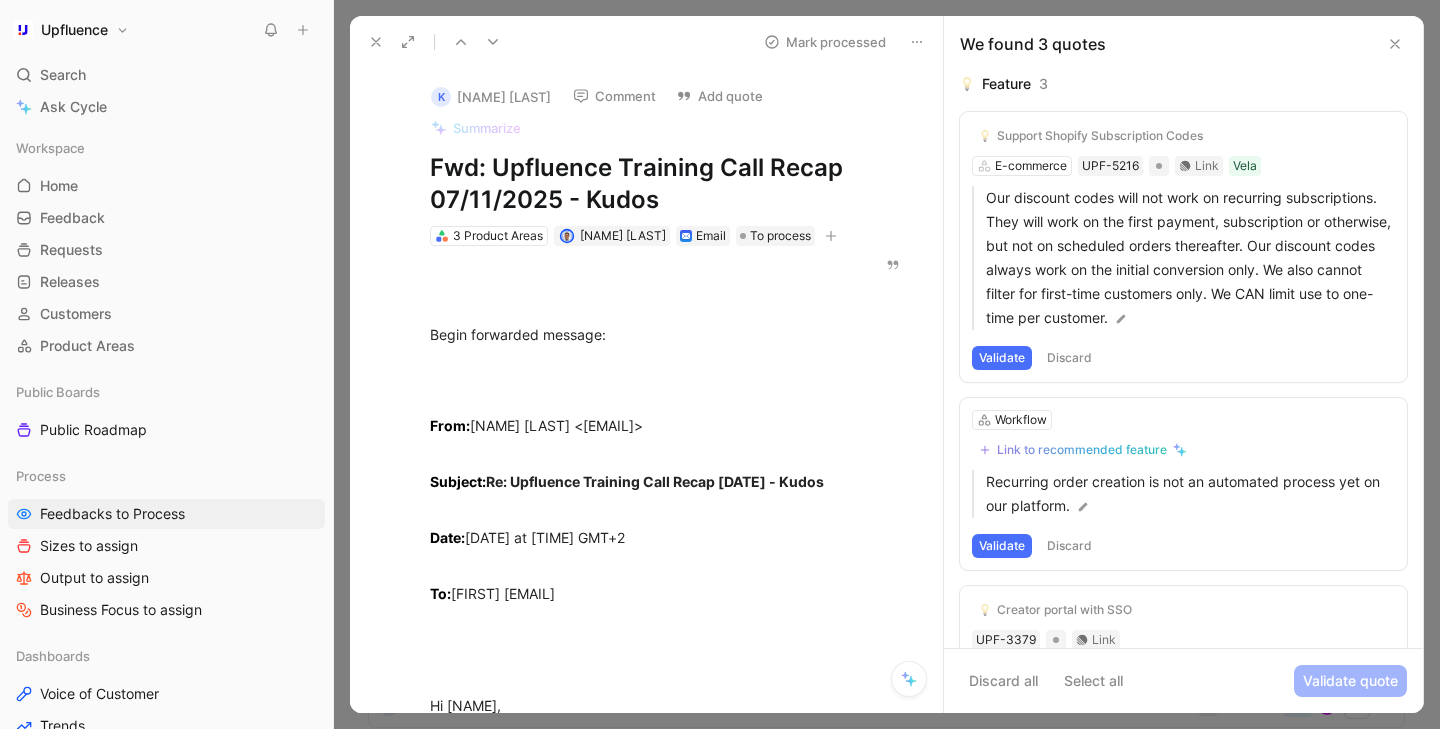 click at bounding box center [461, 42] 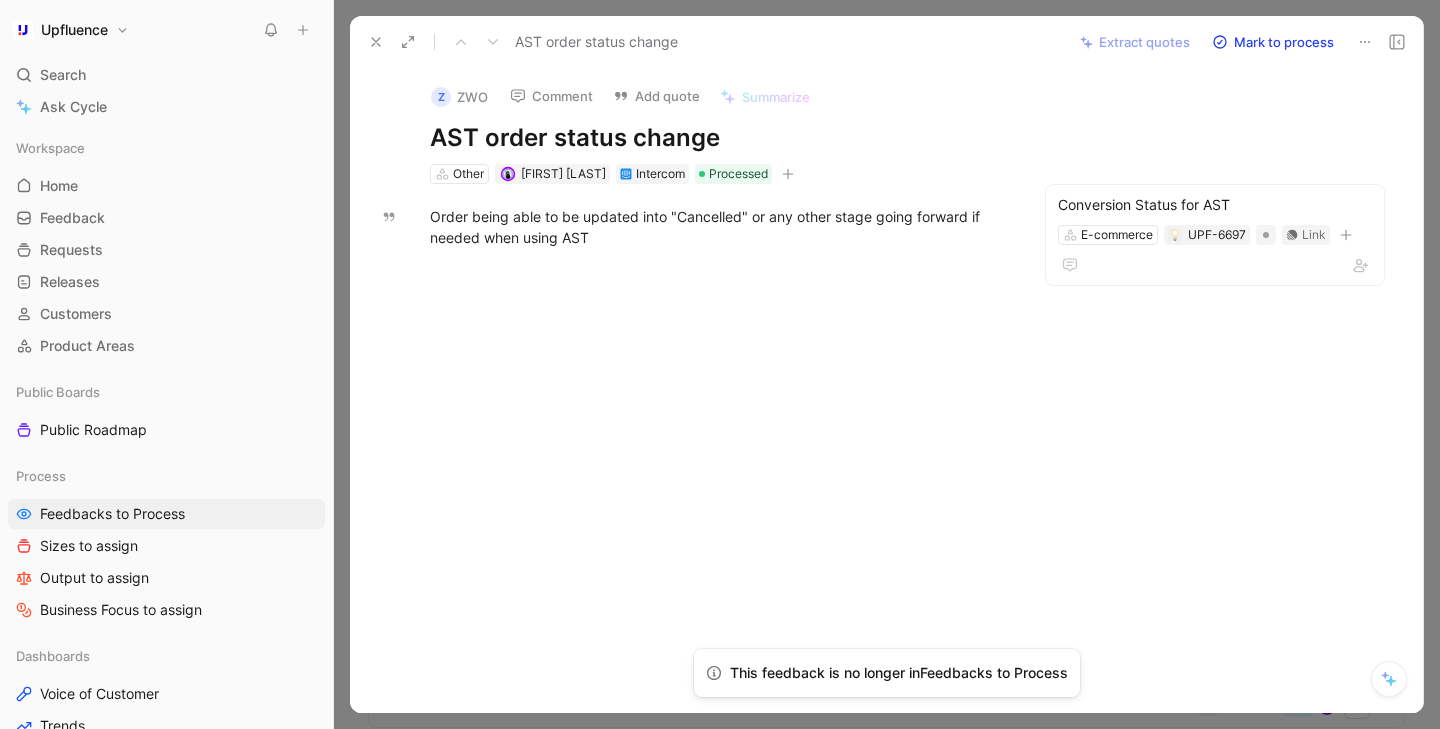 click 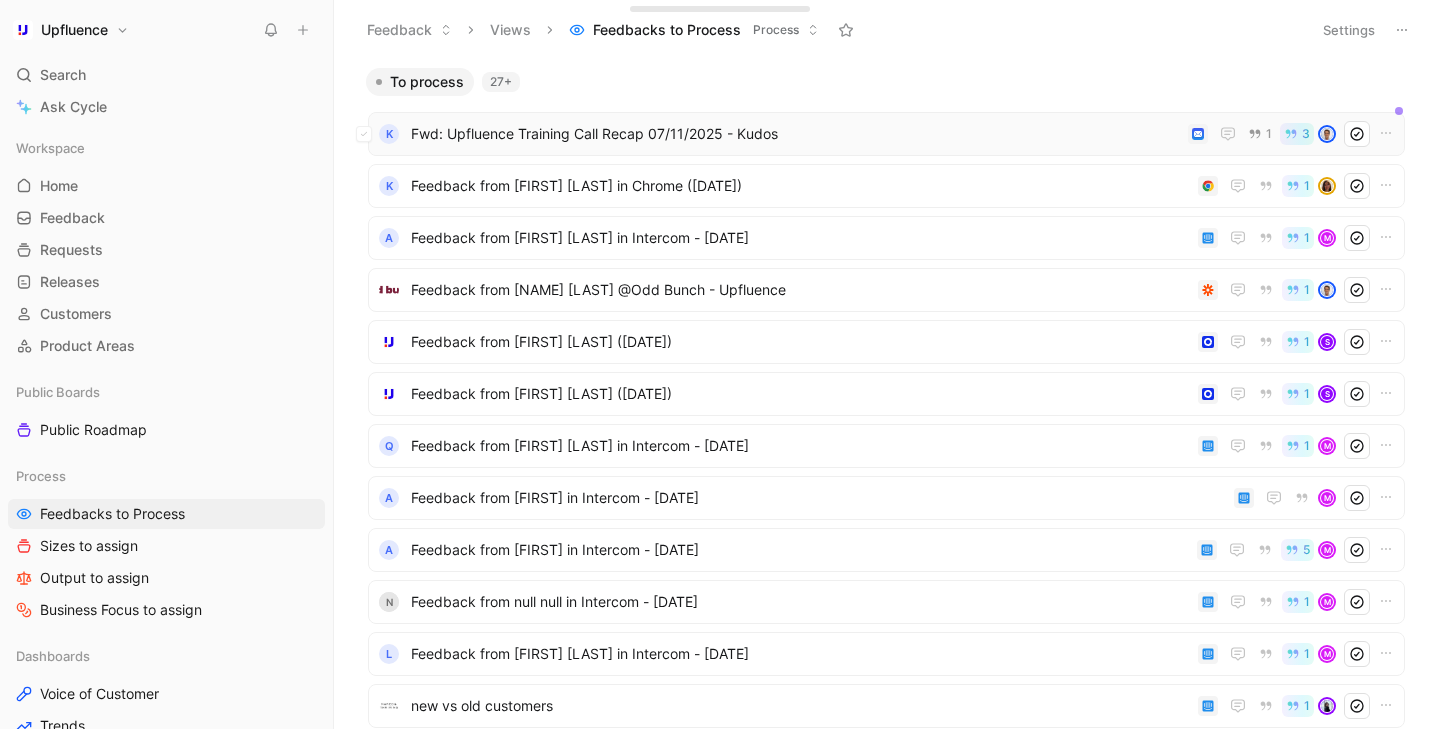 click on "Fwd: Upfluence Training Call Recap 07/11/2025 - Kudos" at bounding box center (795, 134) 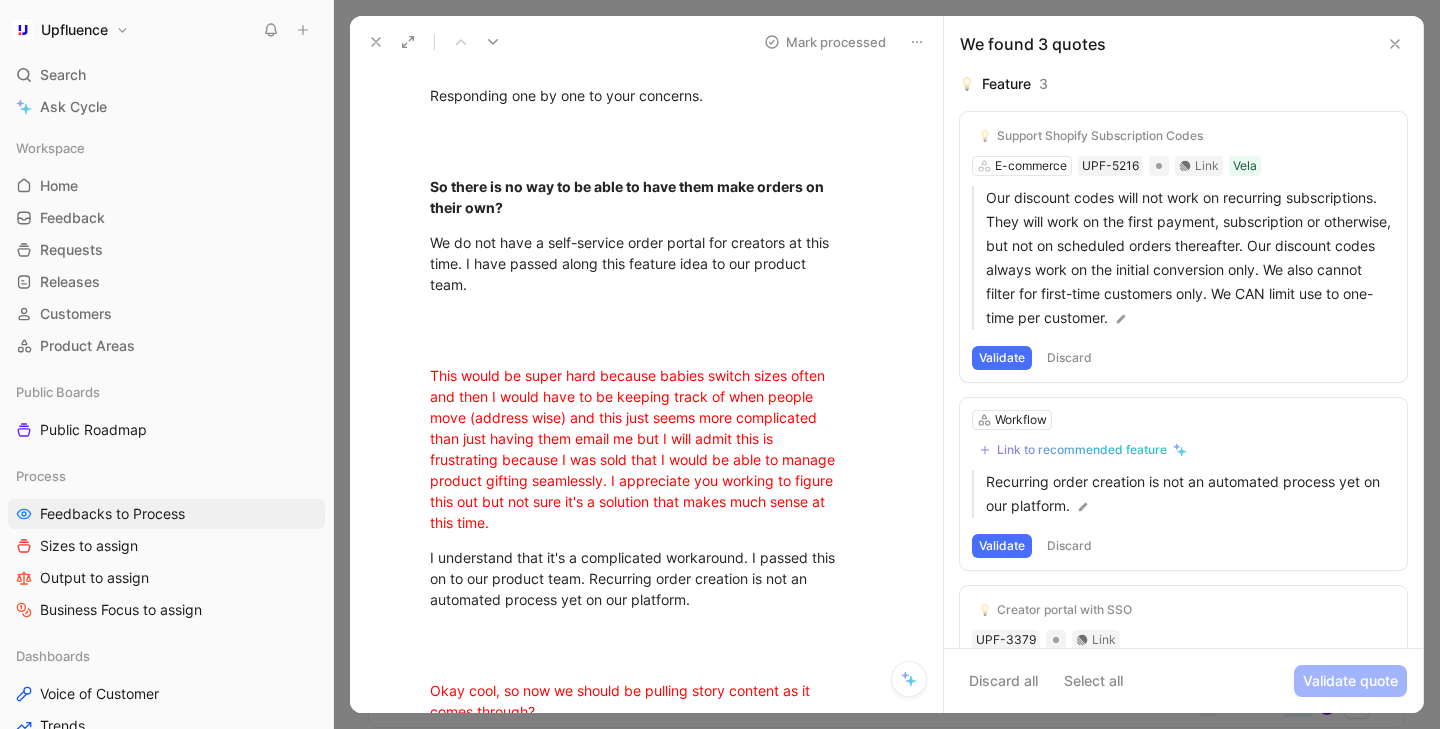 scroll, scrollTop: 702, scrollLeft: 0, axis: vertical 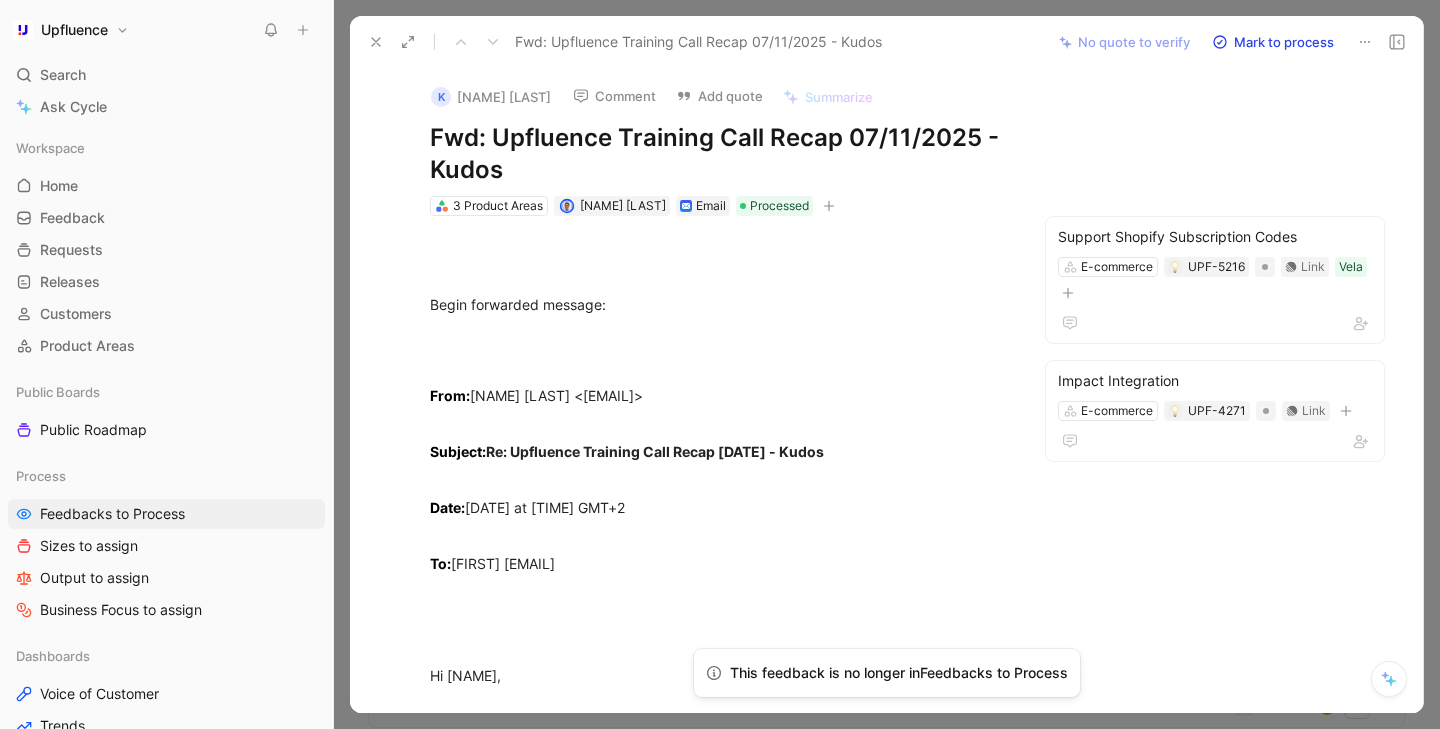 click 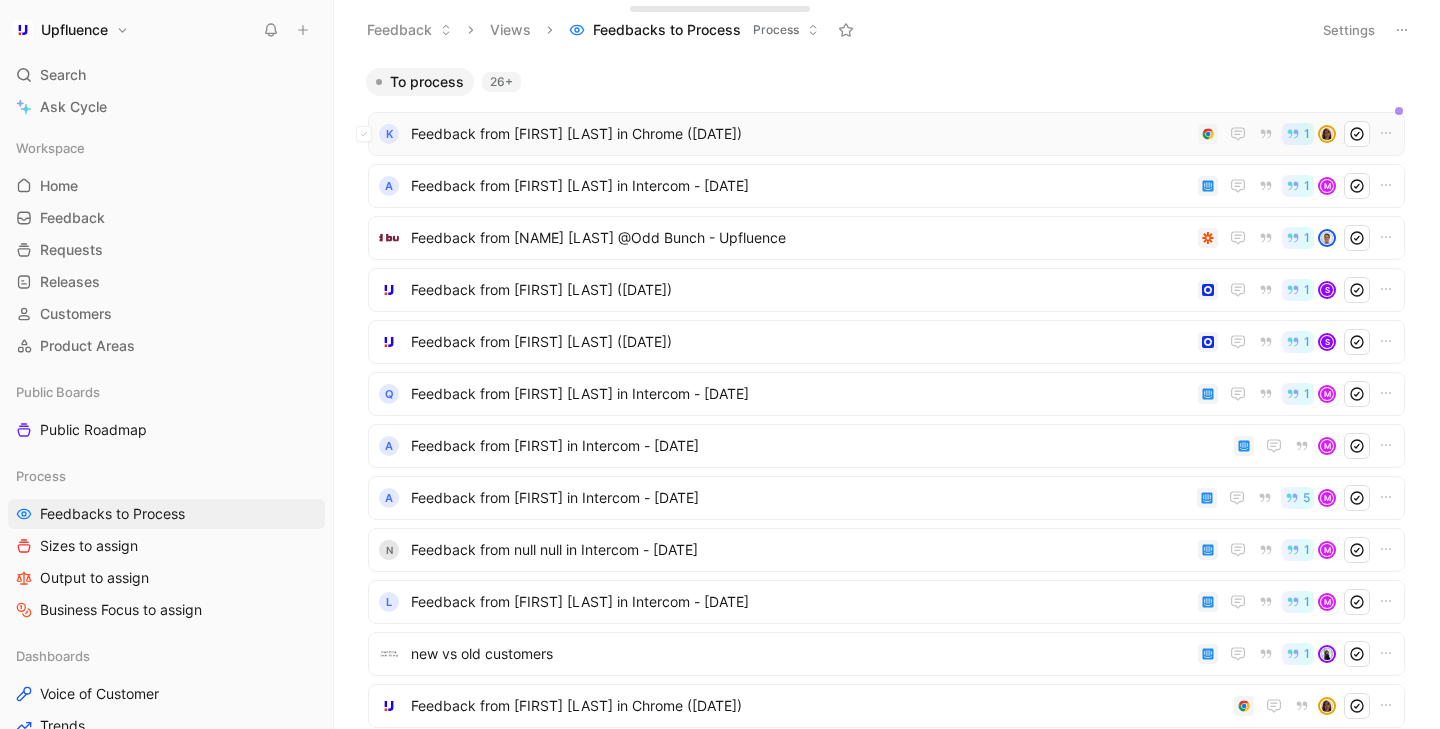 click on "K Feedback from [NAME] [LAST] in Chrome ([DATE]) 1" at bounding box center (886, 134) 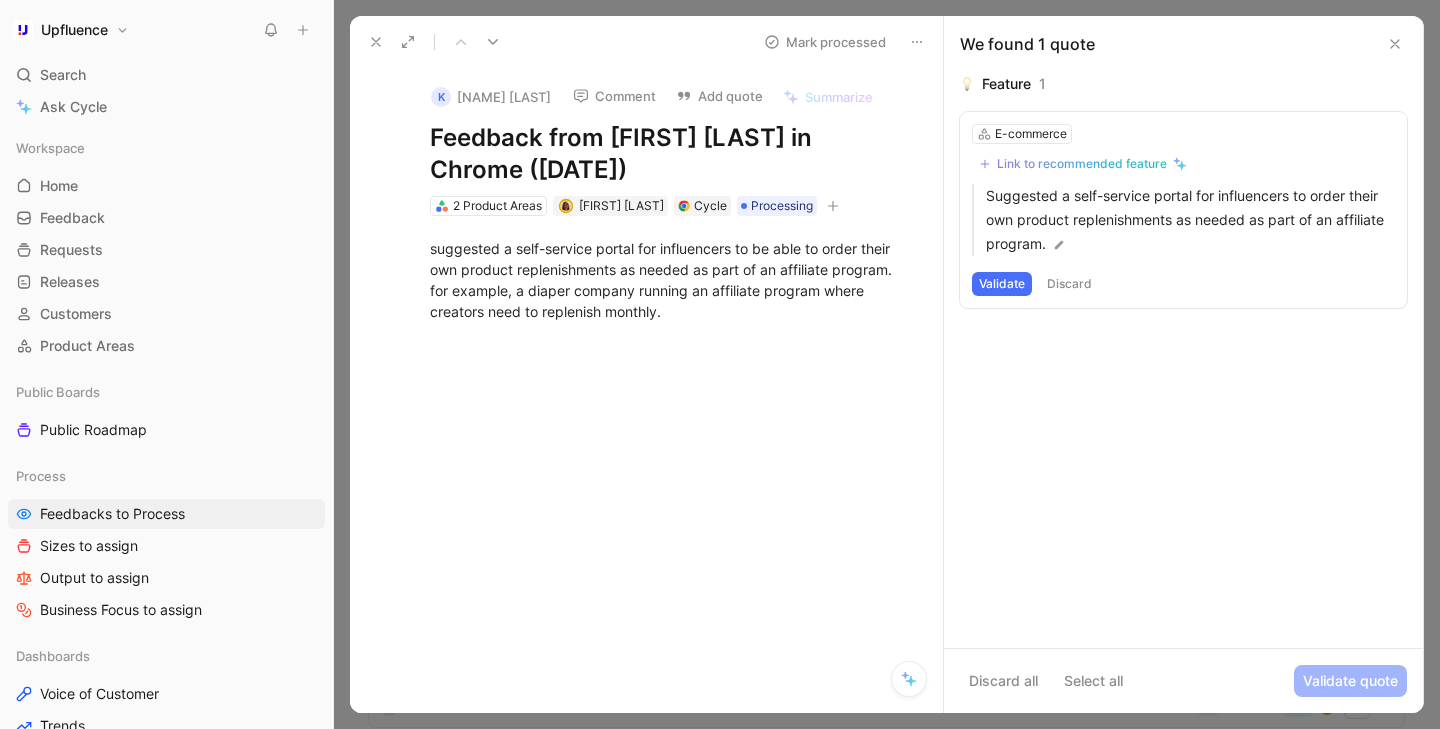 click on "Link to recommended feature" at bounding box center [1082, 164] 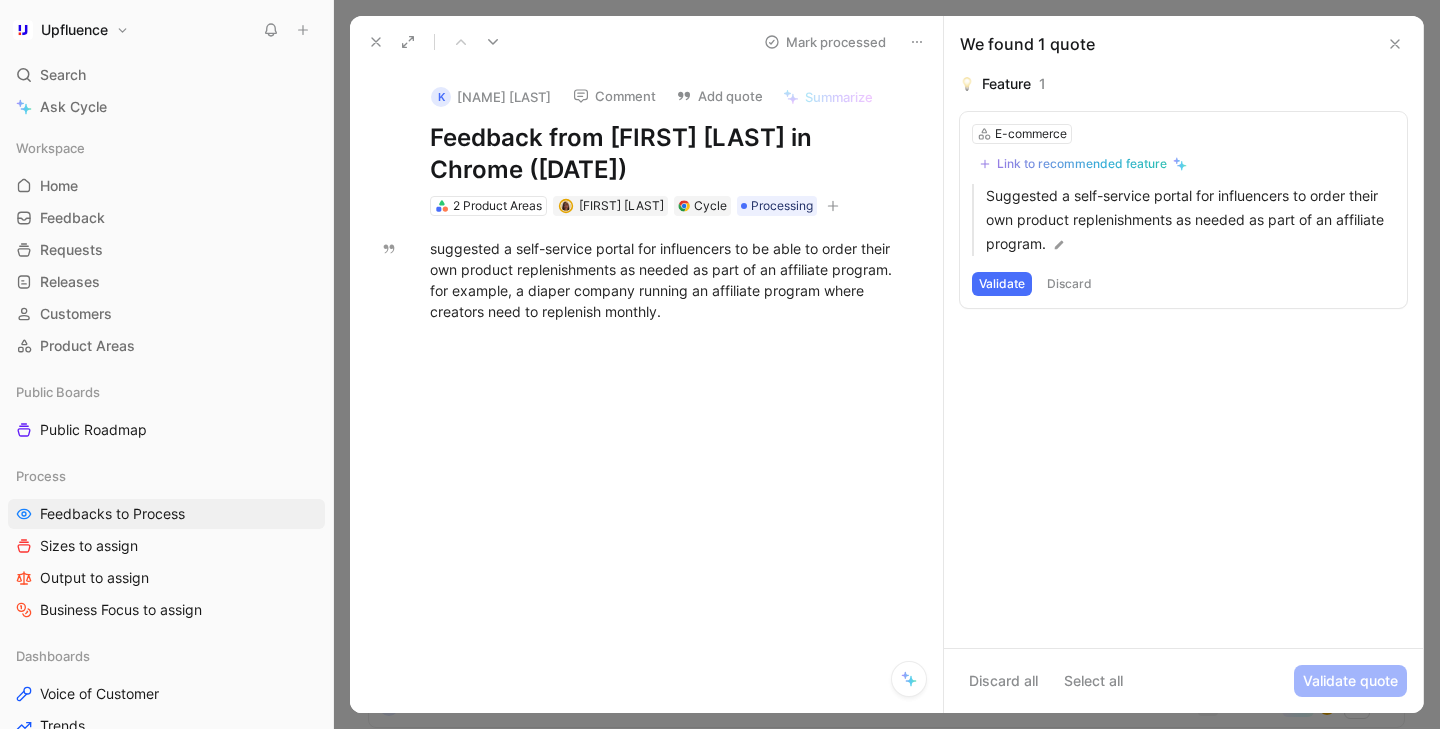 click 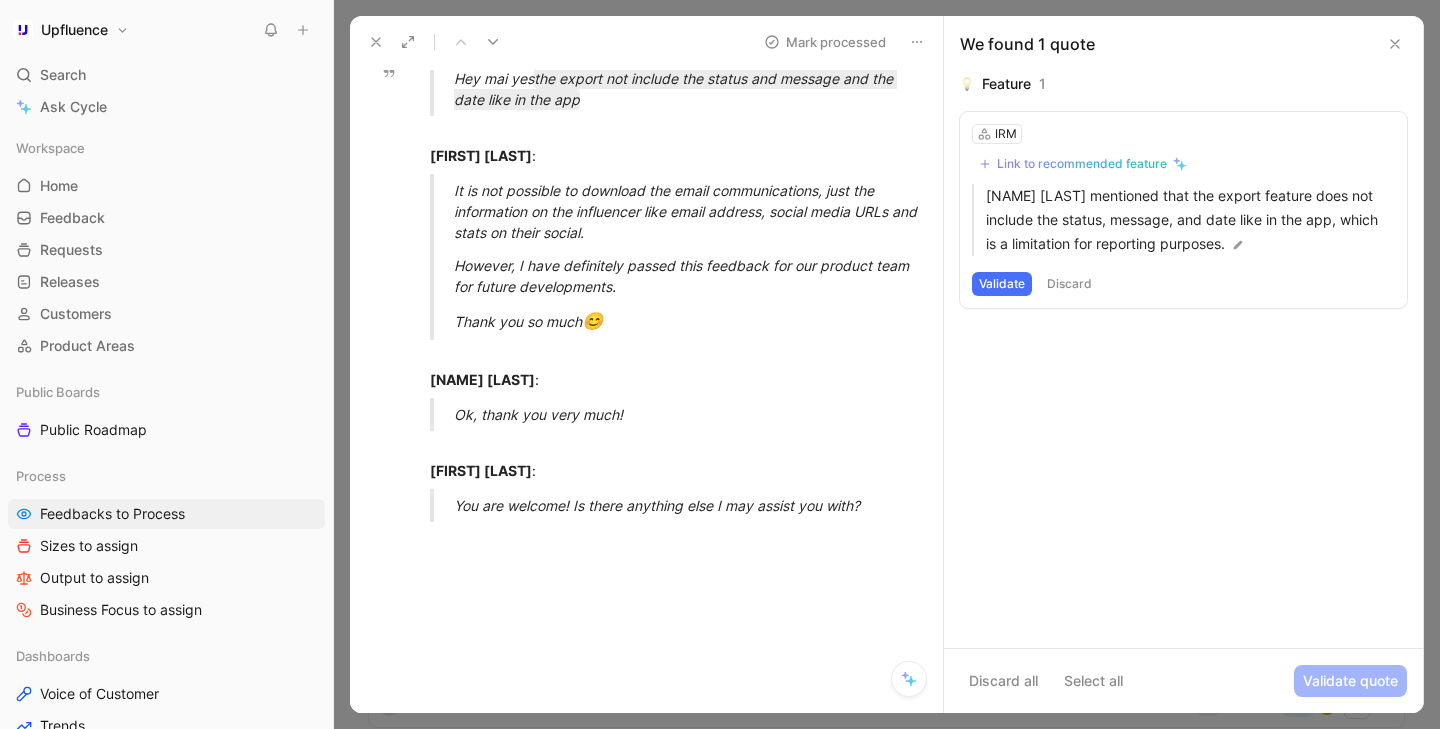scroll, scrollTop: 477, scrollLeft: 0, axis: vertical 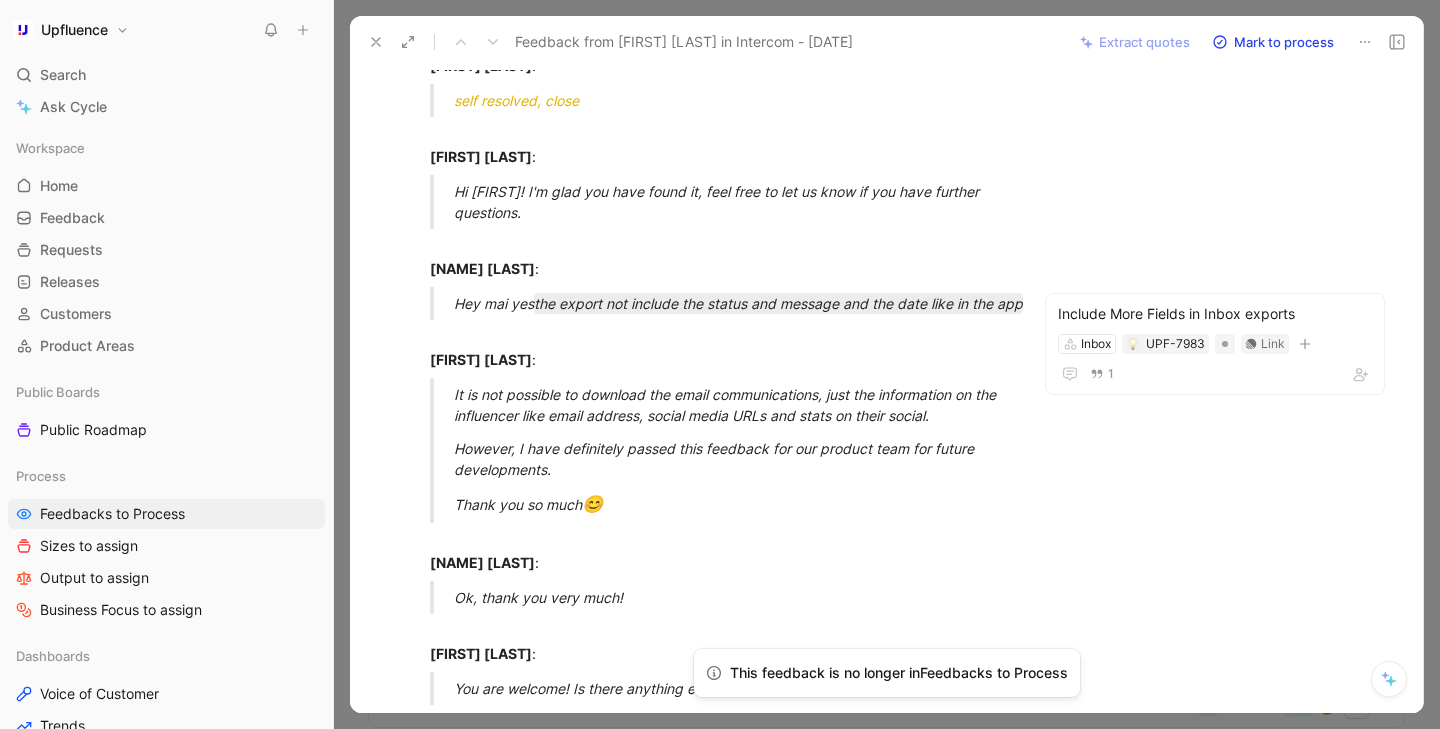 click 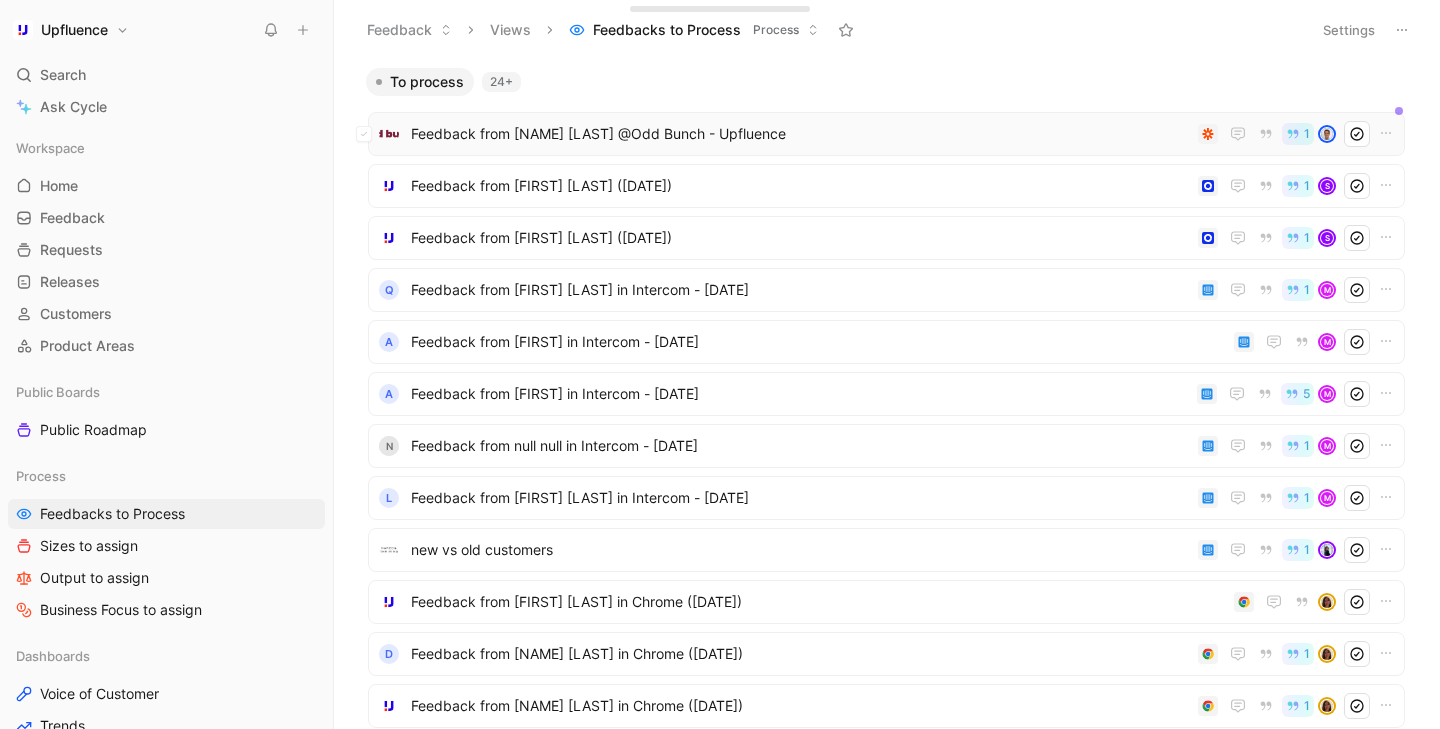 click on "Feedback from [NAME] [LAST] @Odd Bunch - Upfluence" at bounding box center (800, 134) 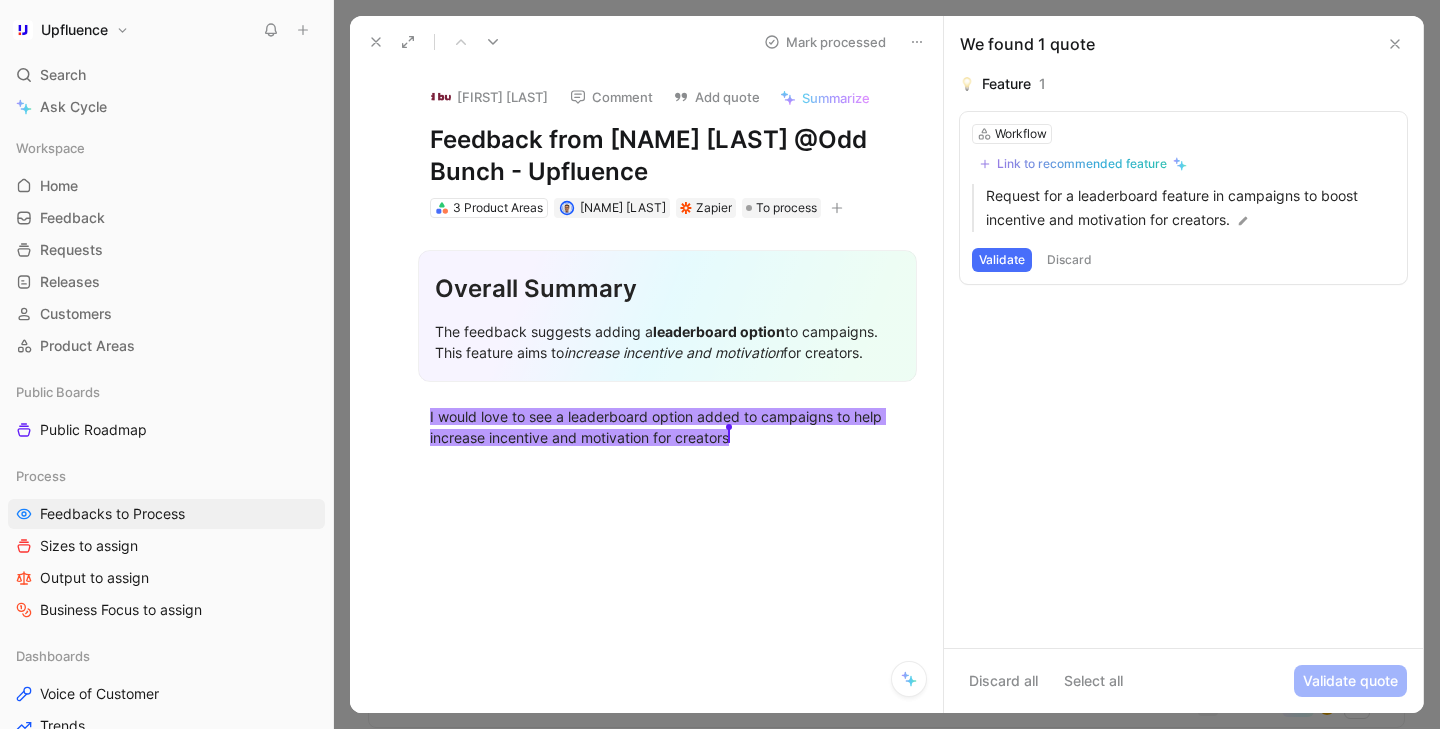 click on "Overall Summary The feedback suggests adding a leaderboard option to campaigns. This feature aims to increase incentive and motivation for creators. I would love to see a leaderboard option added to campaigns to help increase incentive and motivation for creators [NAME] [LAST]" at bounding box center [667, 344] 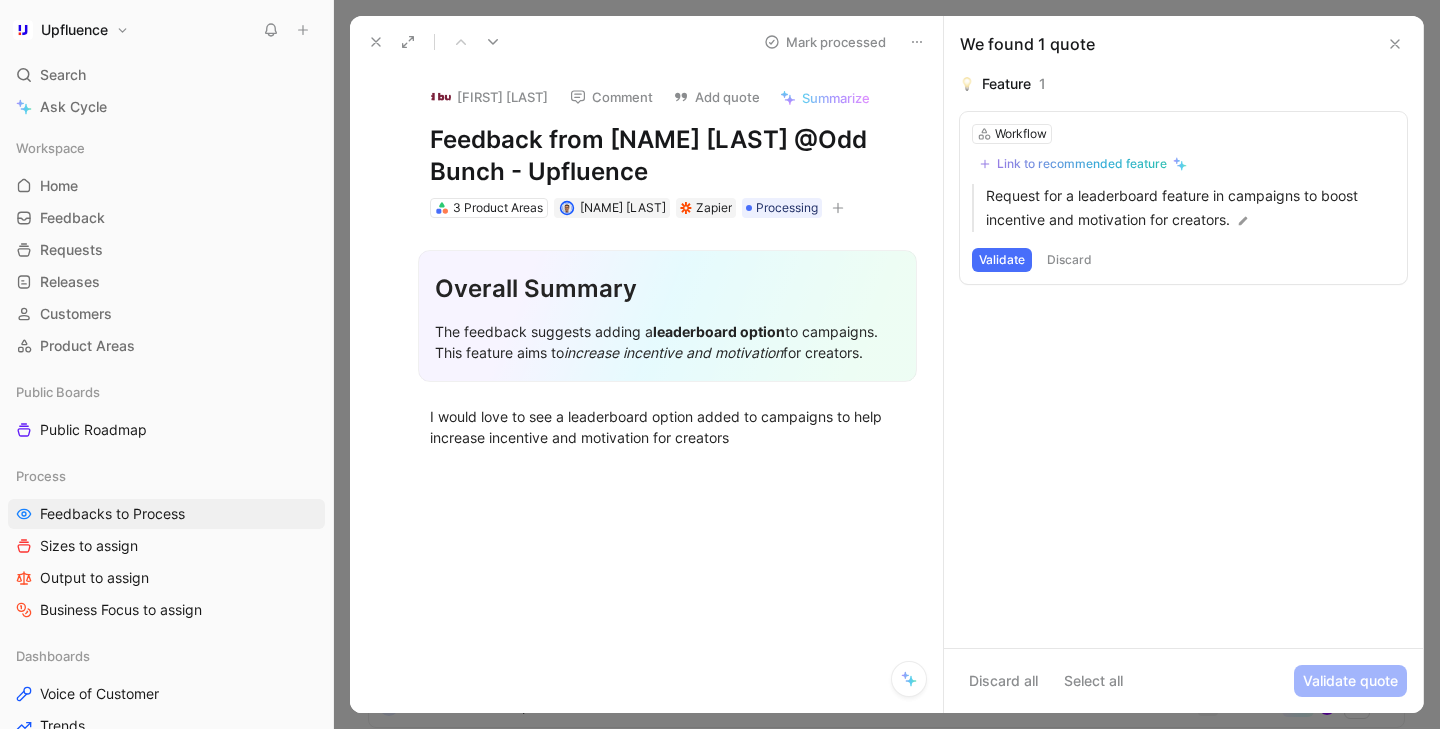 click 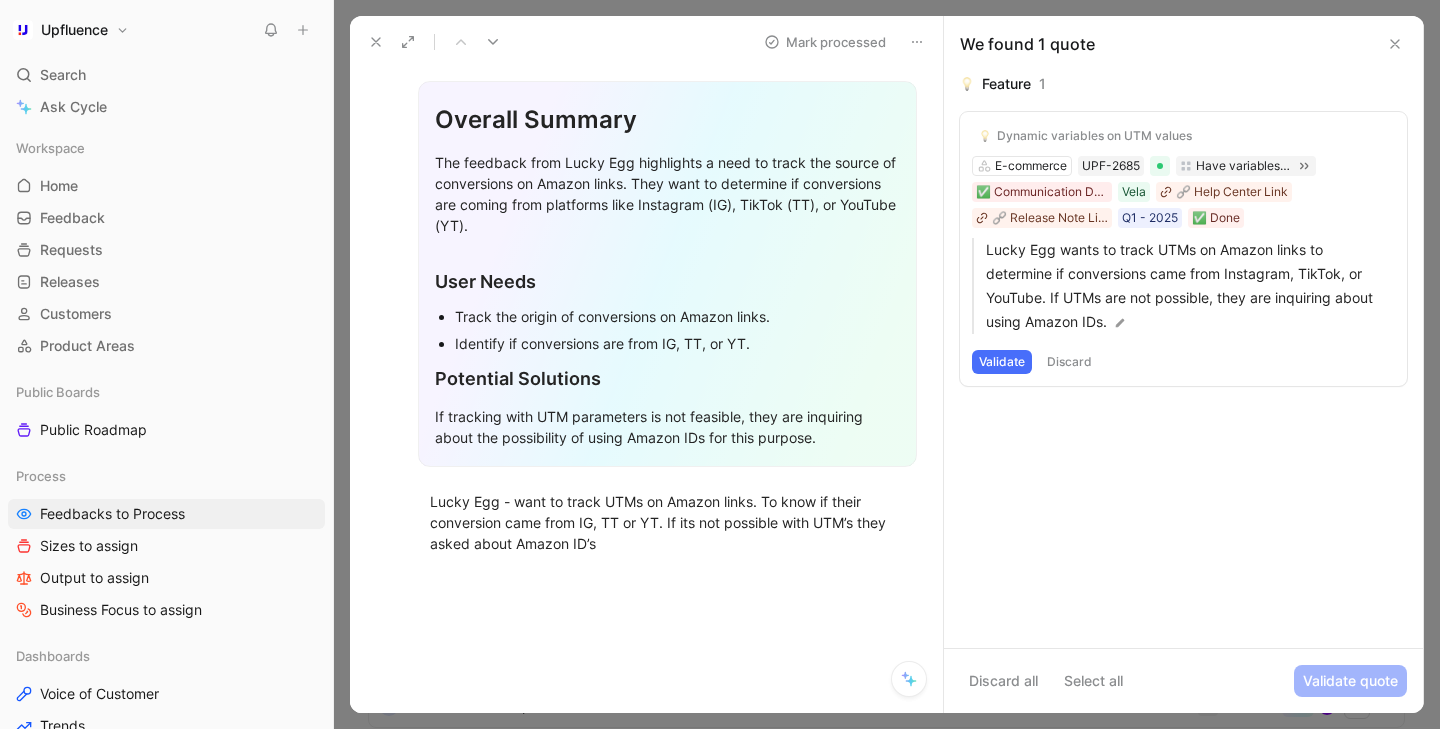 scroll, scrollTop: 141, scrollLeft: 0, axis: vertical 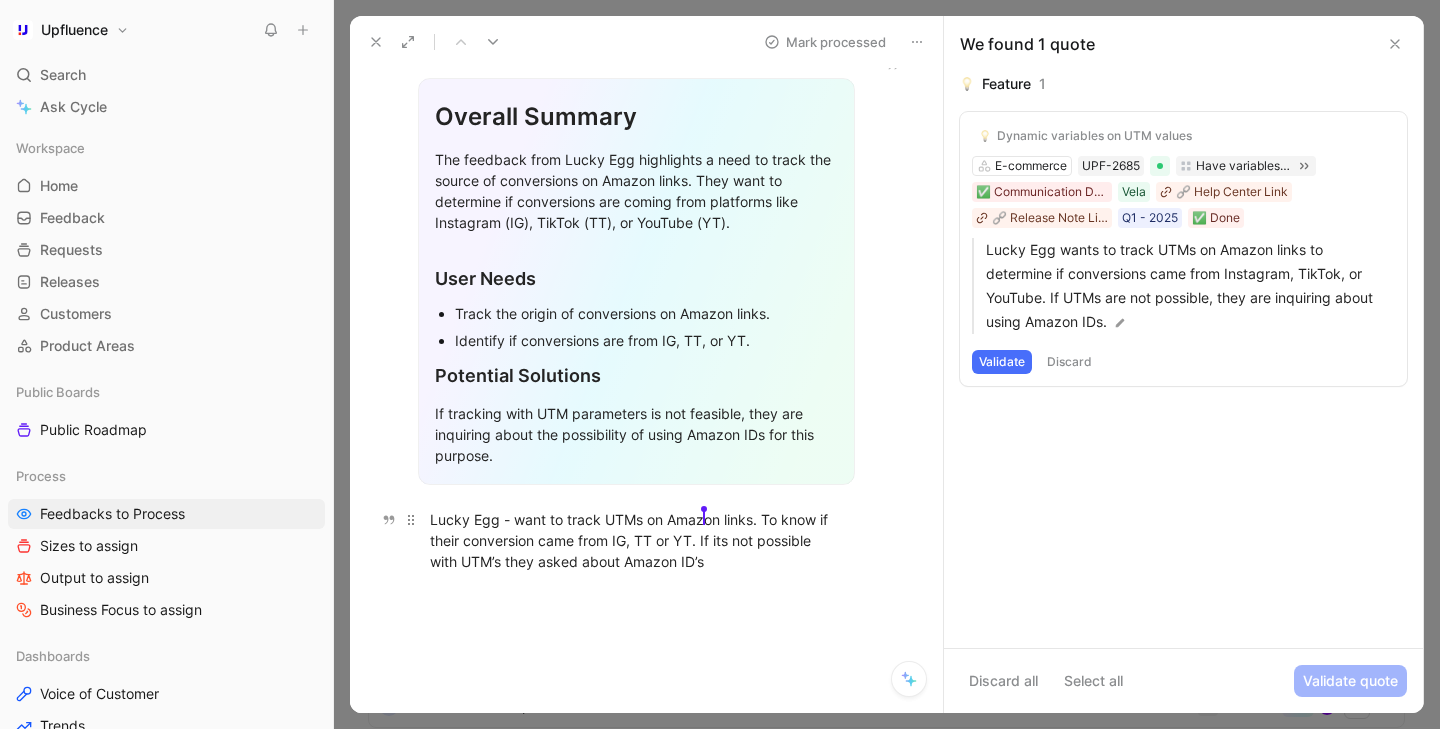 click on "Lucky Egg - want to track UTMs on Amaz William Di Carlo on links. To know if their conversion came from IG, TT or YT. If its not possible with UTM’s they asked about Amazon ID’s" at bounding box center (636, 540) 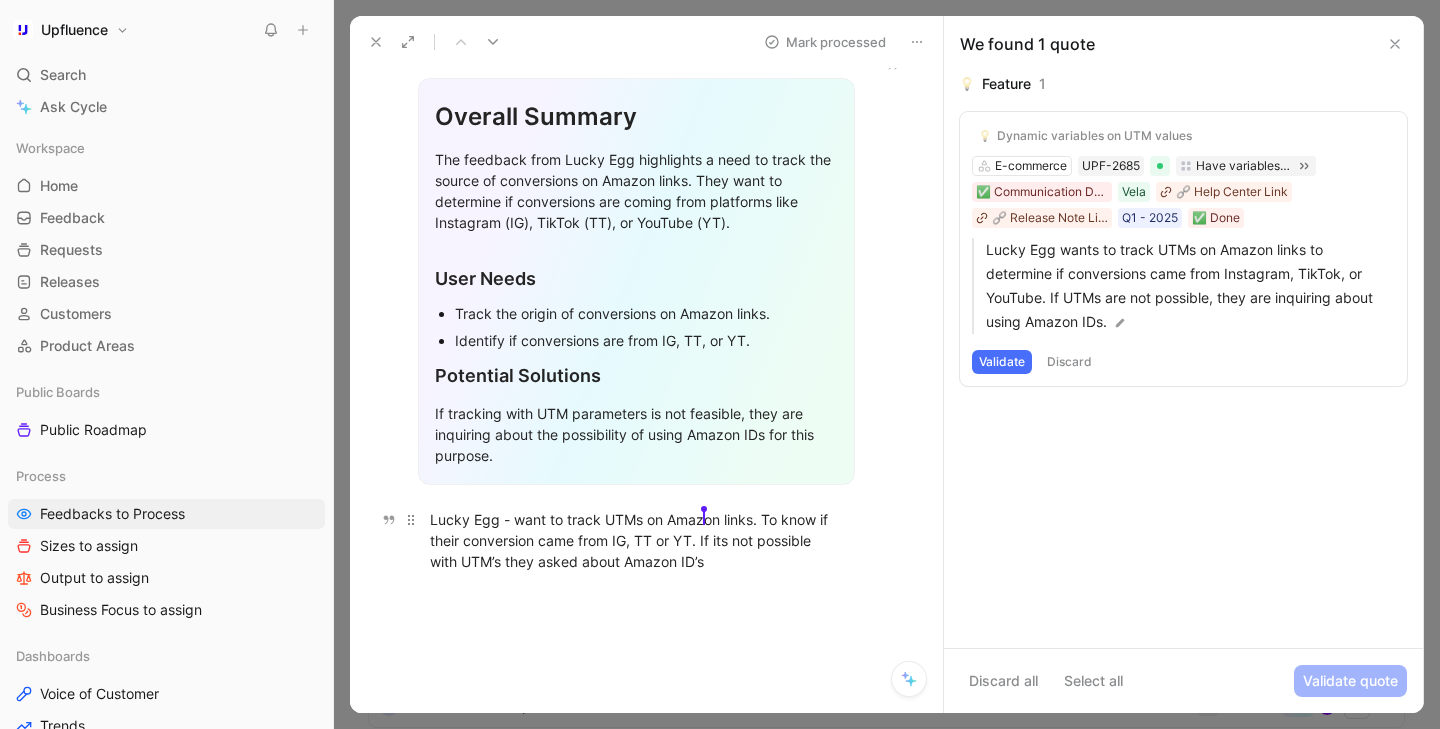 click on "Lucky Egg - want to track UTMs on Amaz William Di Carlo on links. To know if their conversion came from IG, TT or YT. If its not possible with UTM’s they asked about Amazon ID’s" at bounding box center [636, 540] 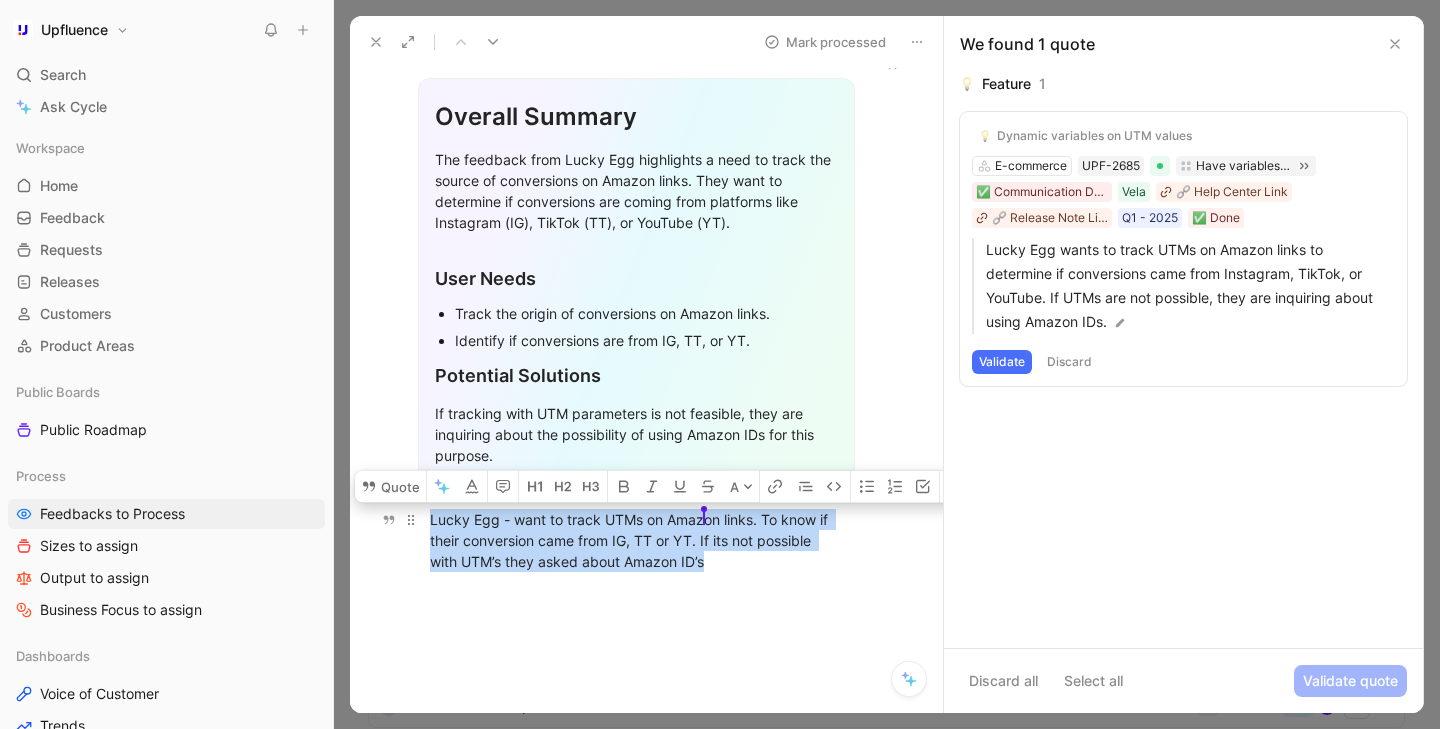 drag, startPoint x: 734, startPoint y: 572, endPoint x: 429, endPoint y: 508, distance: 311.64243 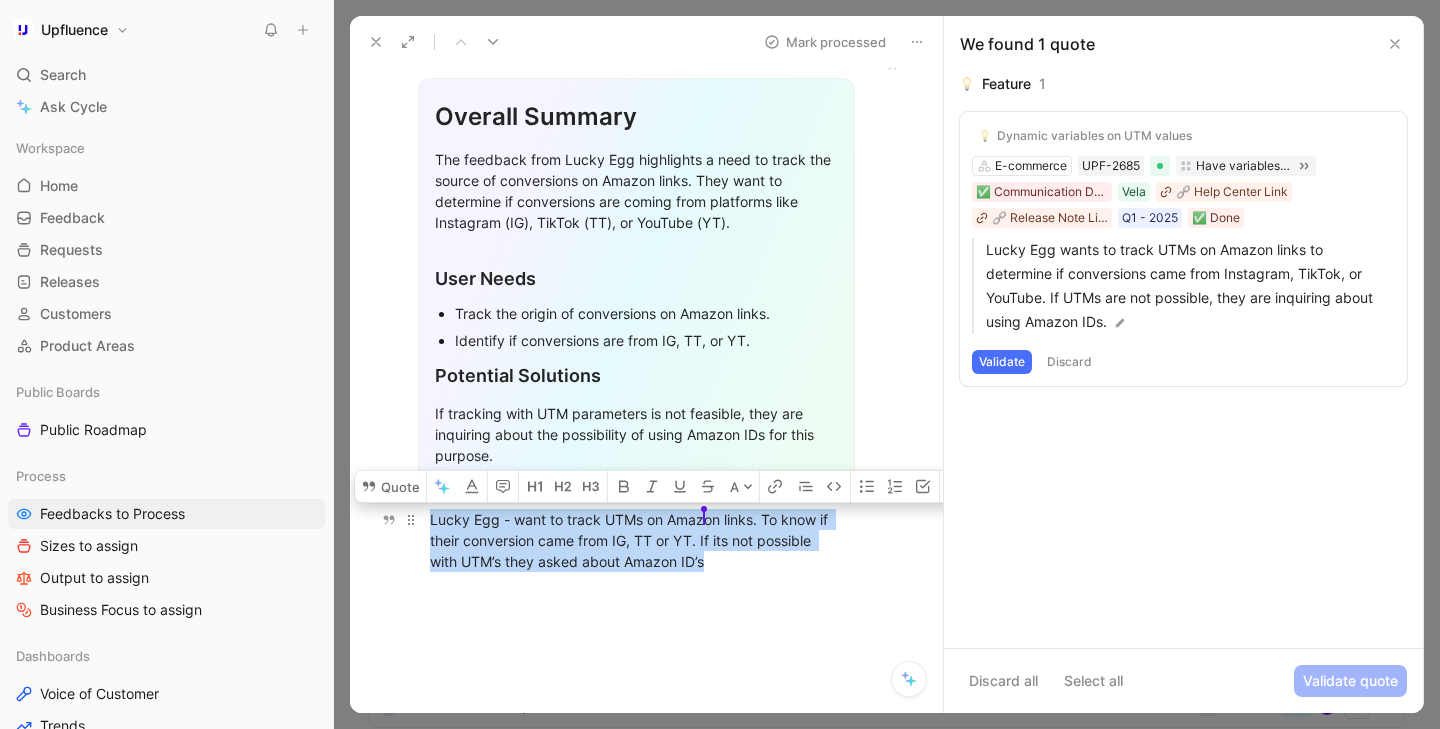 click on "Lucky Egg - want to track UTMs on Amaz William Di Carlo on links. To know if their conversion came from IG, TT or YT. If its not possible with UTM’s they asked about Amazon ID’s" at bounding box center [636, 540] 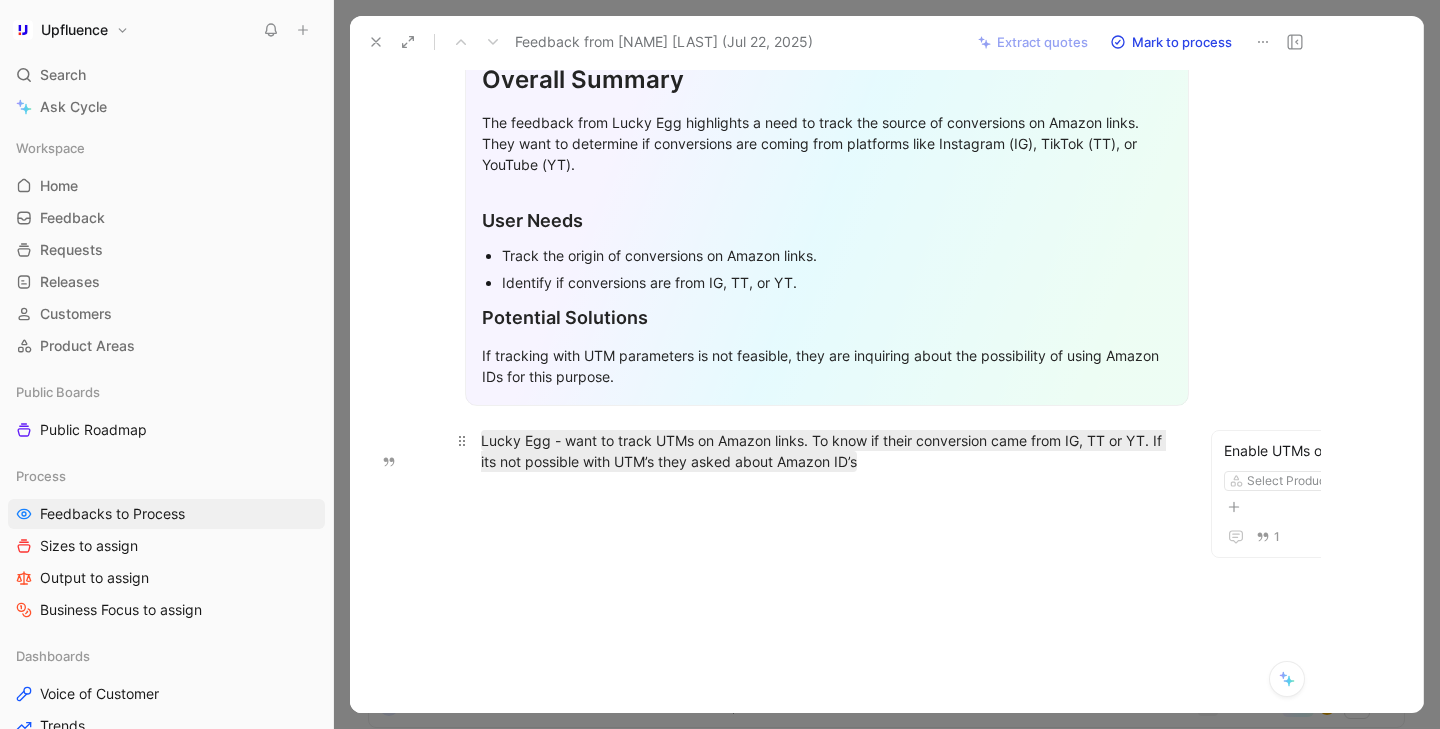 scroll, scrollTop: 176, scrollLeft: 0, axis: vertical 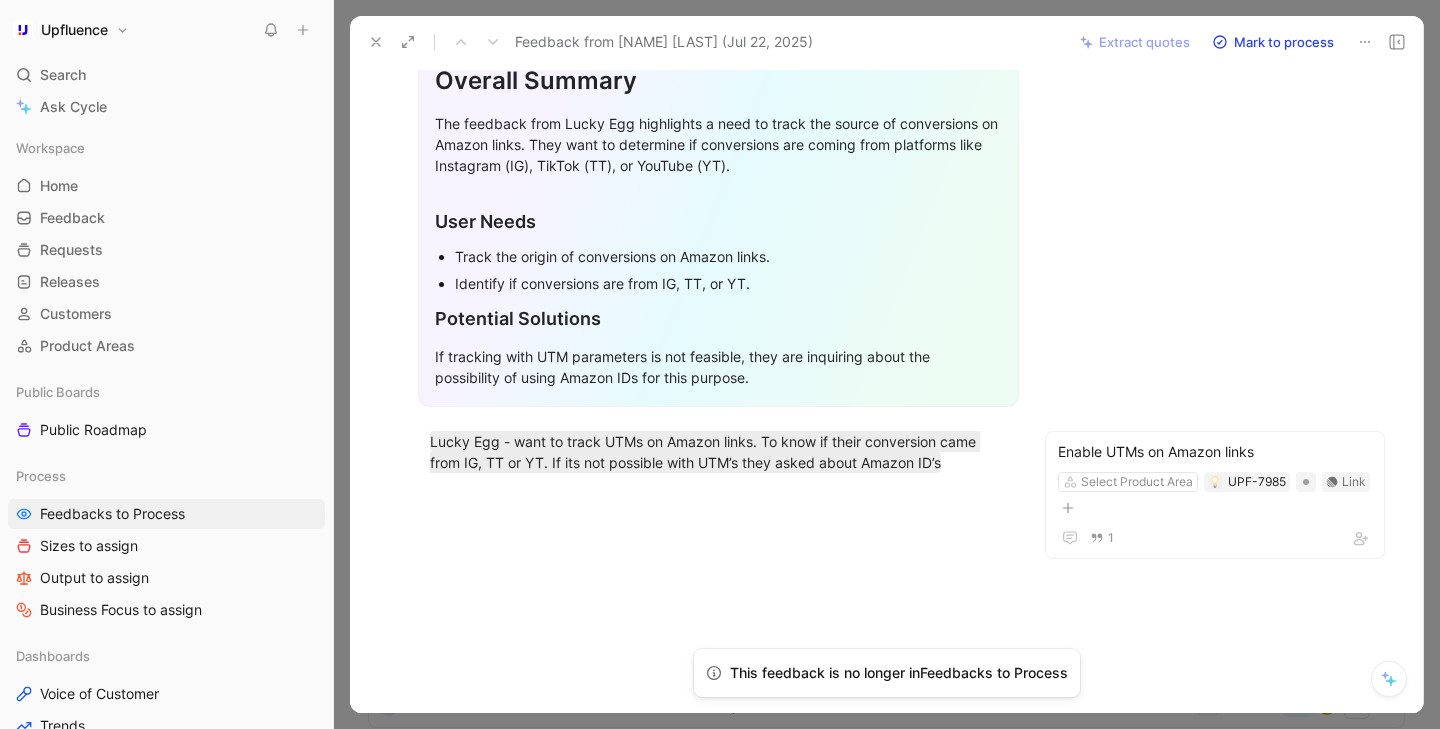 click on "Feedback from [FIRST] [LAST] ([DATE])" at bounding box center [711, 42] 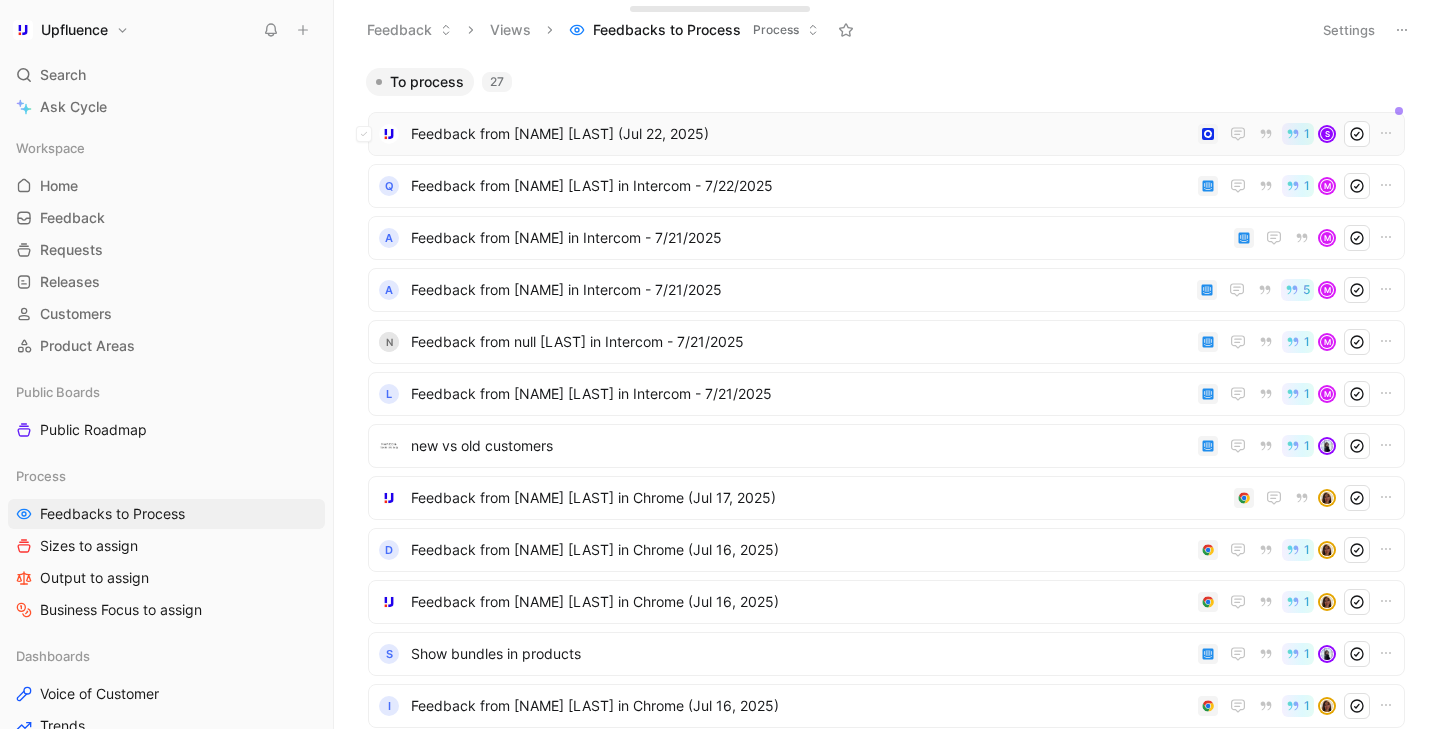 click on "Feedback from Sarah Forshaw (Jul 22, 2025) 1 S" at bounding box center [886, 134] 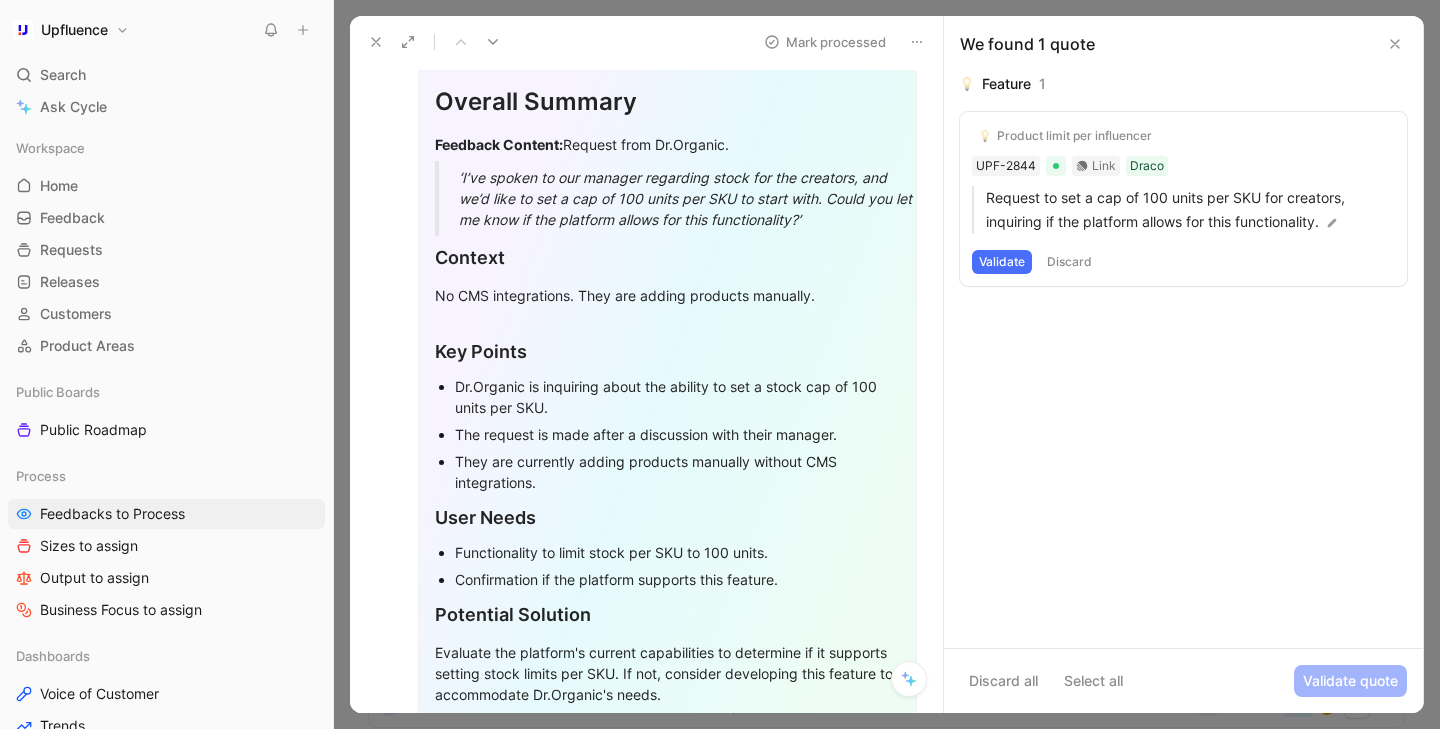 scroll, scrollTop: 186, scrollLeft: 0, axis: vertical 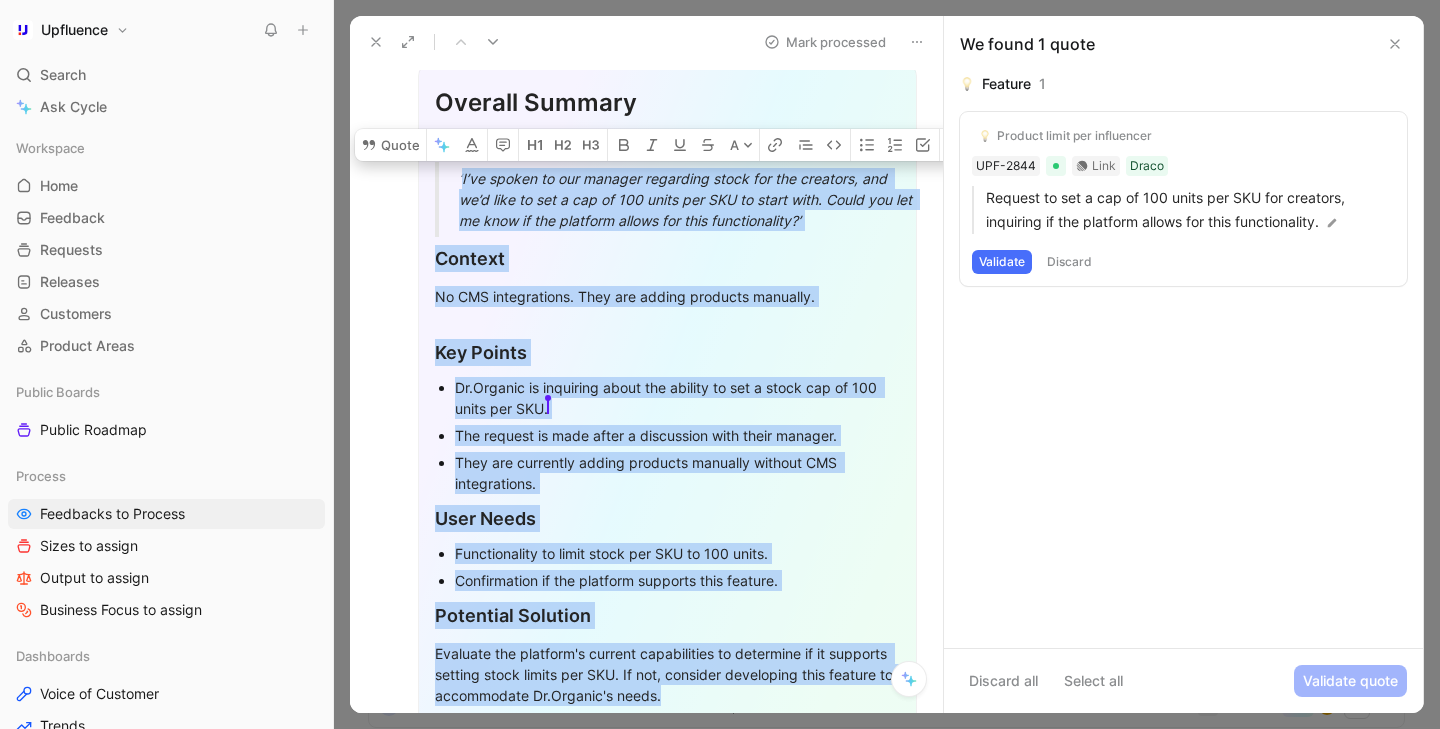 drag, startPoint x: 463, startPoint y: 169, endPoint x: 841, endPoint y: 689, distance: 642.8717 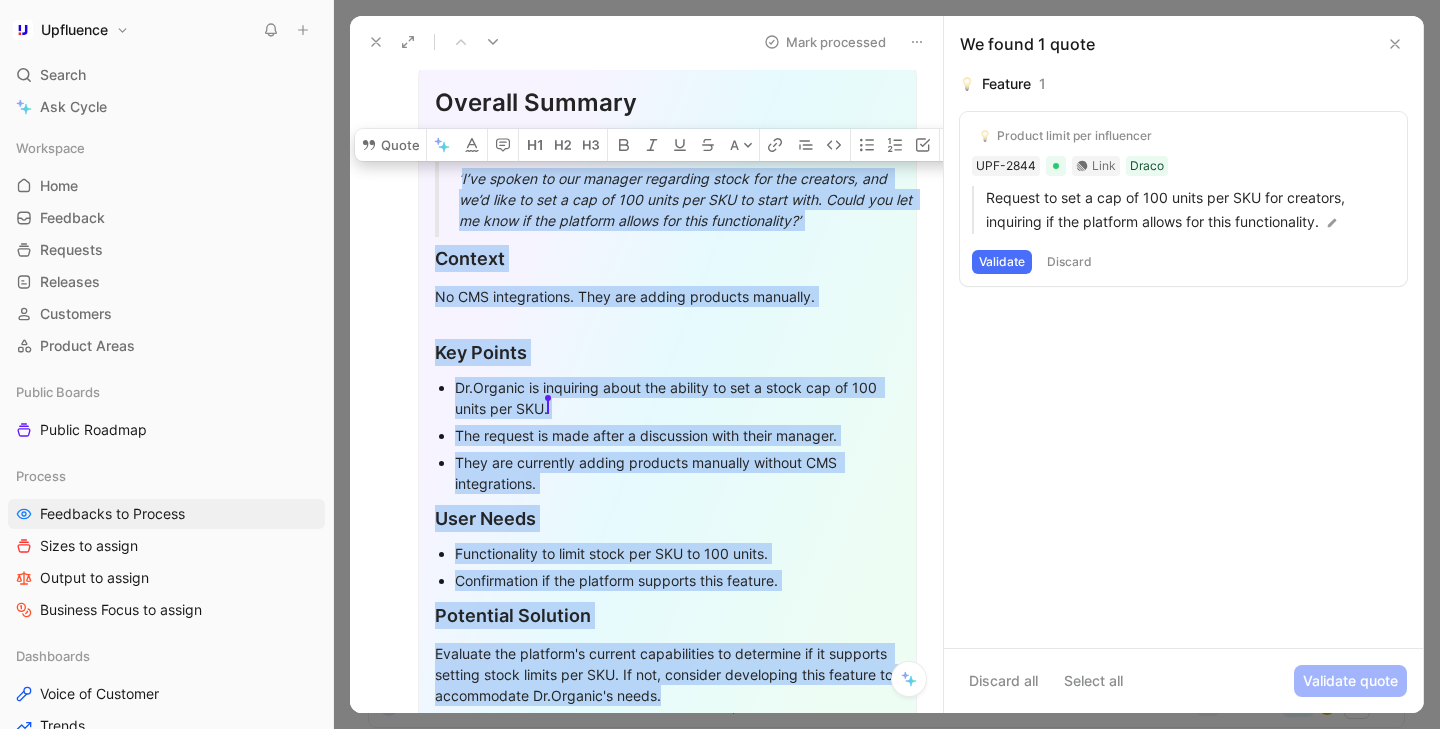 click on "Overall Summary Feedback Content:  Request from Dr.Organic. ‘I’ve spoken to our manager regarding stock for the creators, and we’d like to set a cap of 100 units per SKU to start with. Could you let me know if the platform allows for this functionality?’ Context No CMS integrations. They are adding products manually. Key Points Dr.Organic is inquiring about the ability to set a stock cap of 100 units per SKU. William Di Carlo The request is made after a discussion with their manager. They are currently adding products manually without CMS integrations. User Needs Functionality to limit stock per SKU to 100 units. Confirmation if the platform supports this feature. Potential Solution Evaluate the platform's current capabilities to determine if it supports setting stock limits per SKU. If not, consider developing this feature to accommodate Dr.Organic's needs." at bounding box center [667, 394] 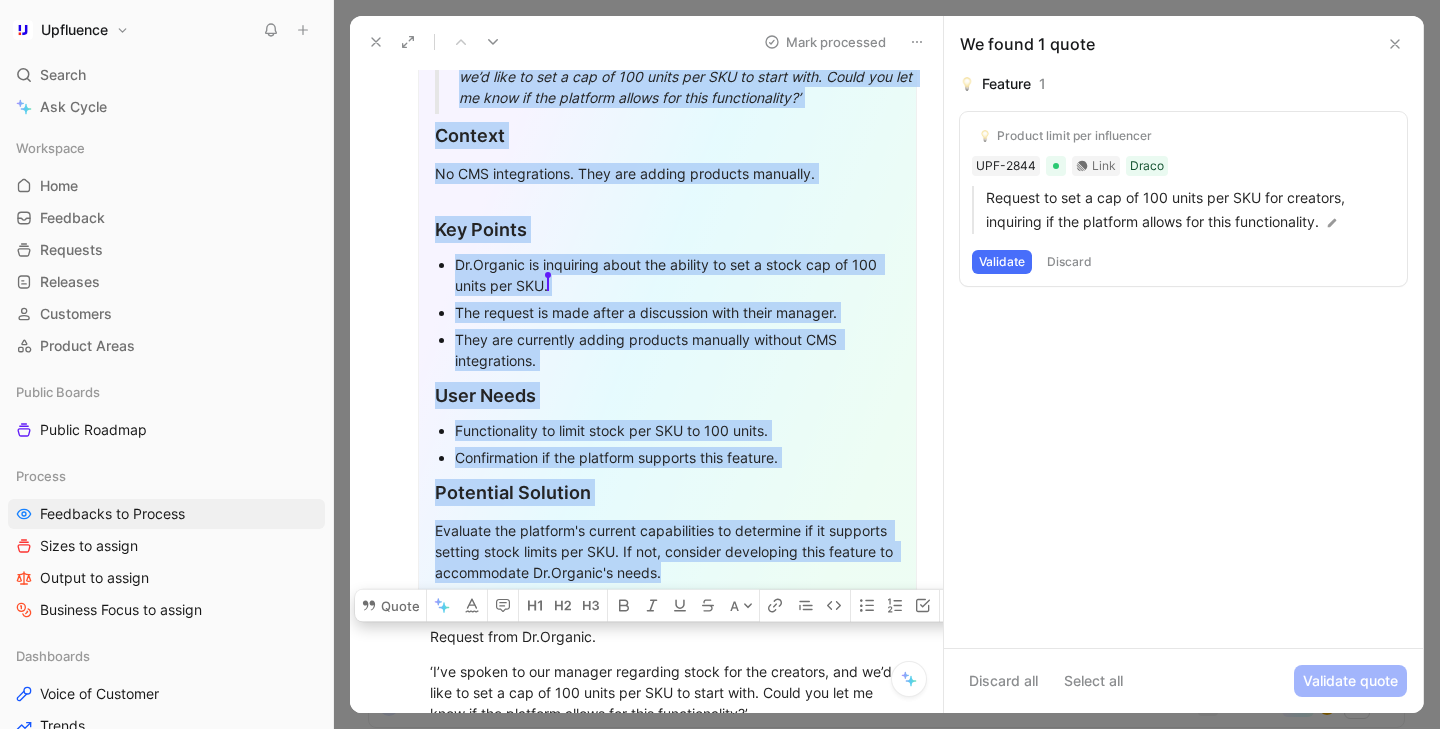 scroll, scrollTop: 314, scrollLeft: 0, axis: vertical 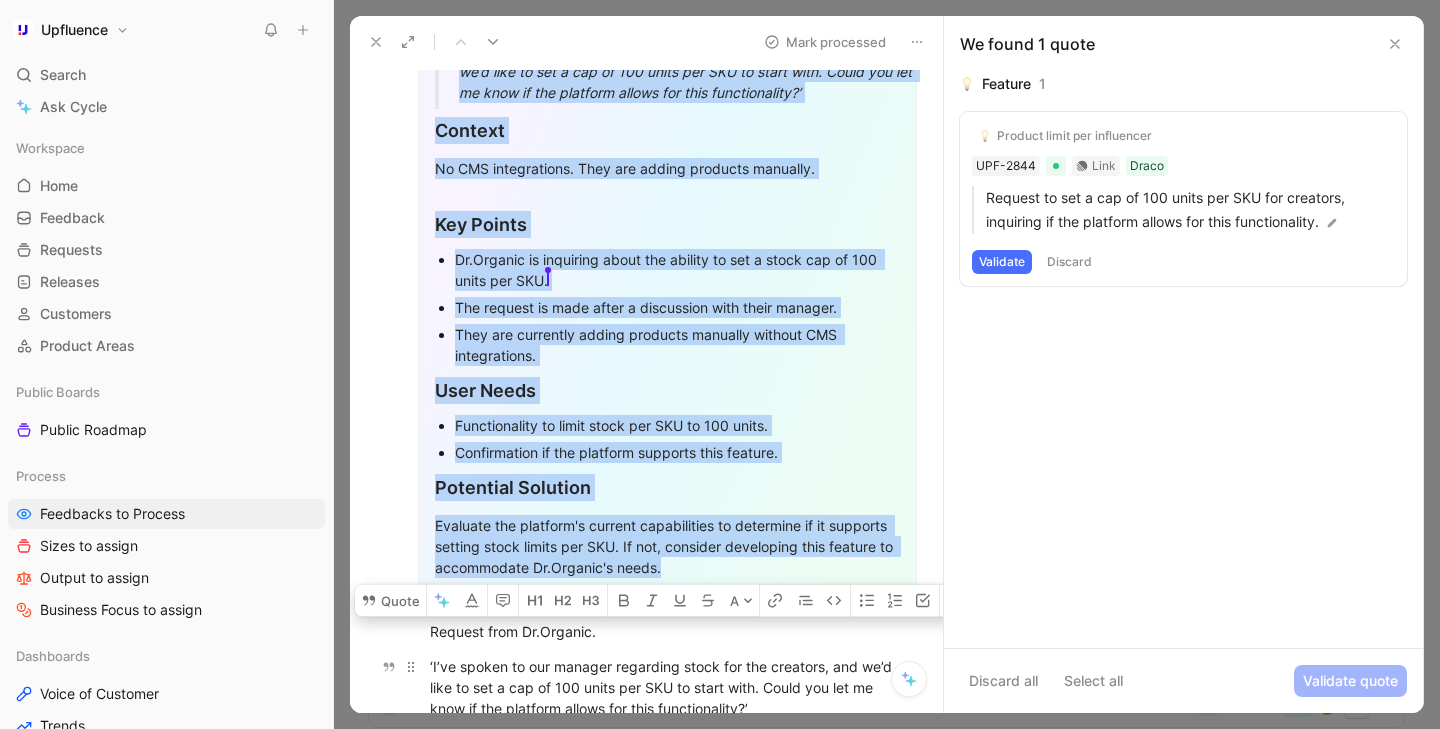 copy on "I’ve spoken to our manager regarding stock for the creators, and we’d like to set a cap of 100 units per SKU to start with. Could you let me know if the platform allows for this functionality?’ Context No CMS integrations. They are adding products manually. Key Points Dr.Organic is inquiring about the ability to set a stock cap of 100 units per SKU. William Di Carlo The request is made after a discussion with their manager. They are currently adding products manually without CMS integrations. User Needs Functionality to limit stock per SKU to 100 units. Confirmation if the platform supports this feature. Potential Solution Evaluate the platform's current capabilities to determine if it supports setting stock limits per SKU. If not, consider developing this feature to accommodate Dr.Organic's needs." 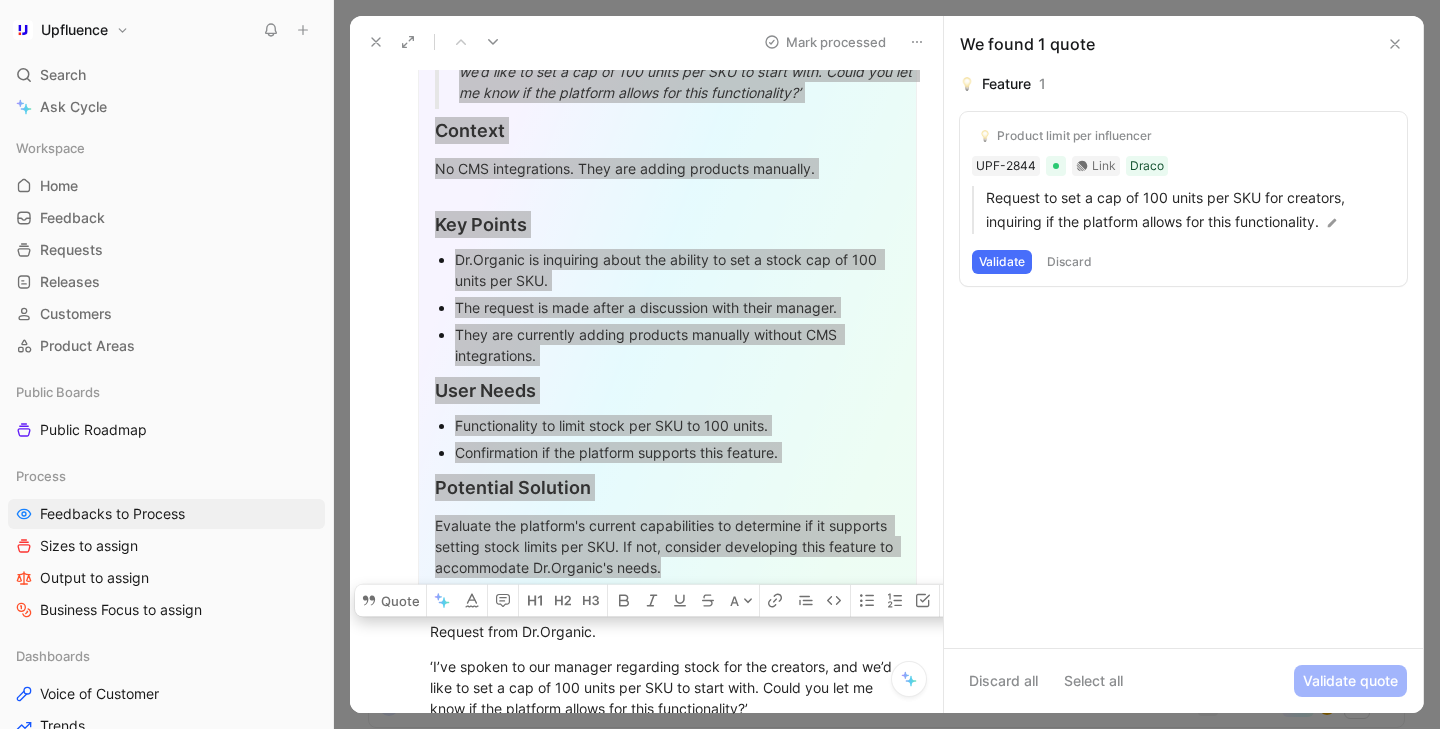 scroll, scrollTop: 596, scrollLeft: 0, axis: vertical 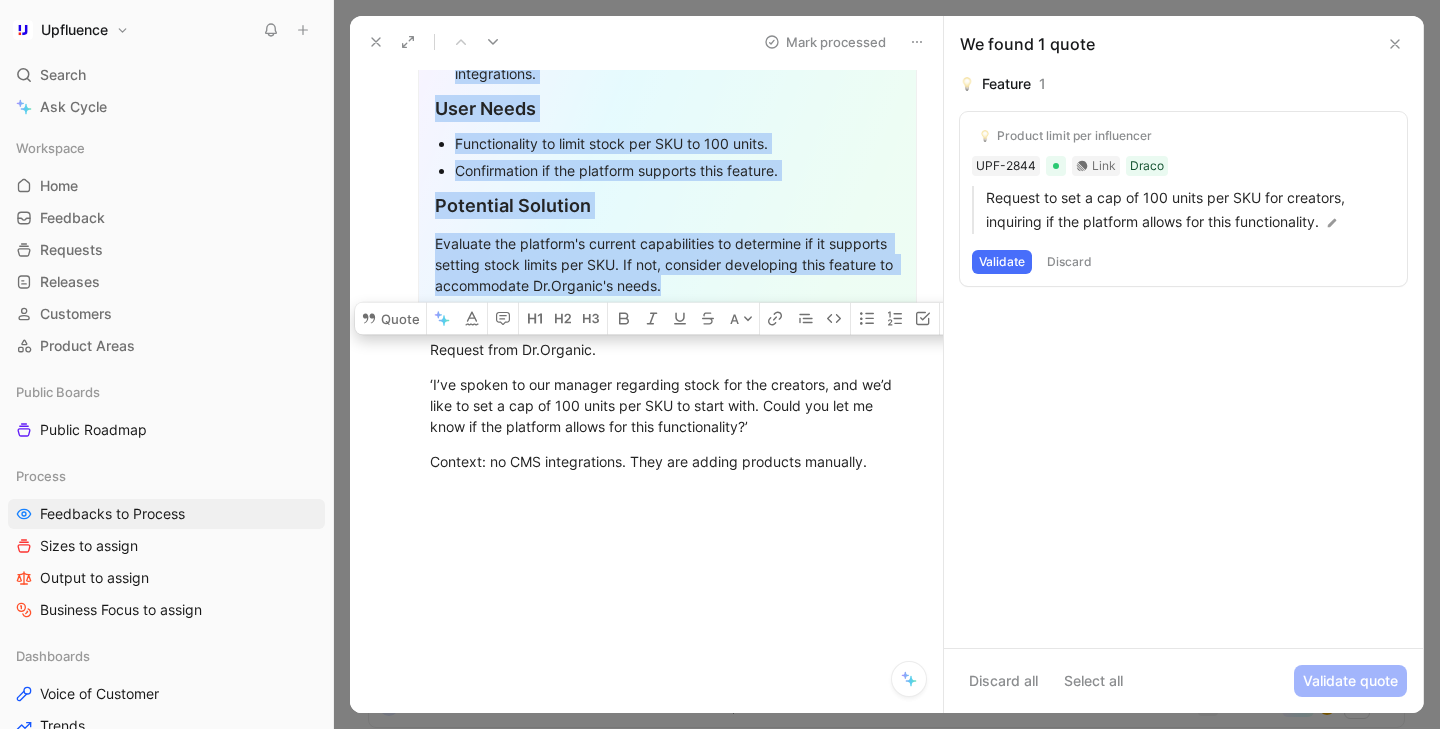 click on "Overall Summary Feedback Content:  Request from Dr.Organic. ‘I’ve spoken to our manager regarding sto William Di Carlo ck for the creators, and we’d like to set a cap of 100 units per SKU to start with. Could you let me know if the platform allows for this functionality?’ Context No CMS integrations. They are adding products manually. Key Points Dr.Organic is inquiring about the ability to set a stock cap of 100 units per SKU. The request is made after a discussion with their manager. They are currently adding products manually without CMS integrations. User Needs Functionality to limit stock per SKU to 100 units. Confirmation if the platform supports this feature. Potential Solution Evaluate the platform's current capabilities to determine if it supports setting stock limits per SKU. If not, consider developing this feature to accommodate Dr.Organic's needs. Request from Dr.Organic. Context: no CMS integrations. They are adding products manually." at bounding box center [667, 58] 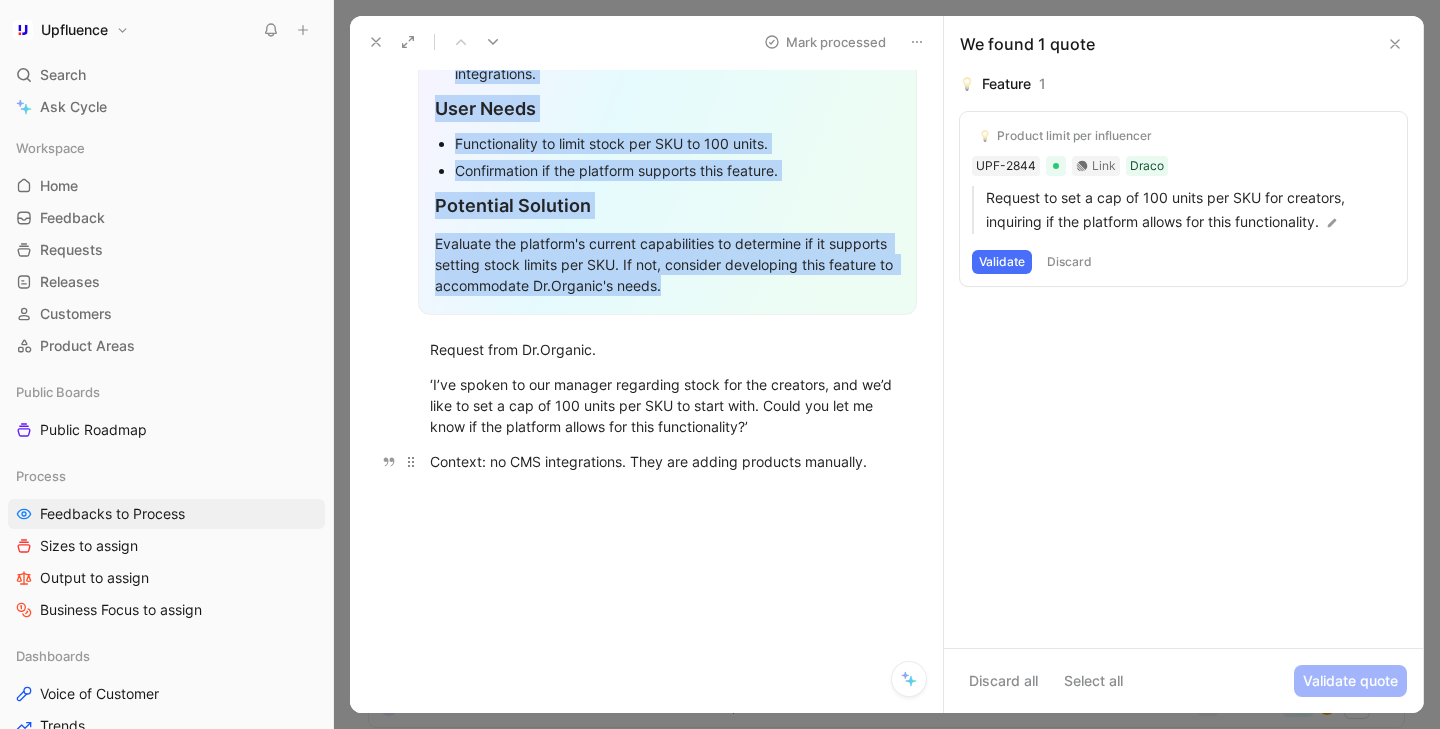click on "Context: no CMS integrations. They are adding products manually." at bounding box center (667, 461) 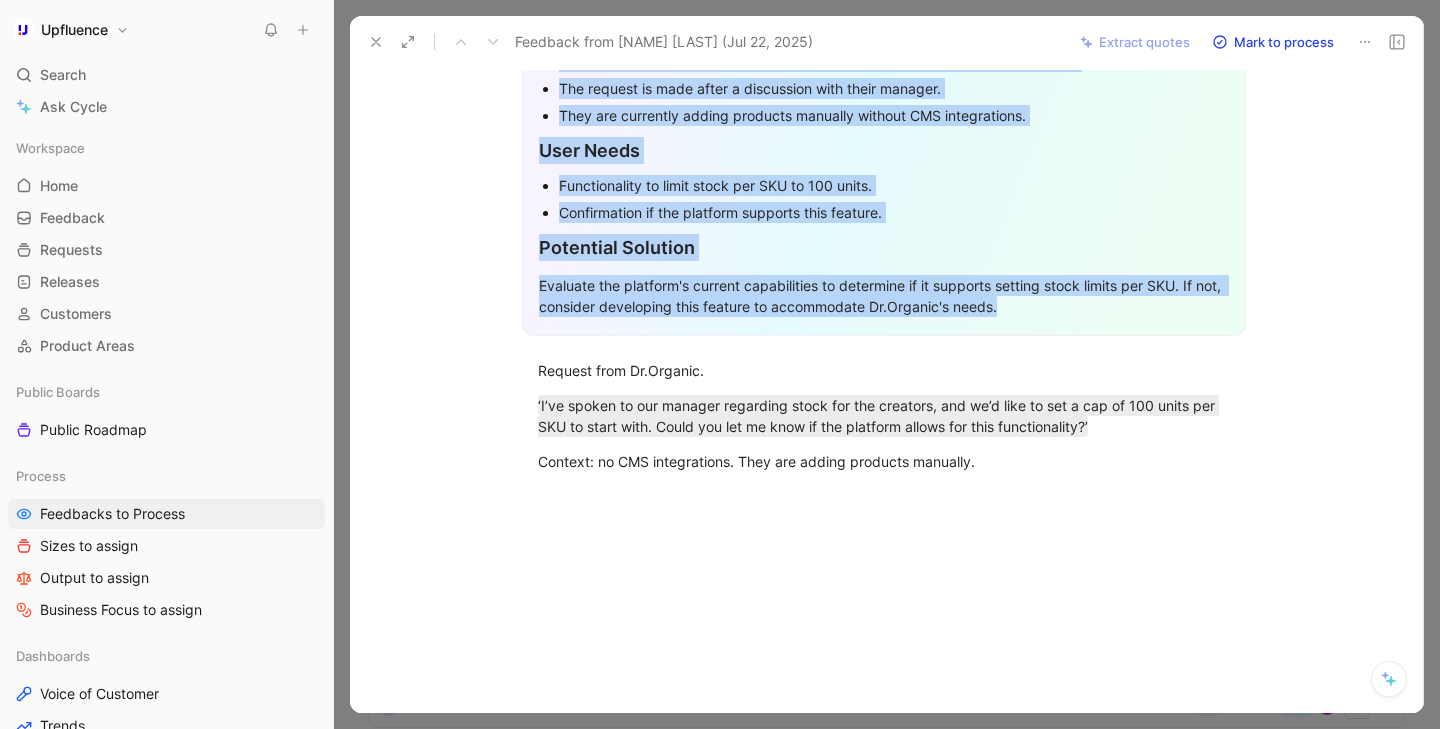 scroll, scrollTop: 458, scrollLeft: 0, axis: vertical 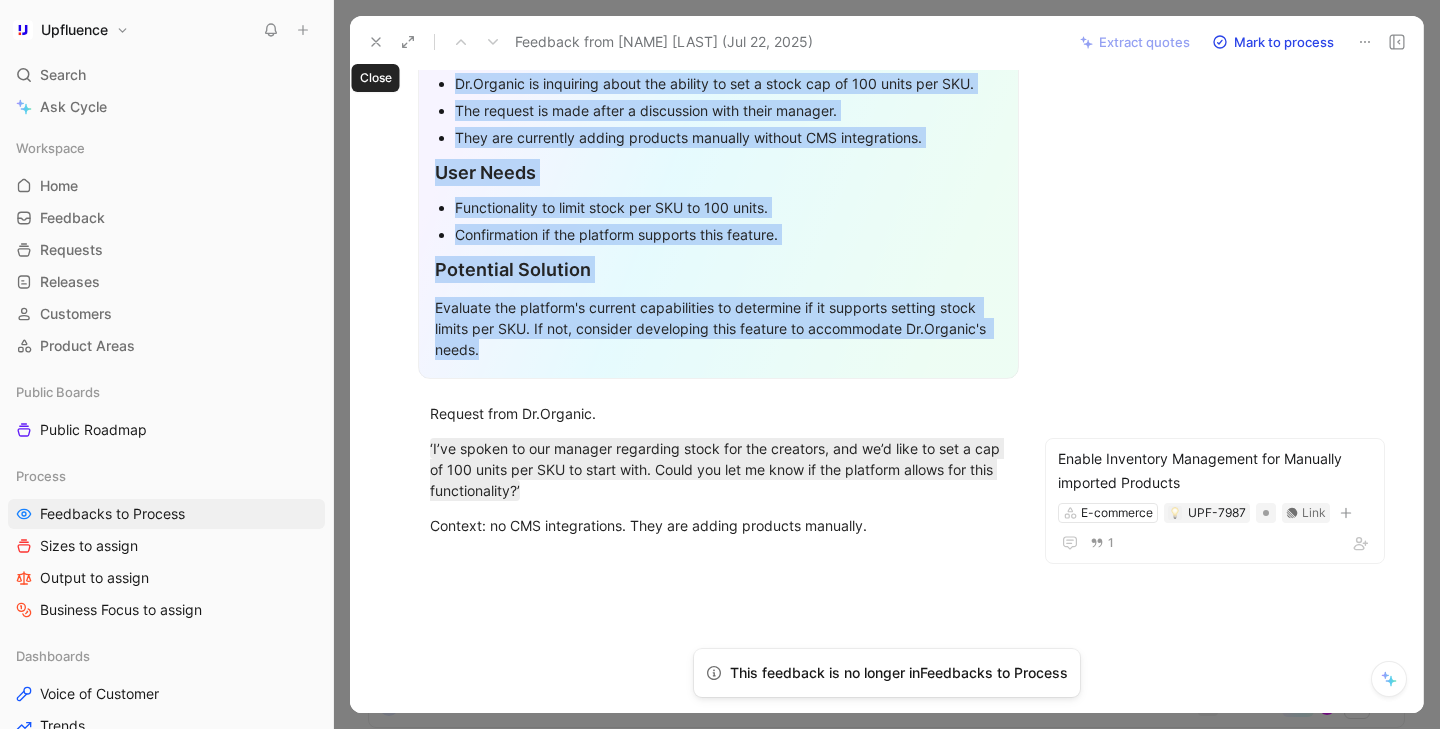 click 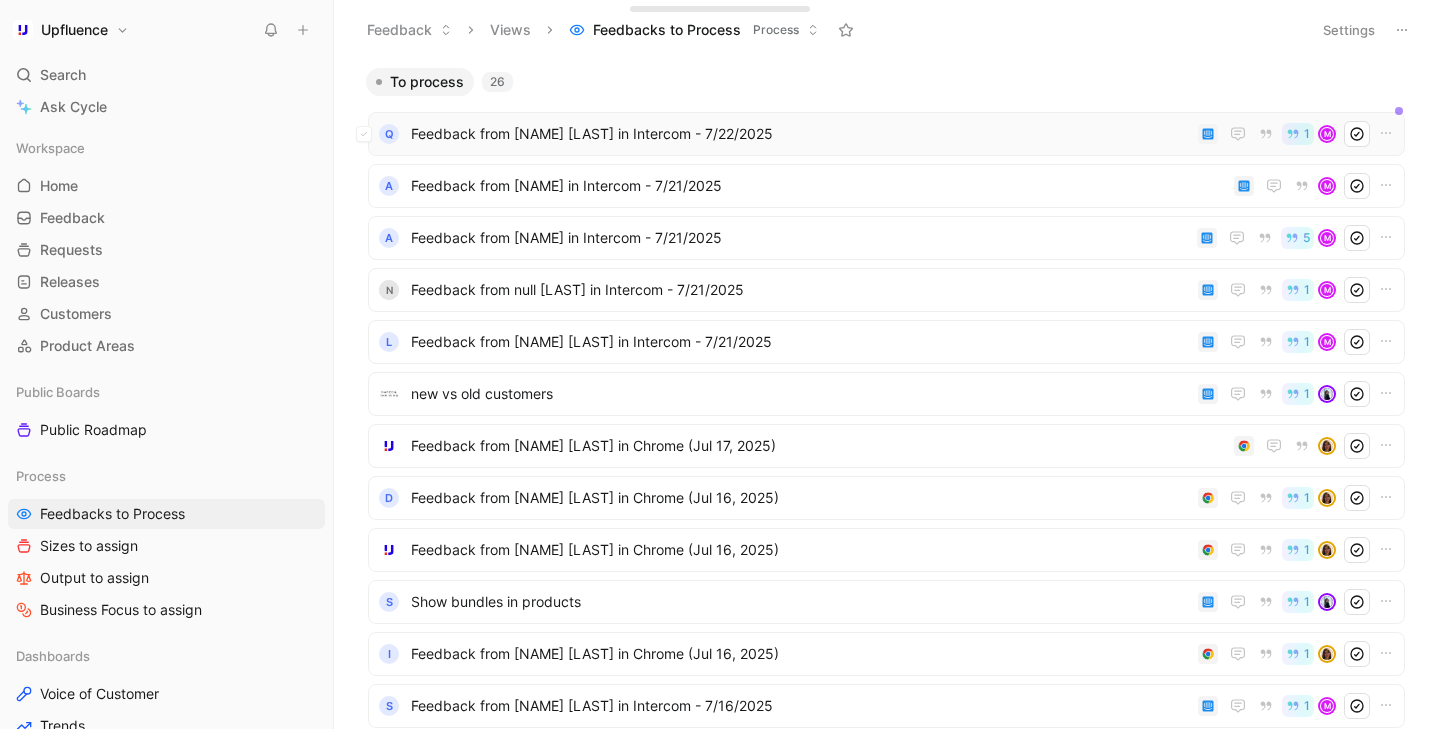 click on "Q Feedback from Kelsey Burkart in Intercom - 7/22/2025 1 M" at bounding box center (886, 134) 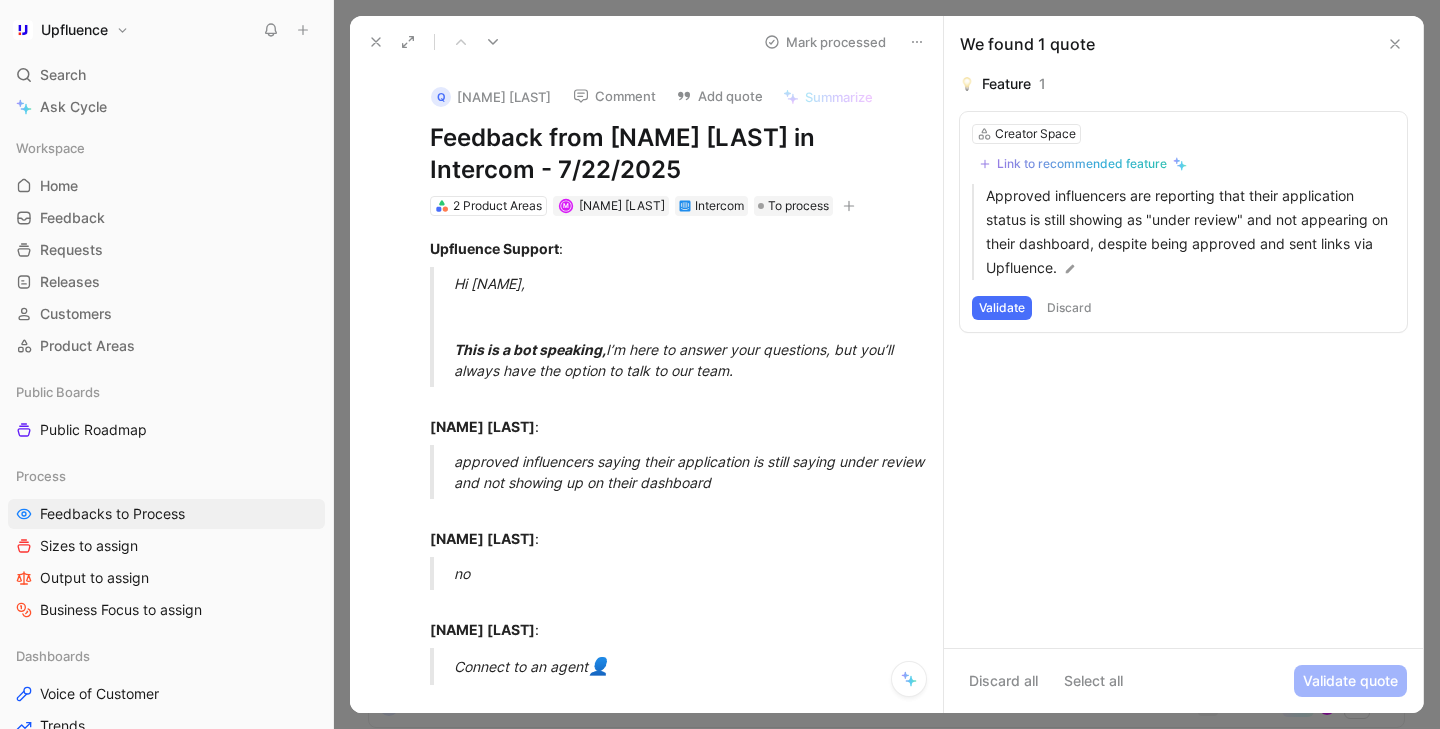 click at bounding box center [376, 42] 